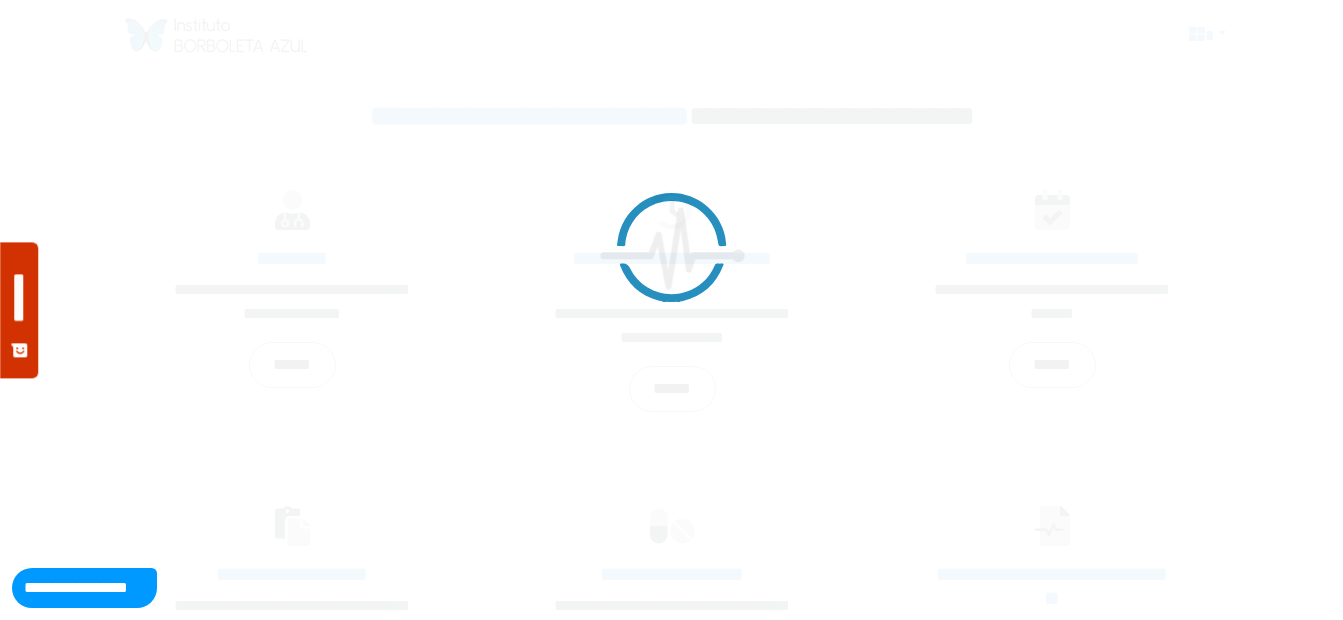 scroll, scrollTop: 0, scrollLeft: 0, axis: both 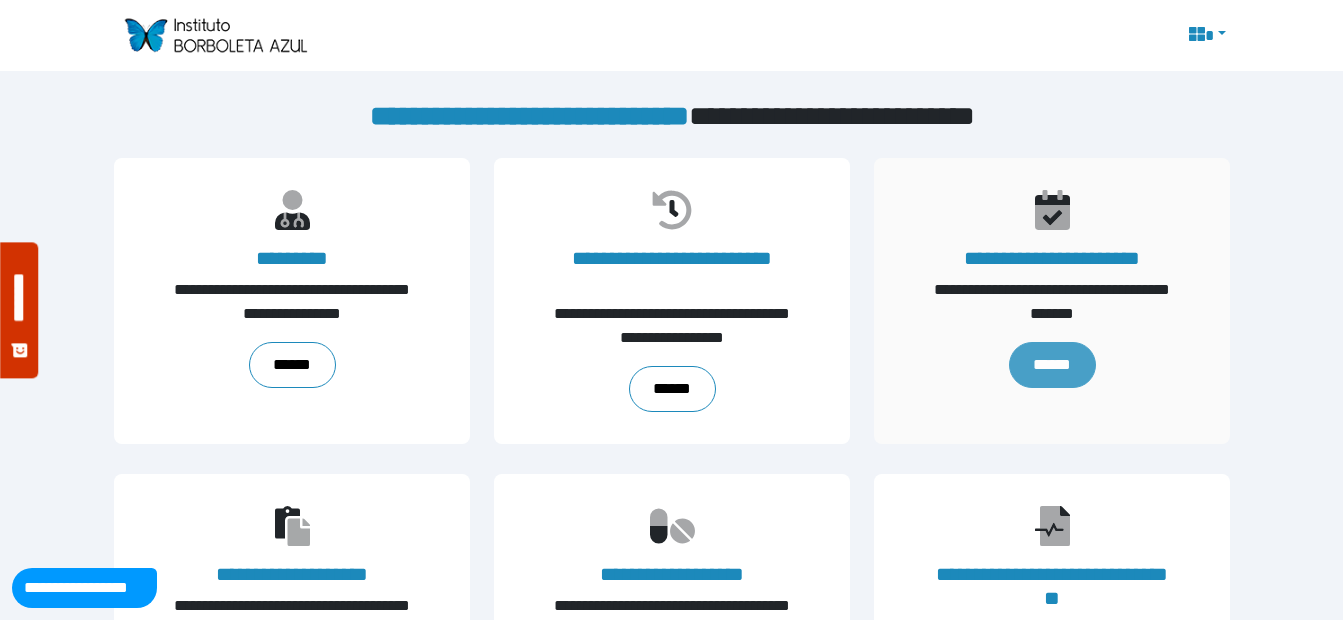 click on "******" at bounding box center (1051, 365) 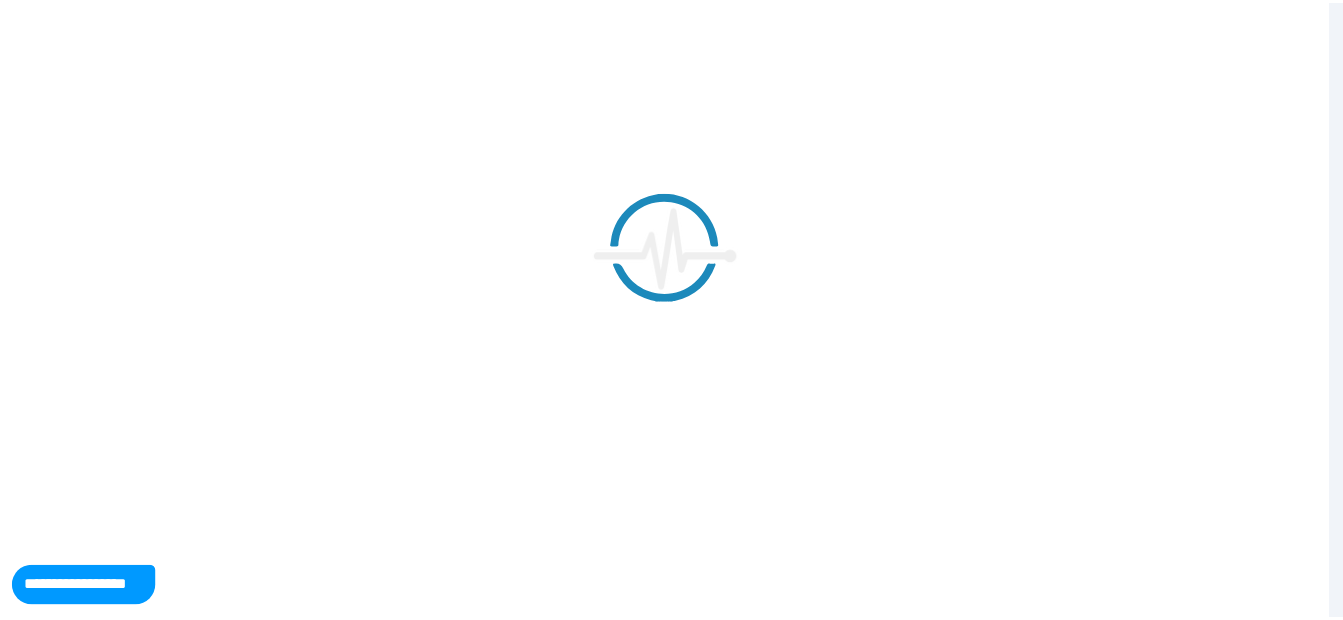 scroll, scrollTop: 0, scrollLeft: 0, axis: both 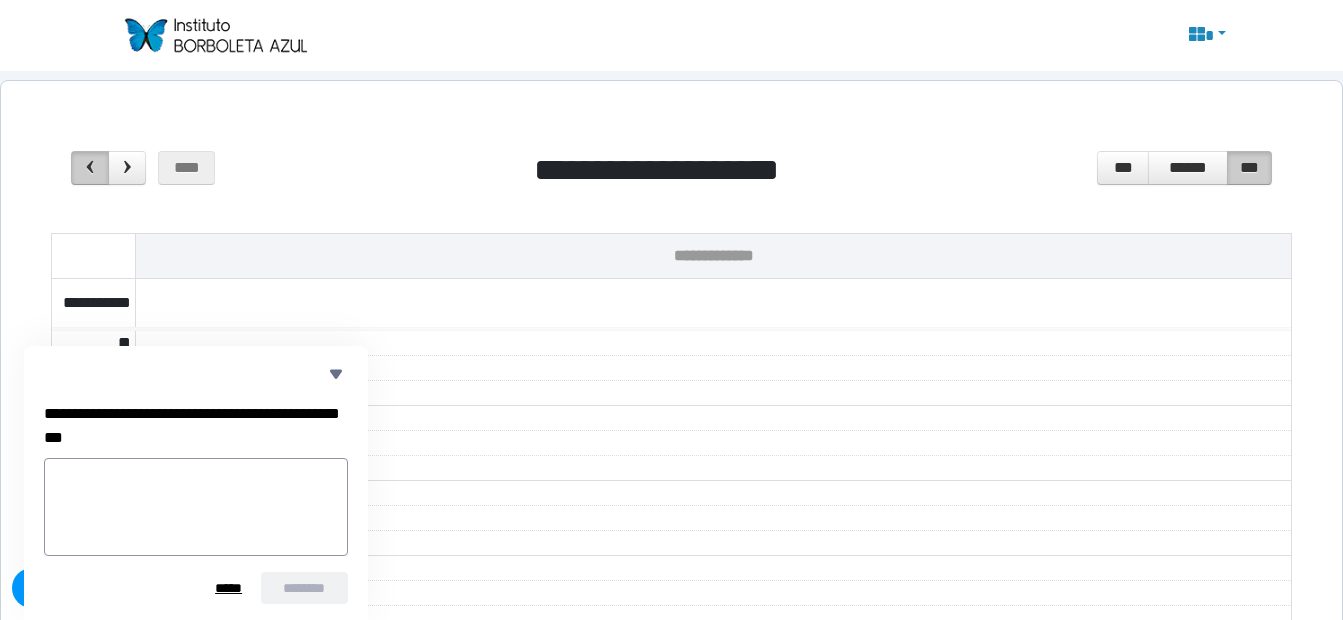 click at bounding box center (90, 167) 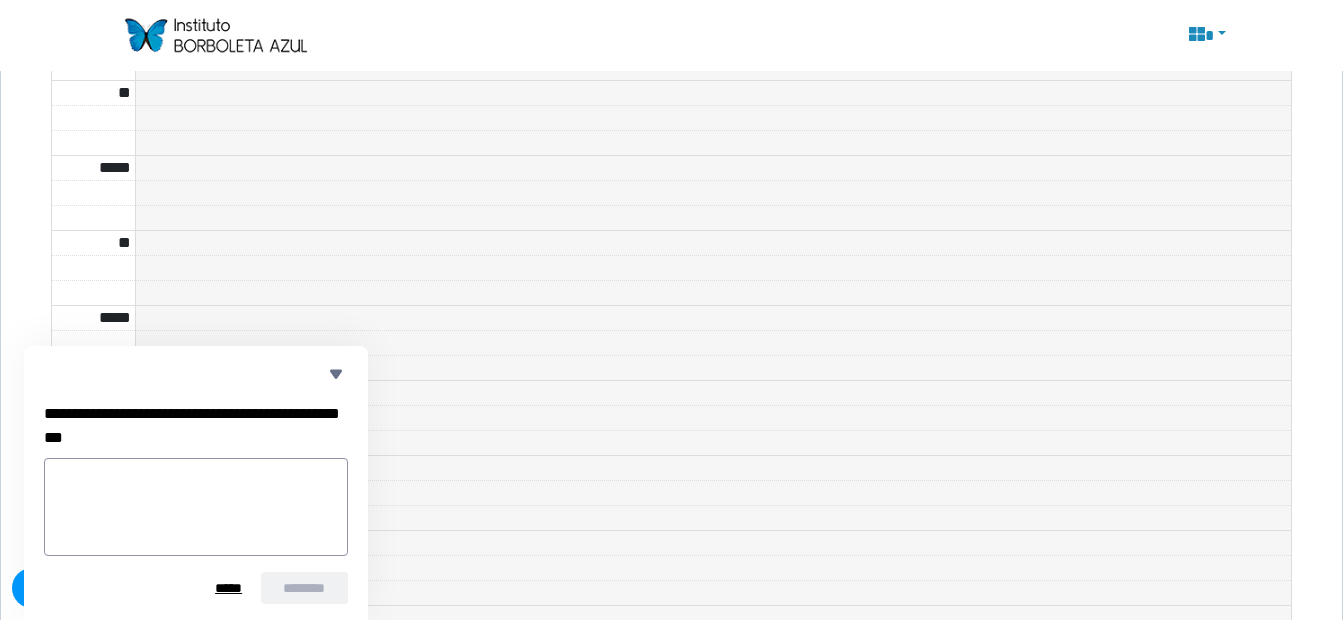 scroll, scrollTop: 0, scrollLeft: 0, axis: both 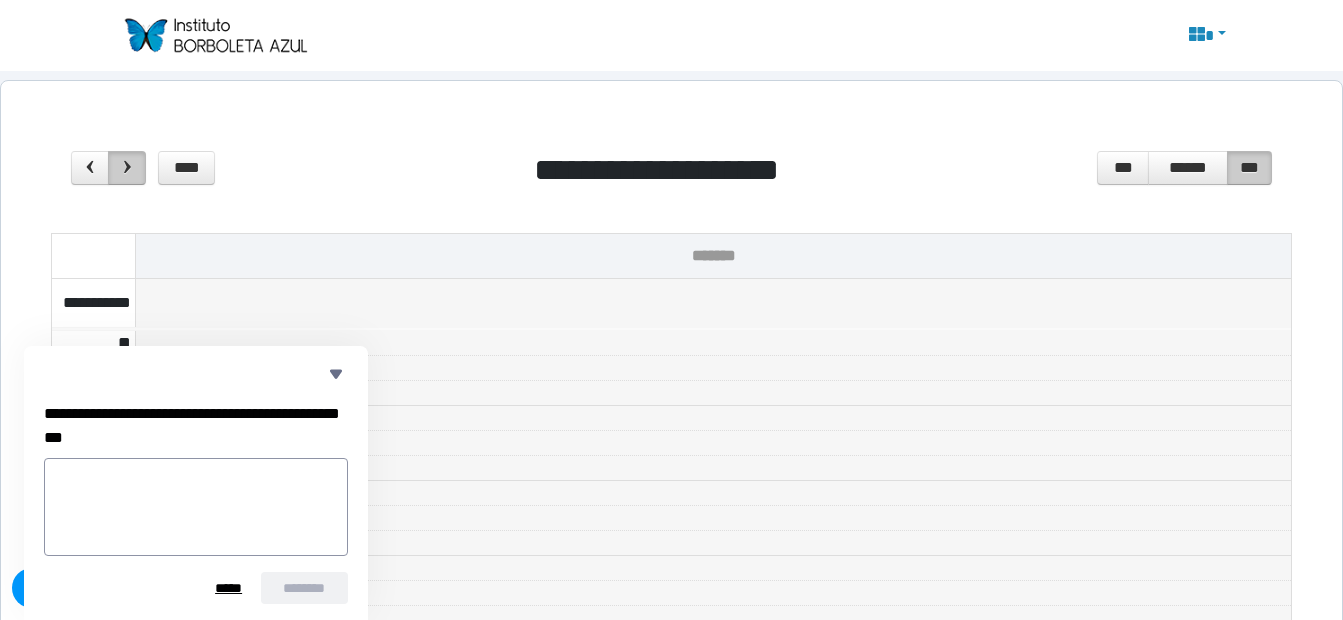 click at bounding box center (127, 167) 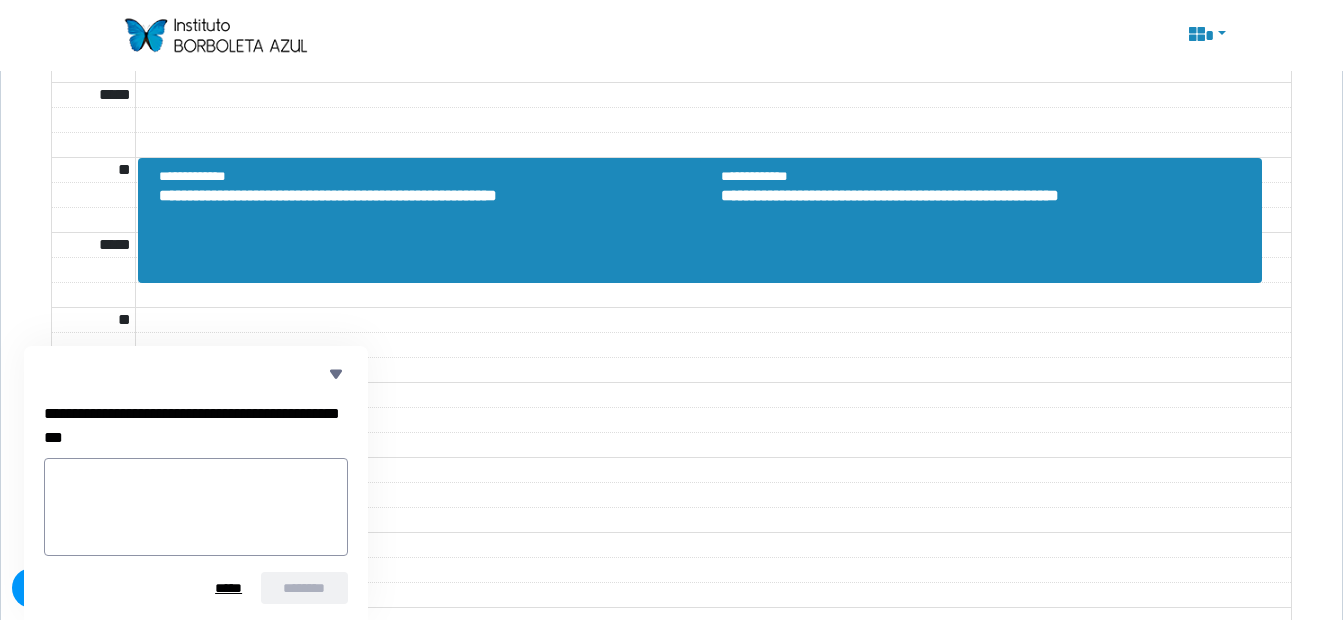 scroll, scrollTop: 2200, scrollLeft: 0, axis: vertical 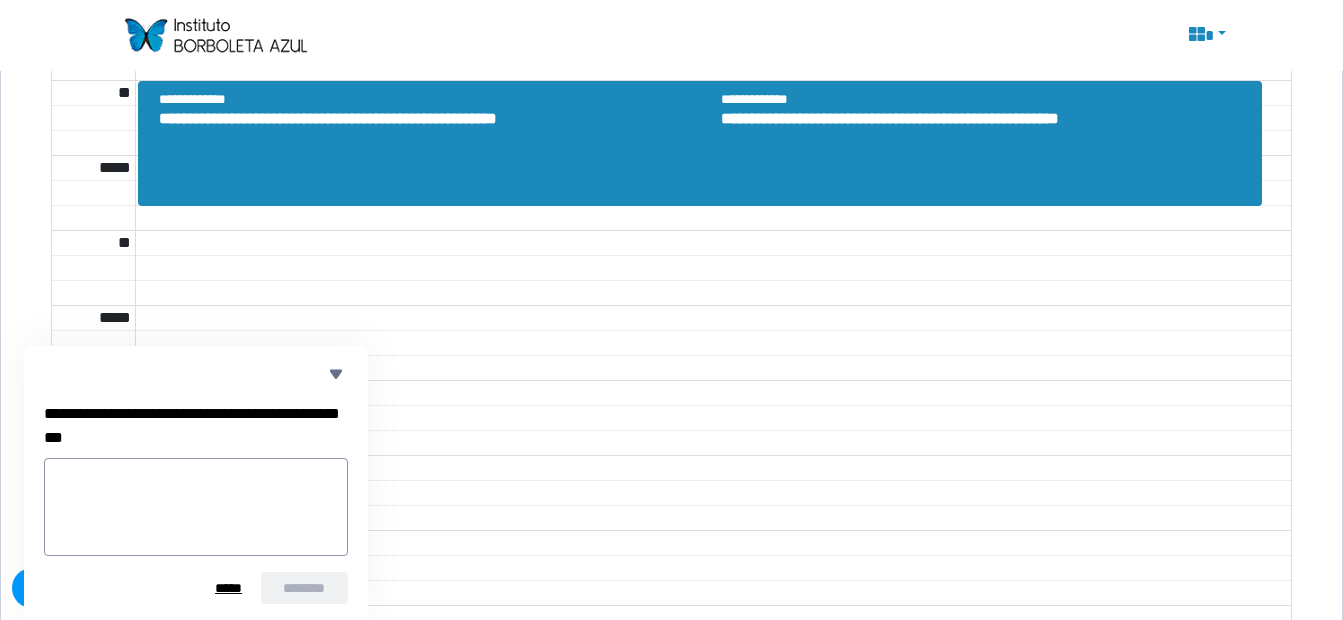 click on "**********" at bounding box center [986, 119] 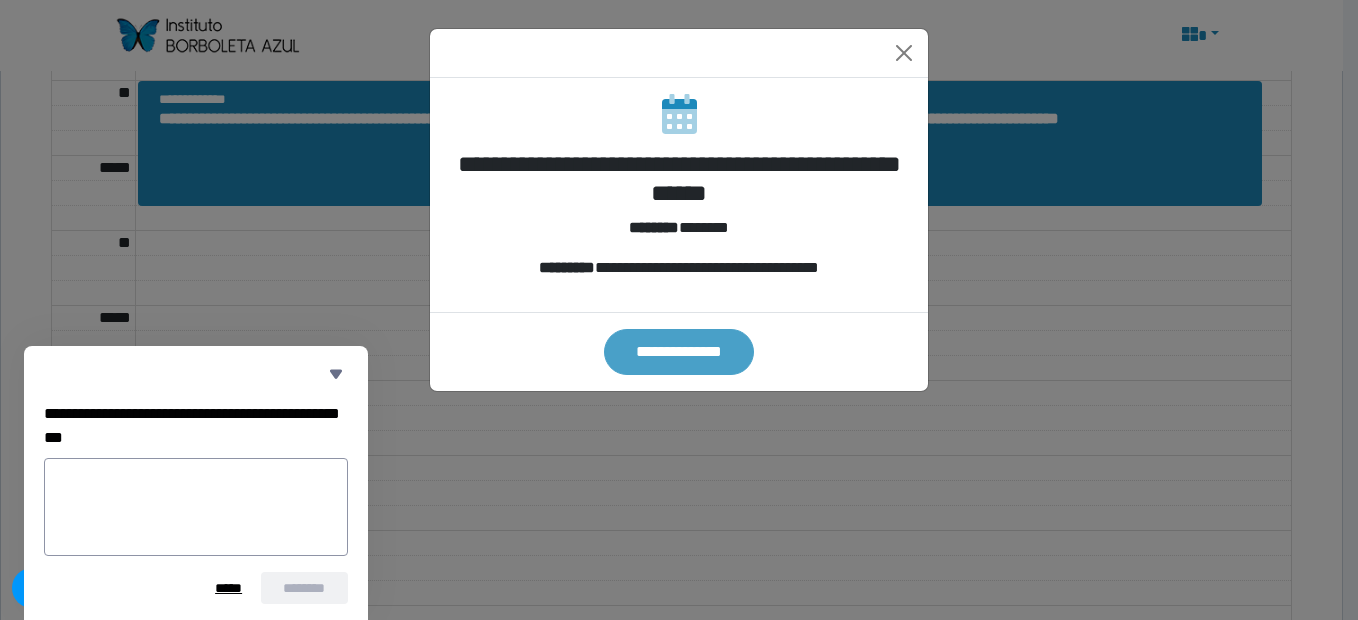 click on "**********" at bounding box center [679, 352] 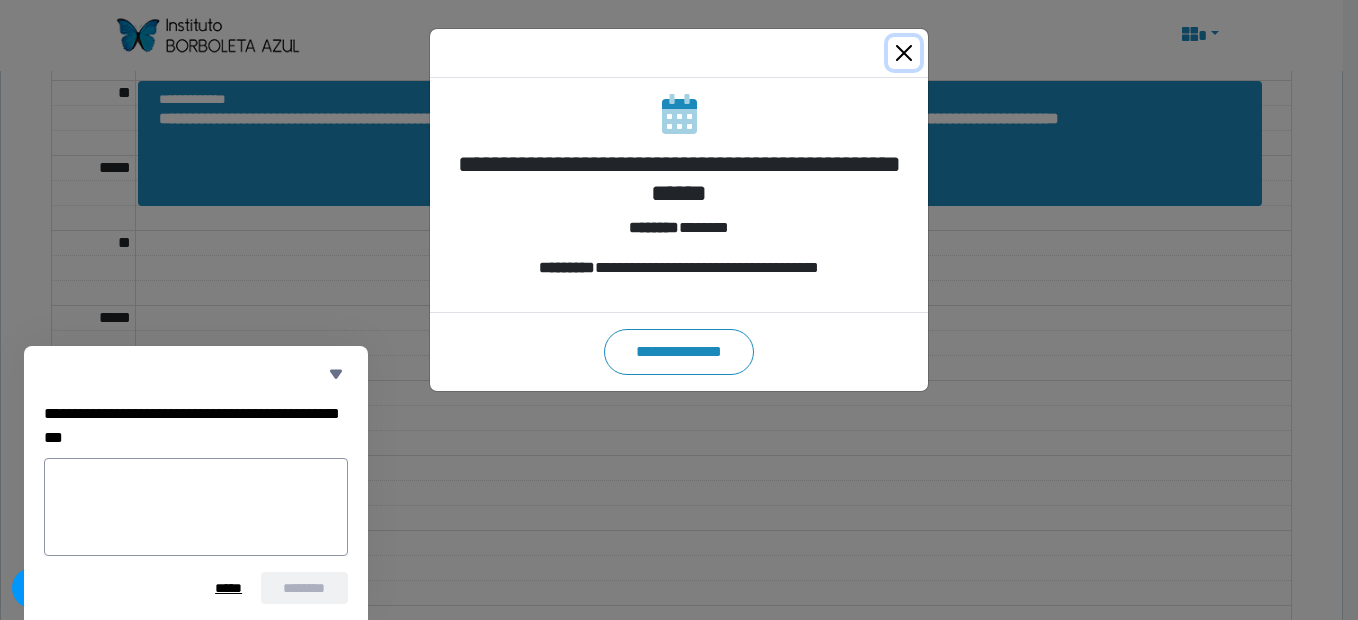 click at bounding box center (904, 53) 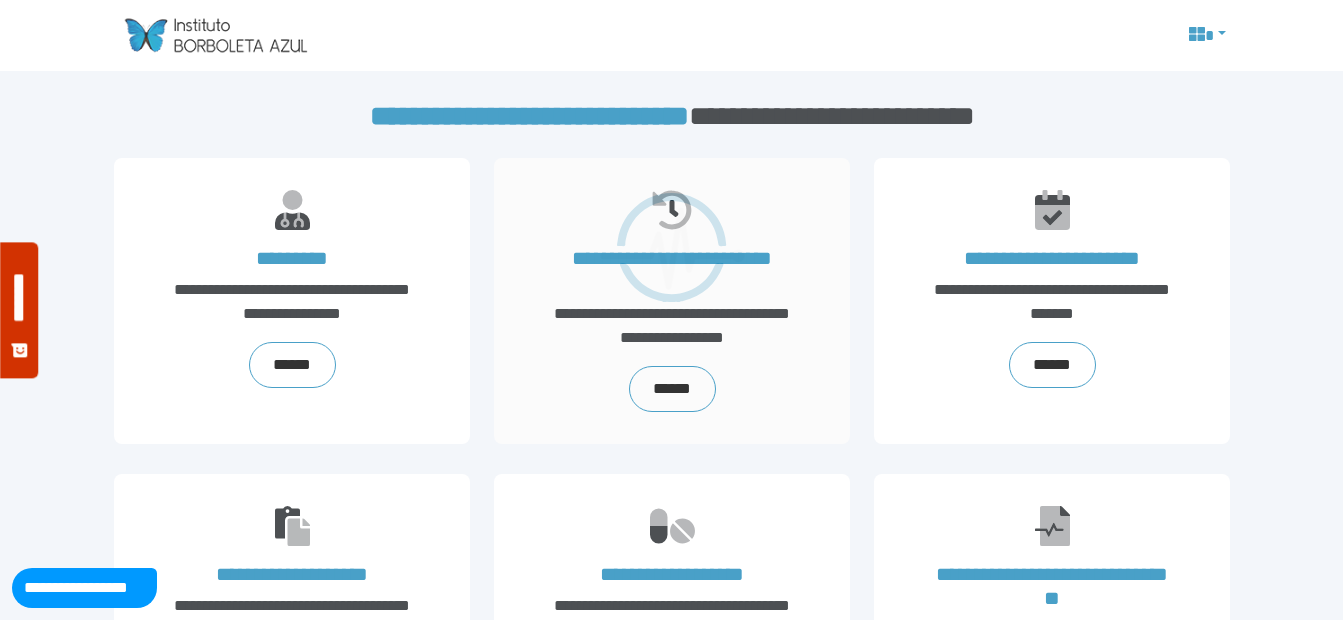 scroll, scrollTop: 0, scrollLeft: 0, axis: both 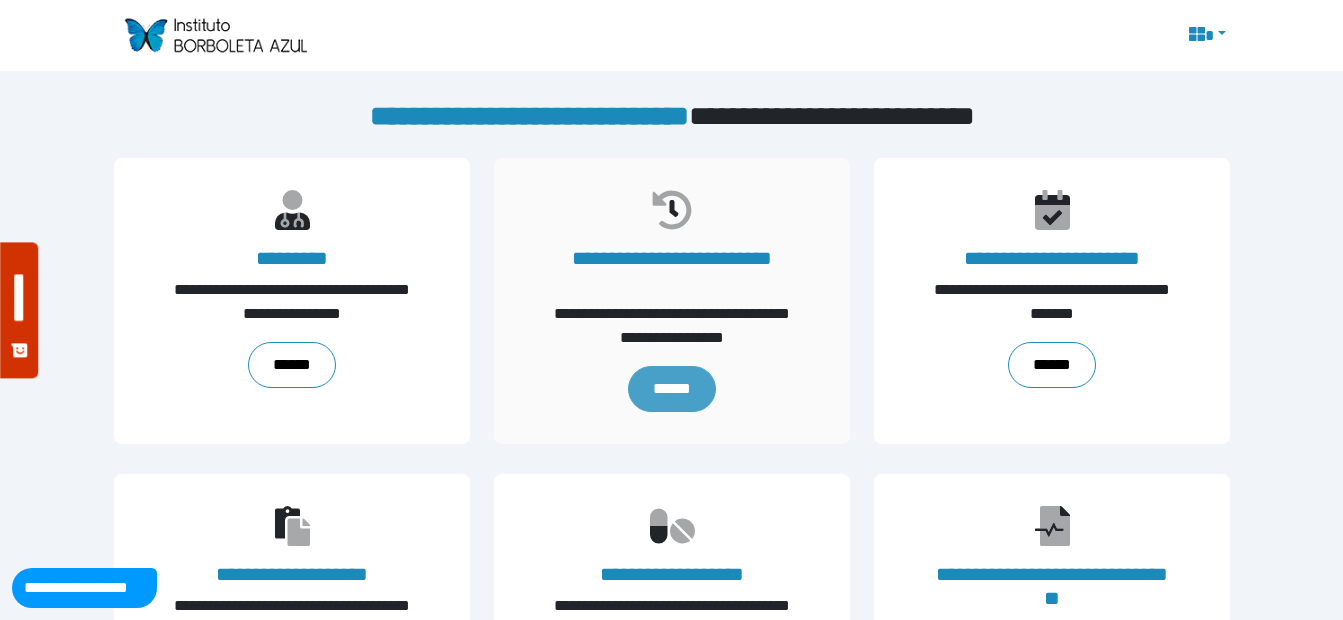 click on "******" at bounding box center [671, 389] 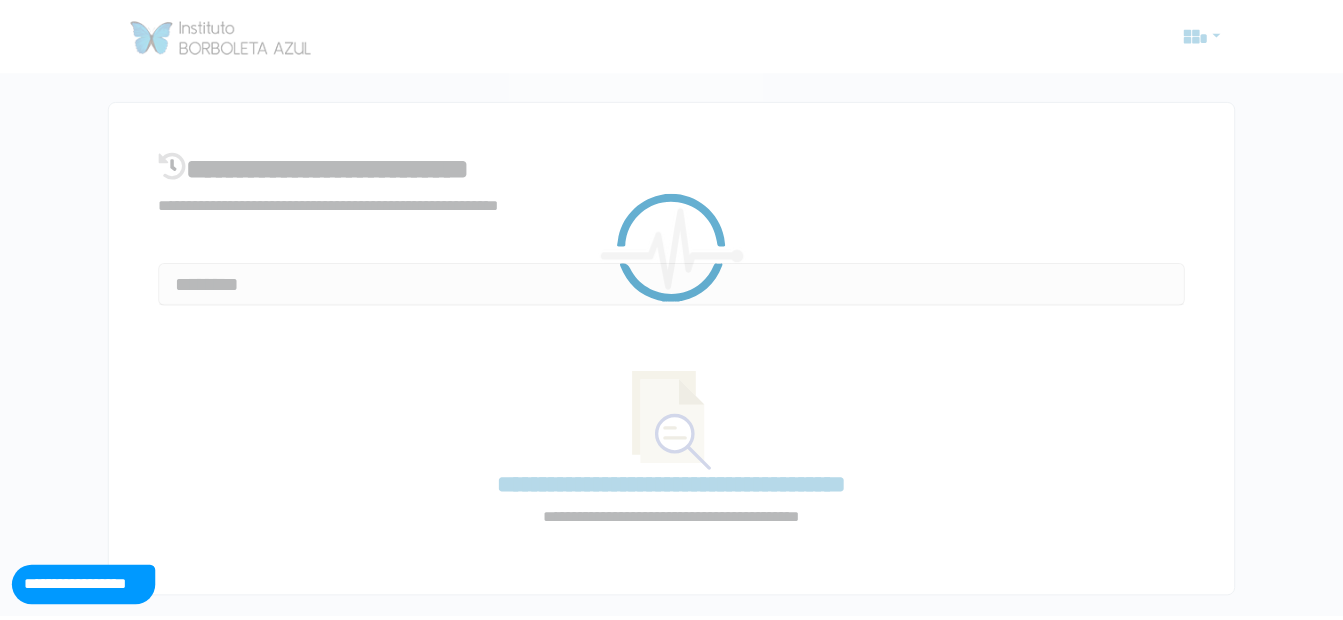 scroll, scrollTop: 0, scrollLeft: 0, axis: both 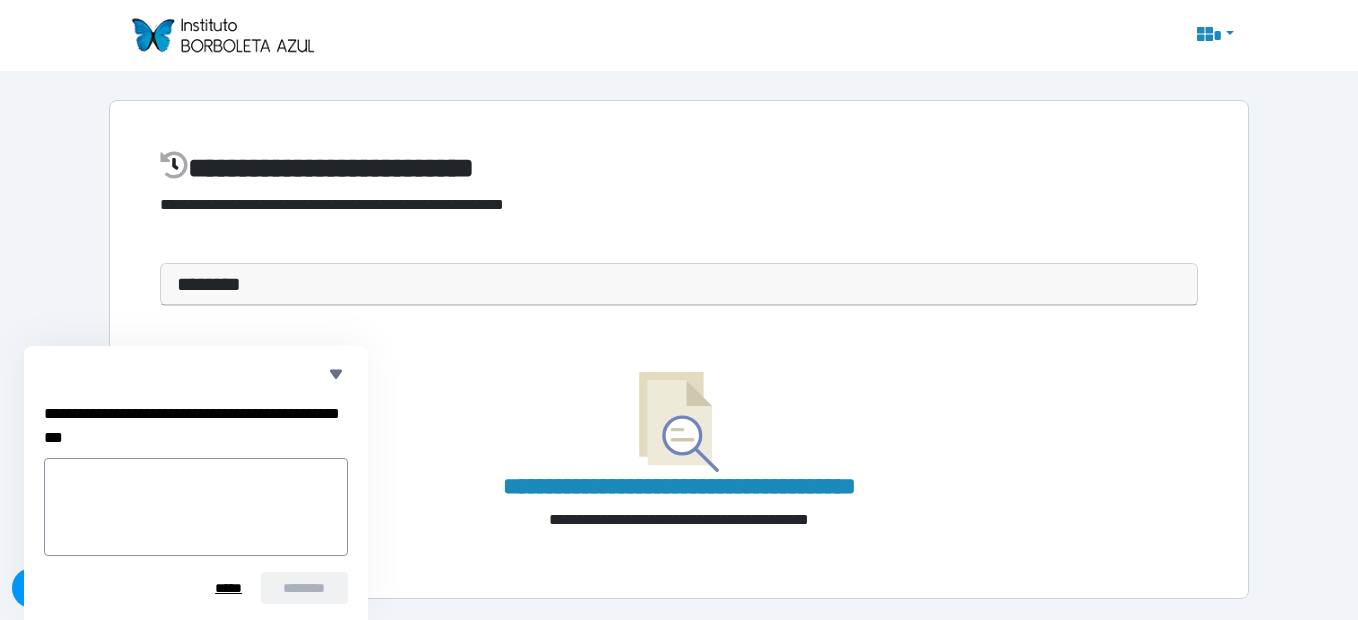 click on "********" at bounding box center [679, 284] 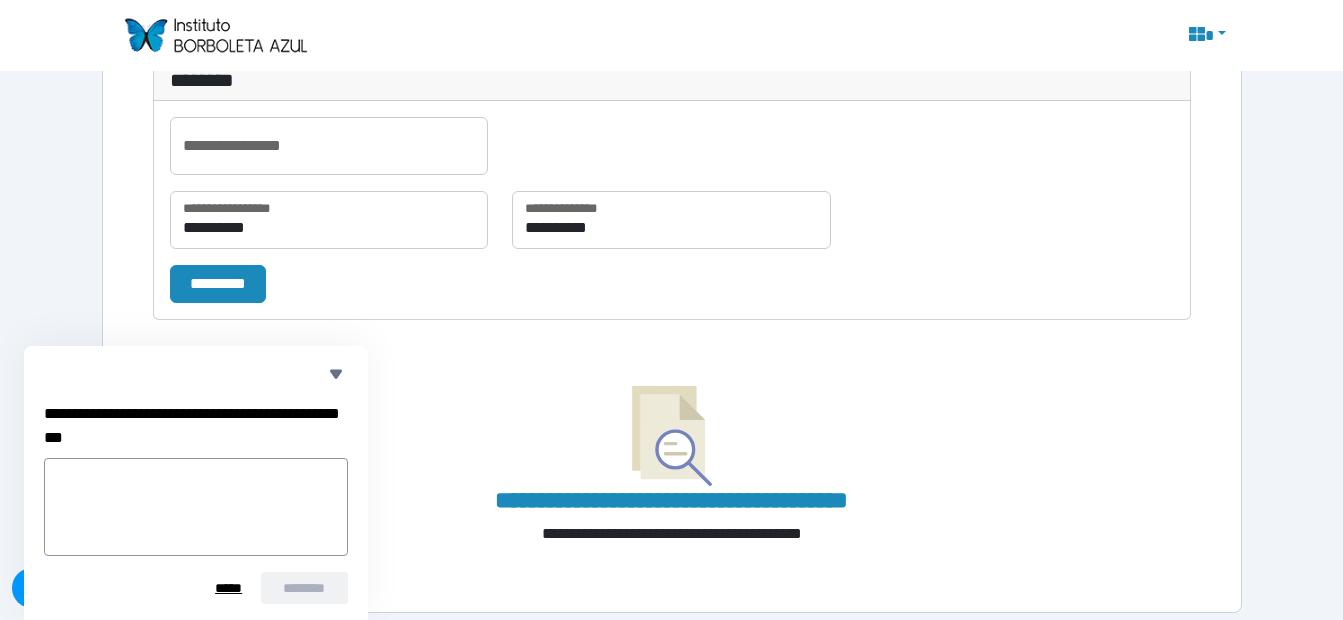 scroll, scrollTop: 217, scrollLeft: 0, axis: vertical 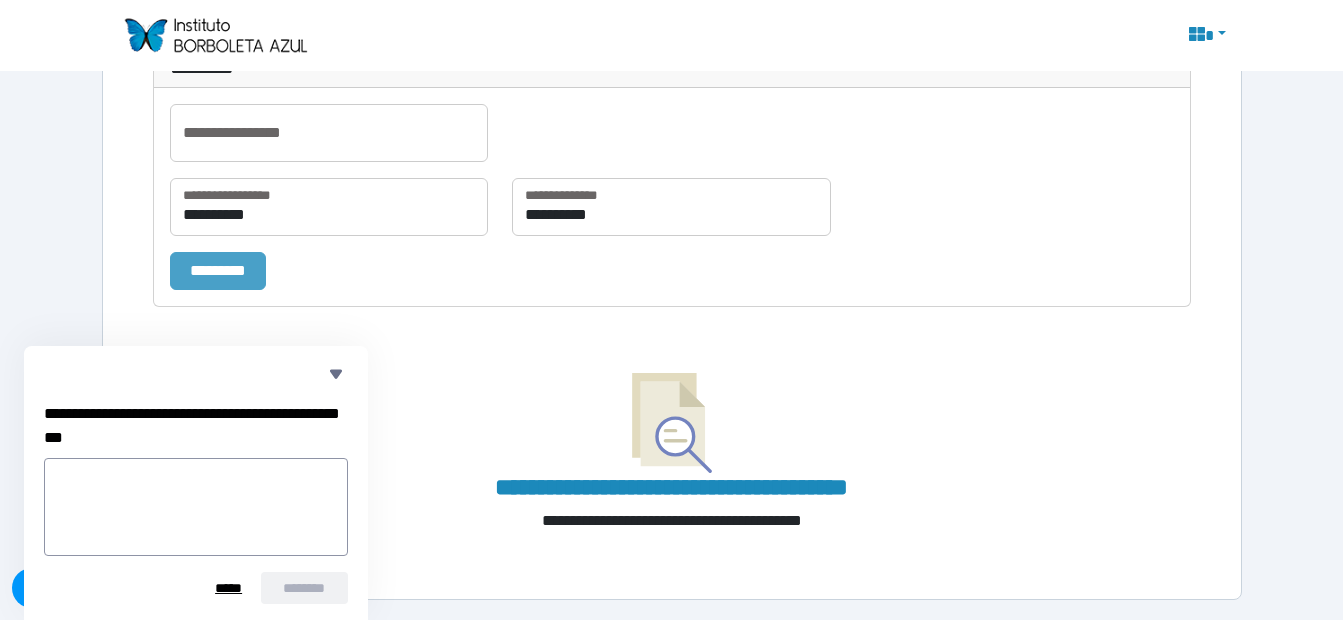 click on "*********" at bounding box center [218, 271] 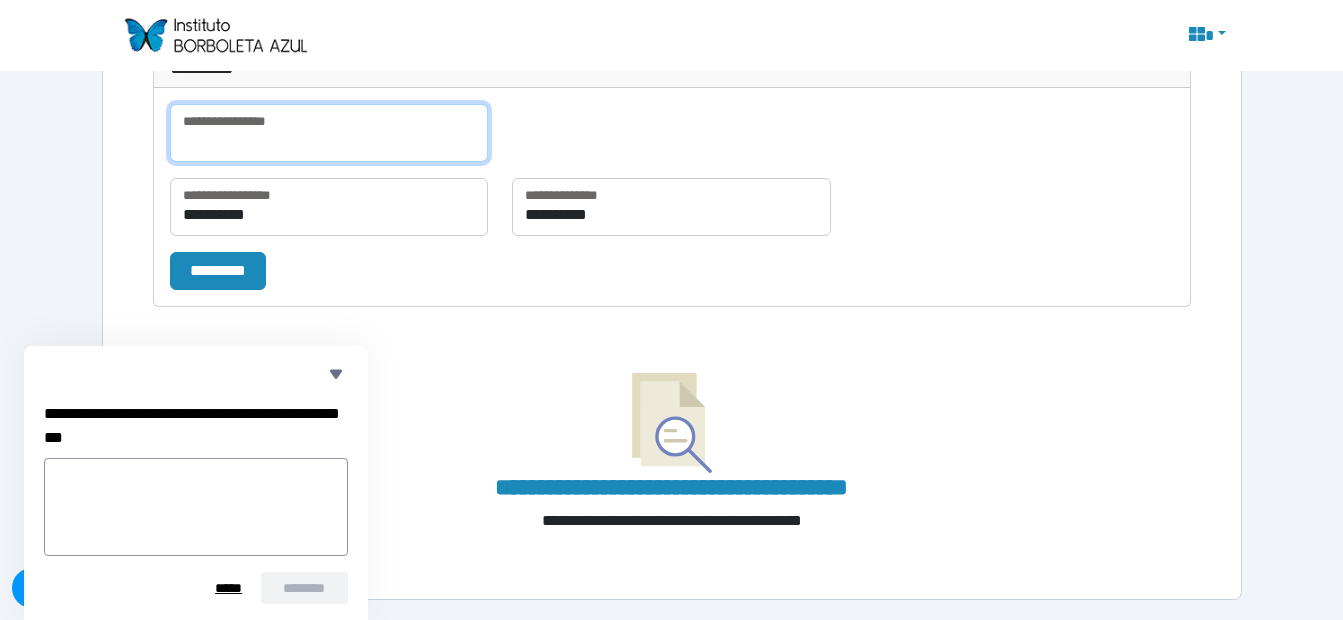 click at bounding box center (329, 133) 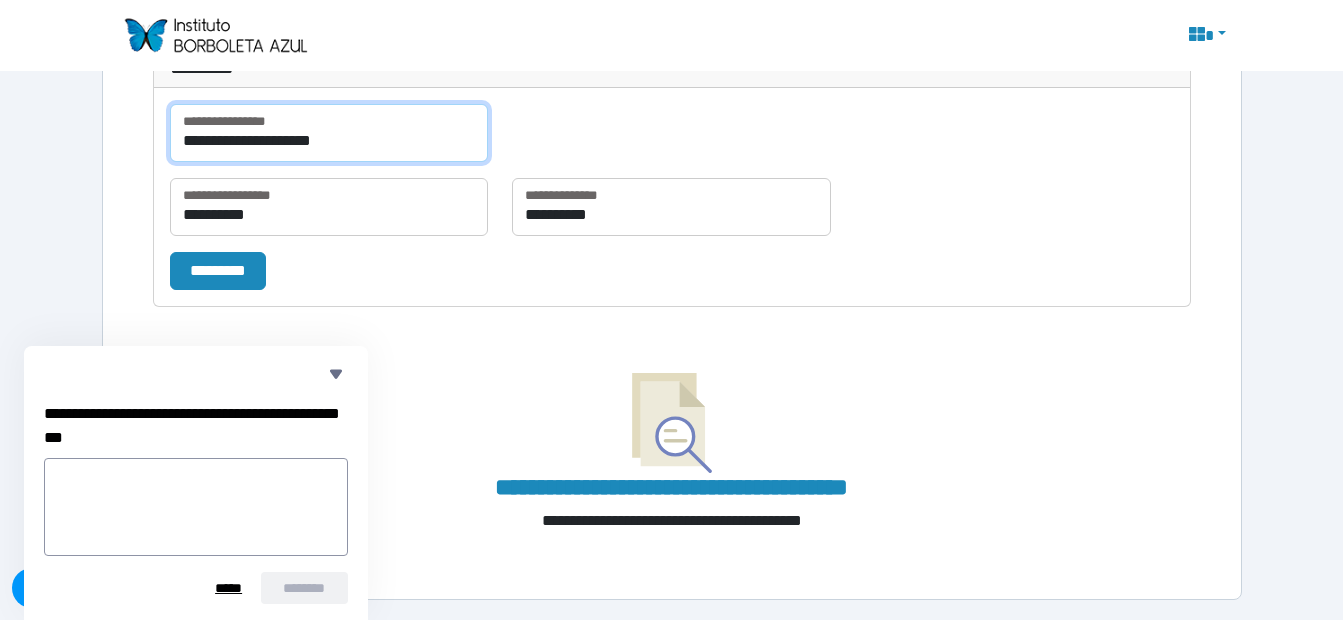 type on "**********" 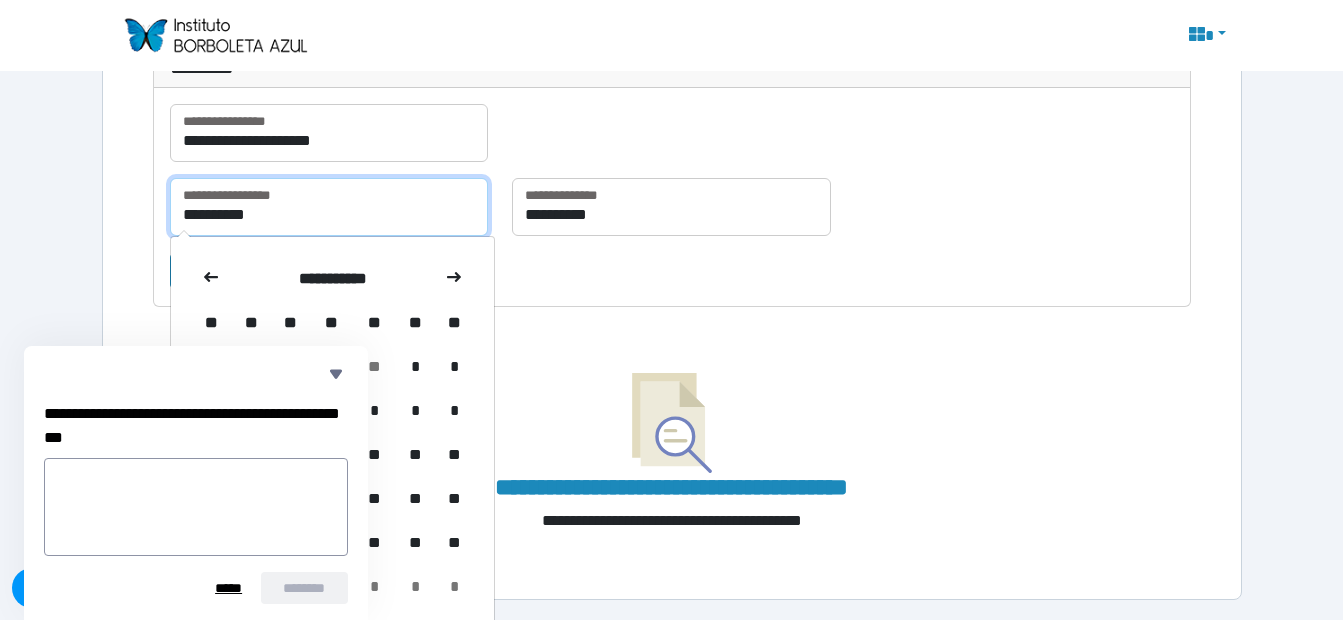 click on "**********" at bounding box center (329, 207) 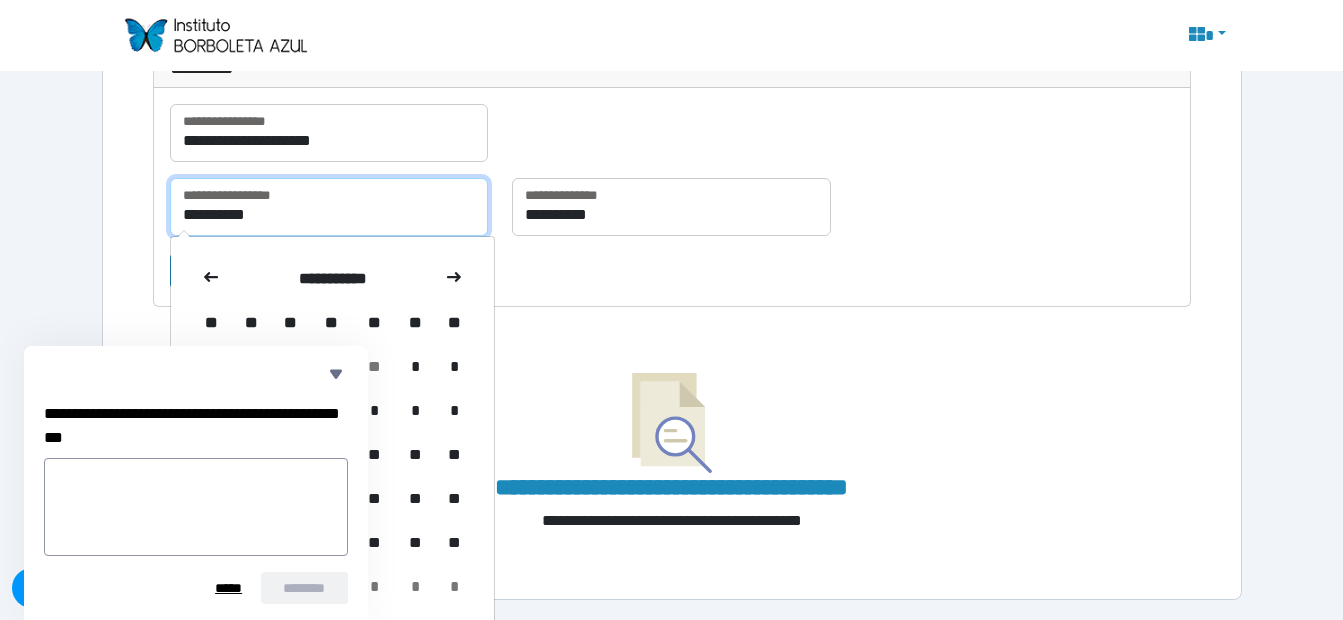 scroll, scrollTop: 227, scrollLeft: 0, axis: vertical 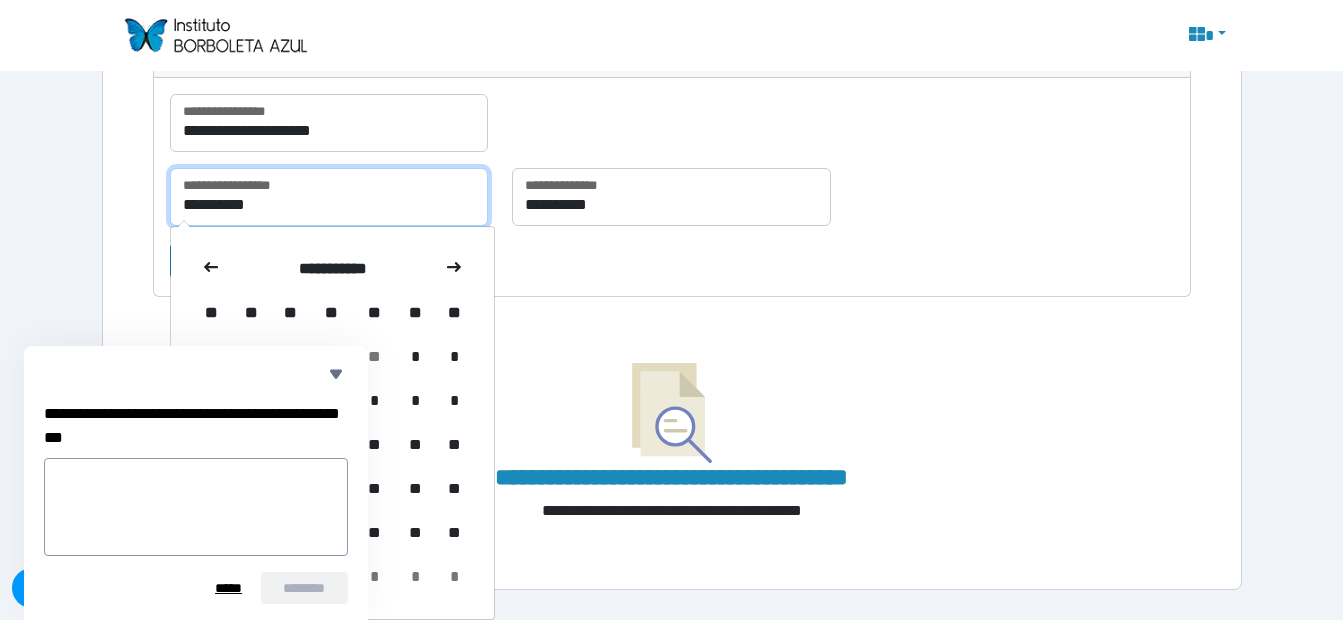 type on "**********" 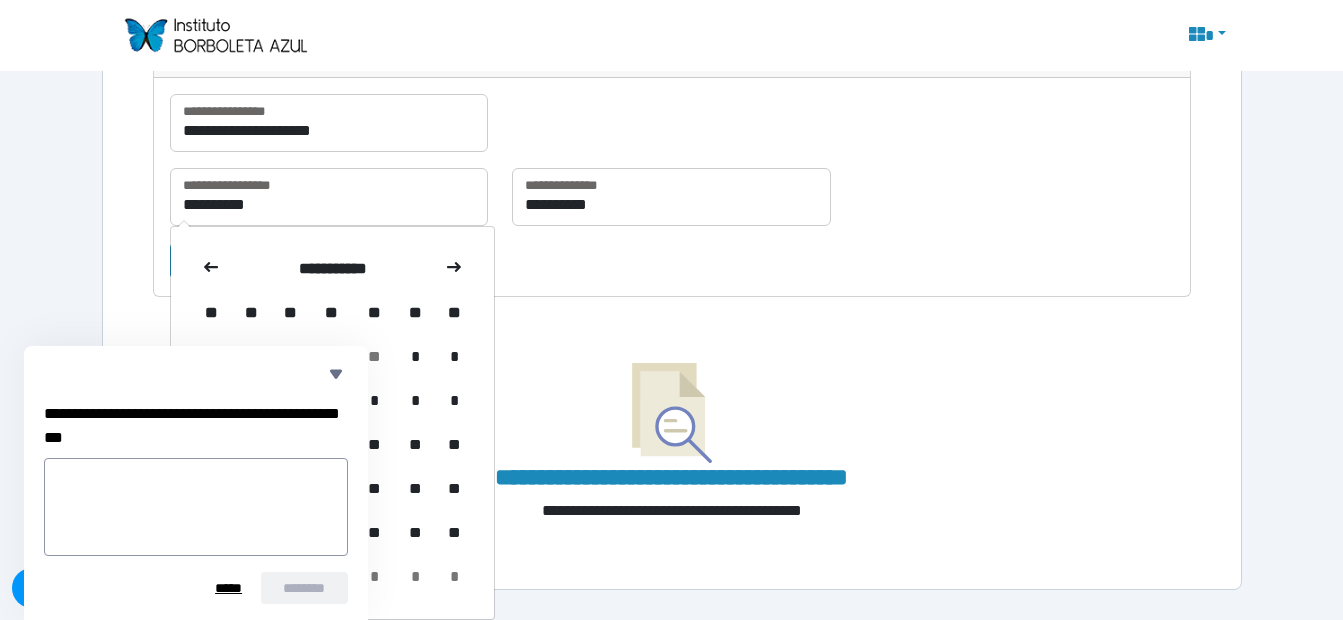 scroll, scrollTop: 217, scrollLeft: 0, axis: vertical 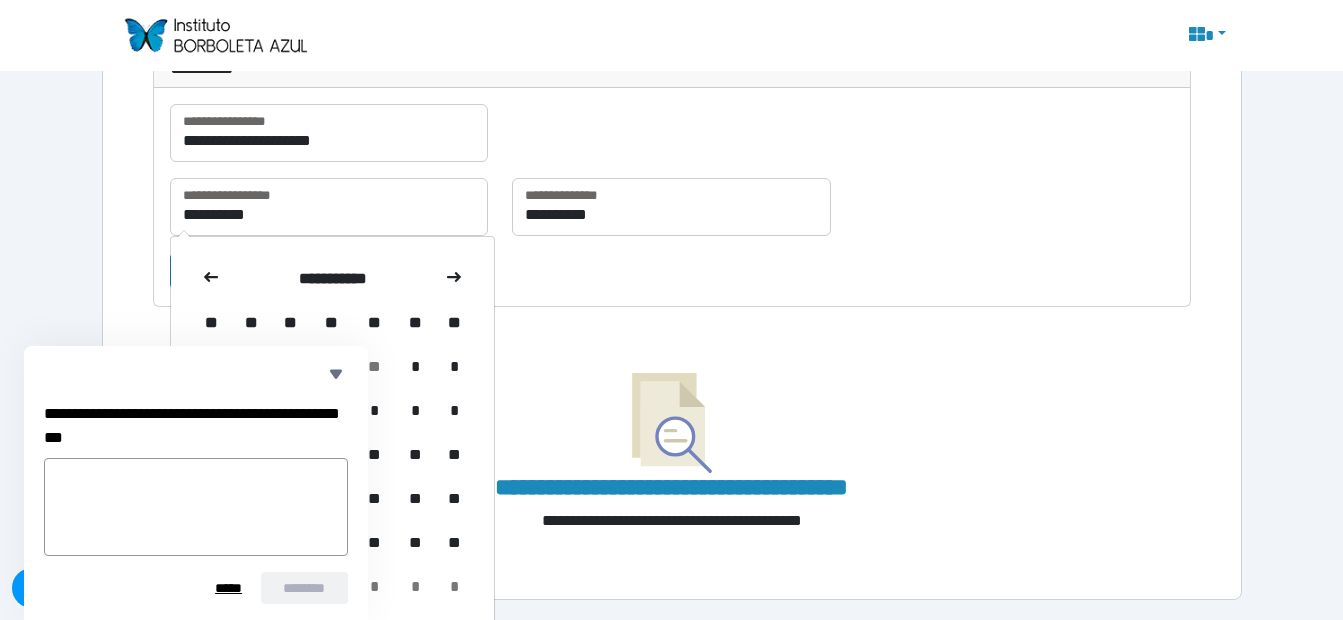 click on "**********" at bounding box center (672, 436) 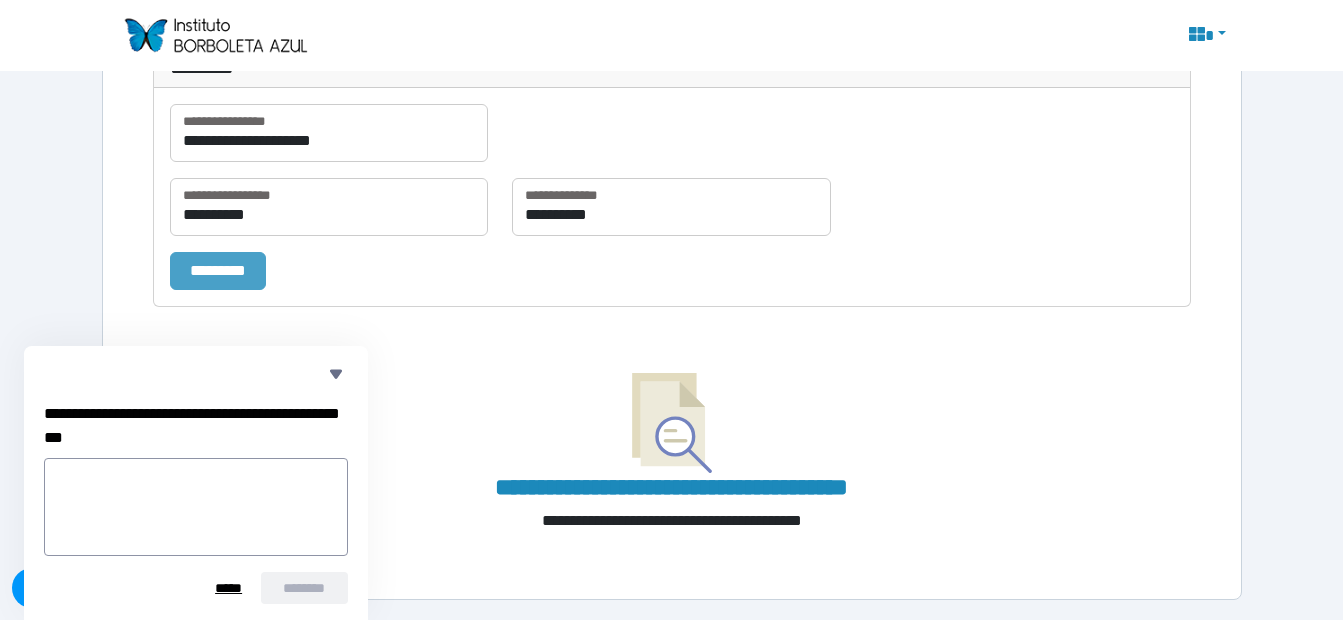 click on "*********" at bounding box center (218, 271) 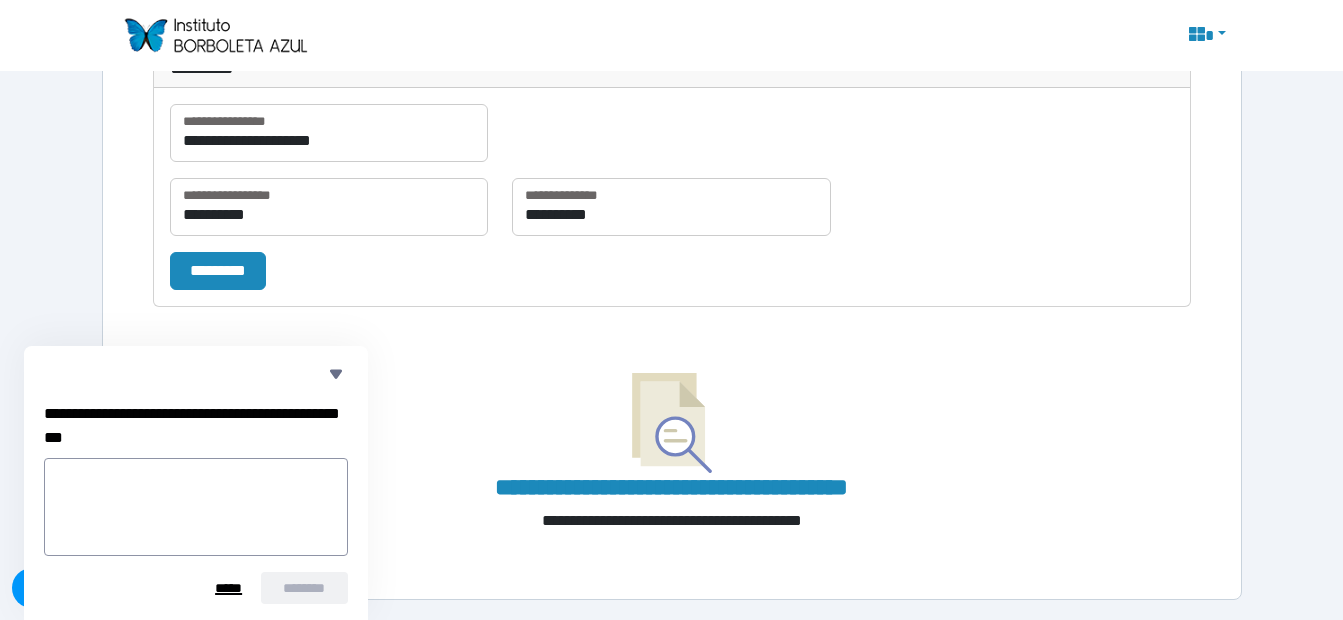 click on "*****" at bounding box center [228, 588] 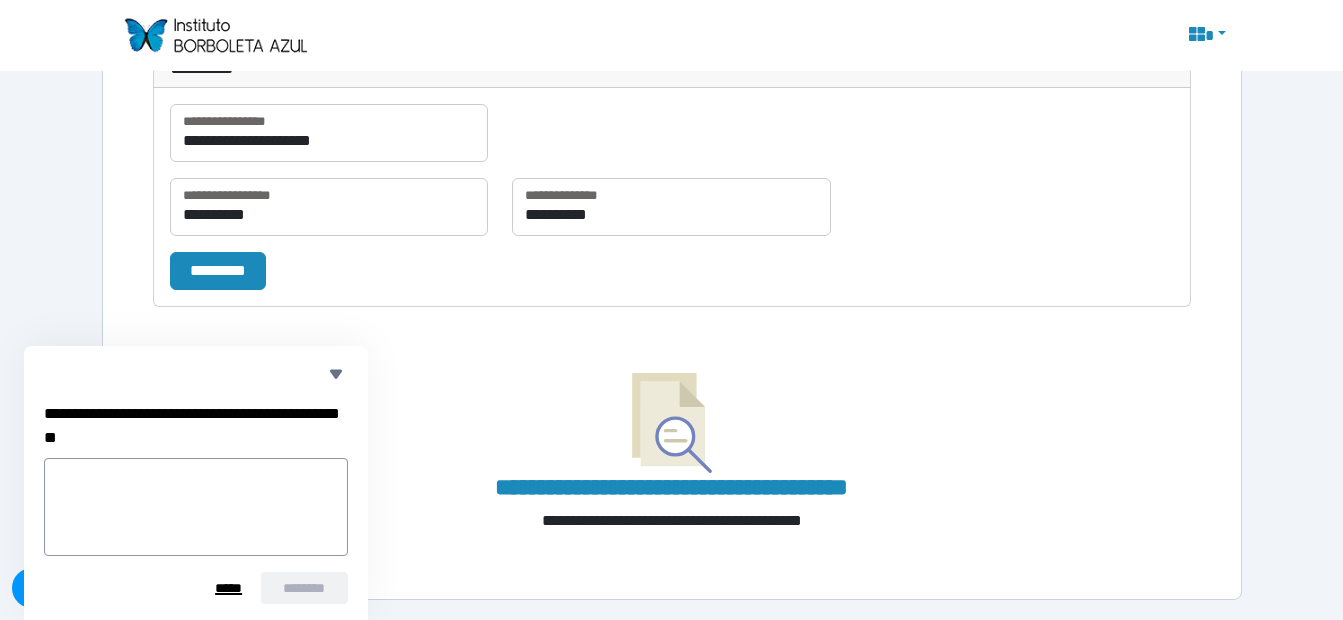 click on "*****" at bounding box center (228, 588) 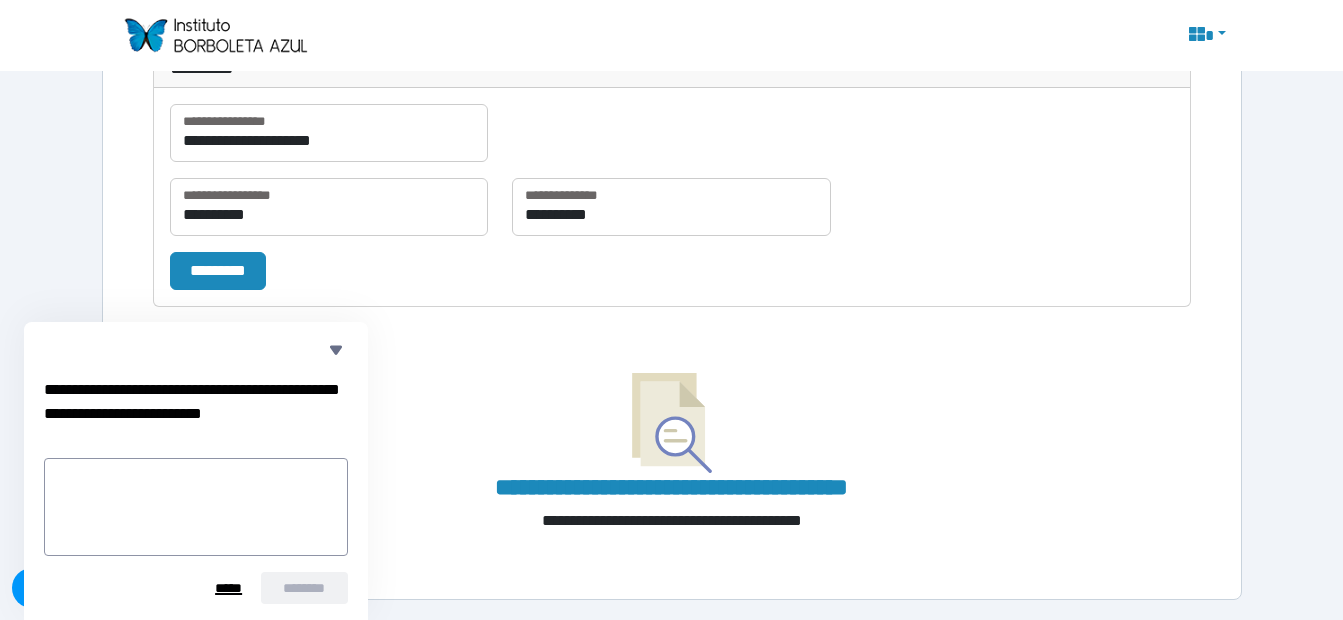 click on "*****" at bounding box center [228, 588] 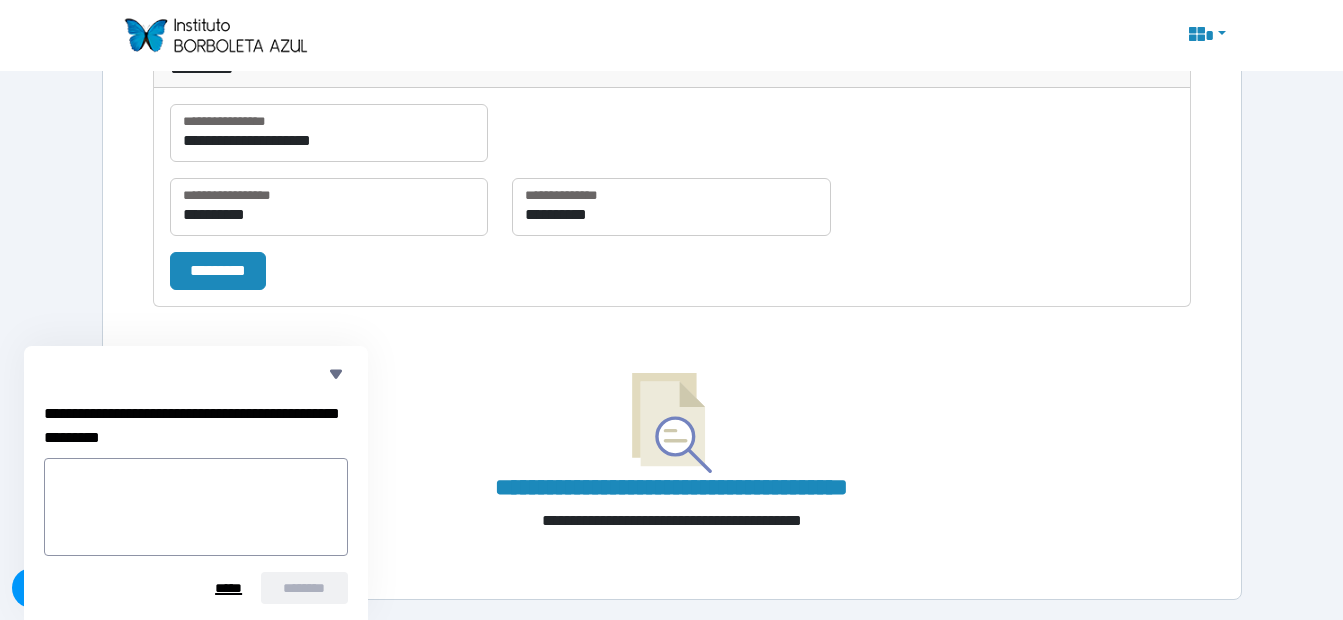 click on "*****" at bounding box center (228, 588) 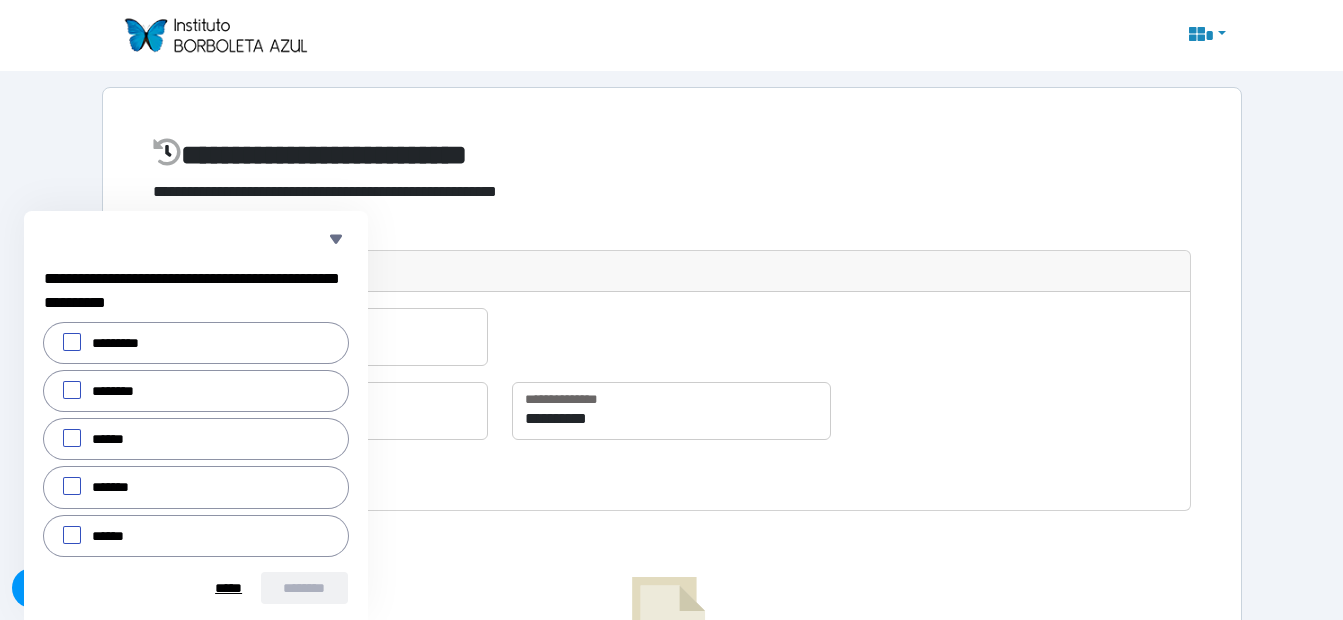 scroll, scrollTop: 0, scrollLeft: 0, axis: both 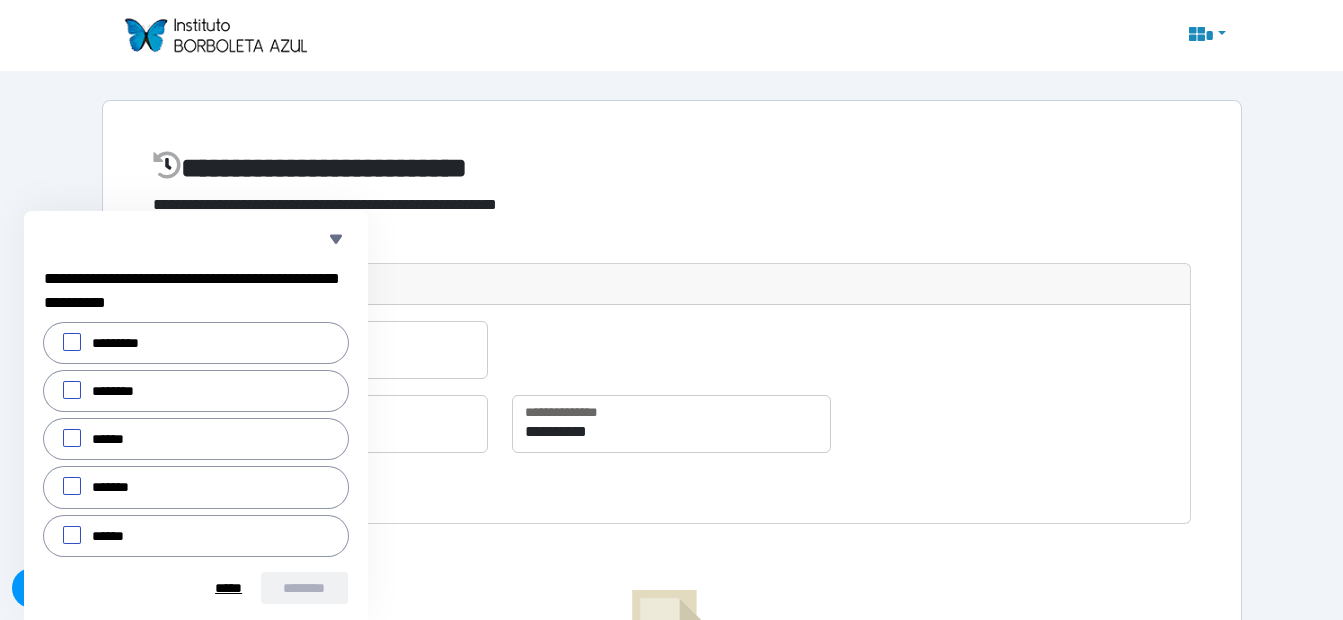 click at bounding box center (1205, 36) 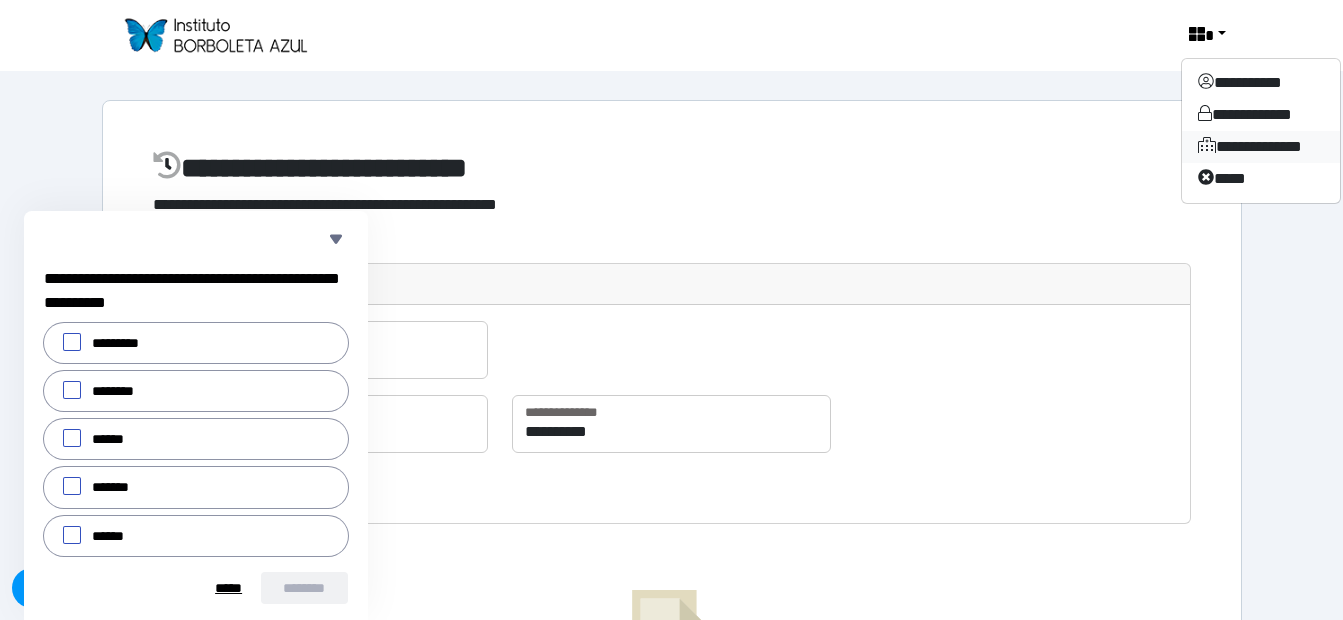 click on "**********" at bounding box center [1261, 147] 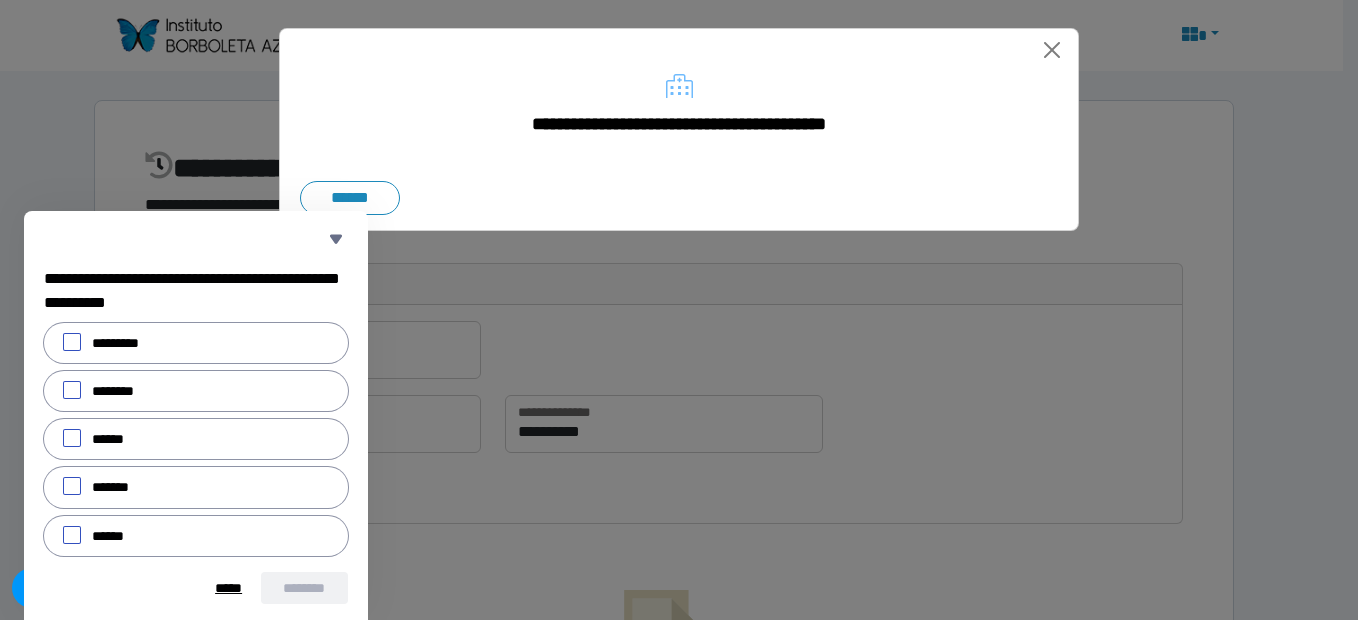 click on "**********" at bounding box center [679, 124] 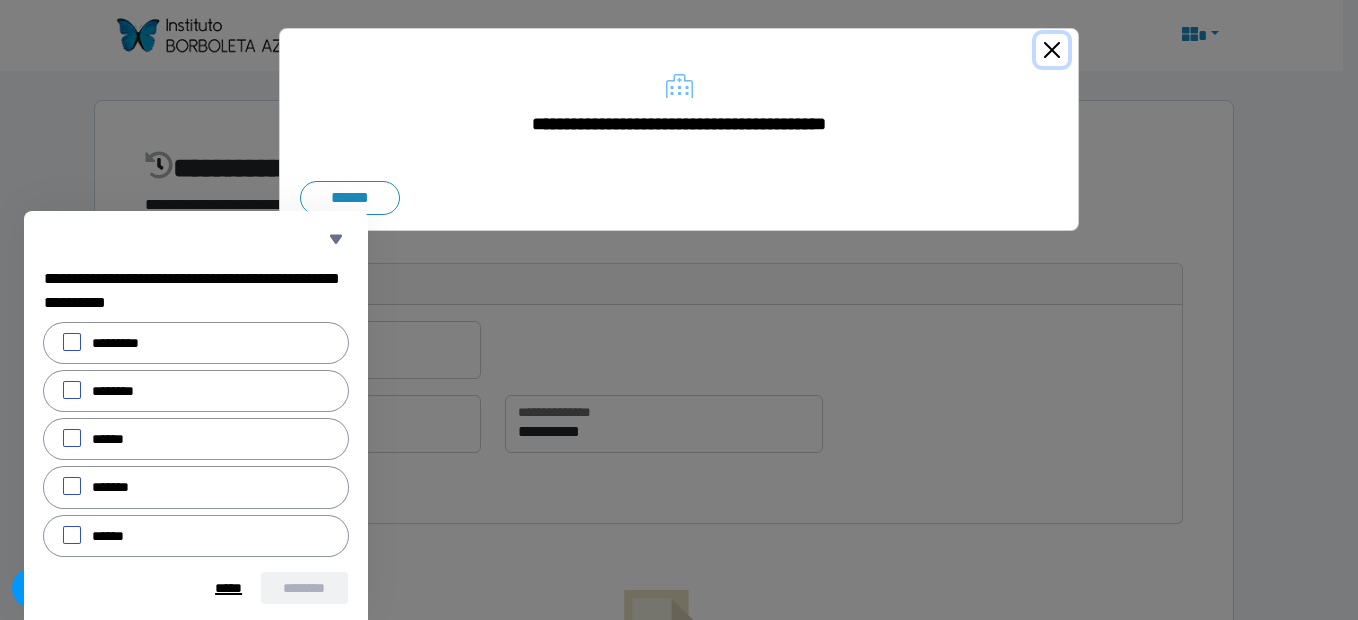click on "*****" at bounding box center [228, 588] 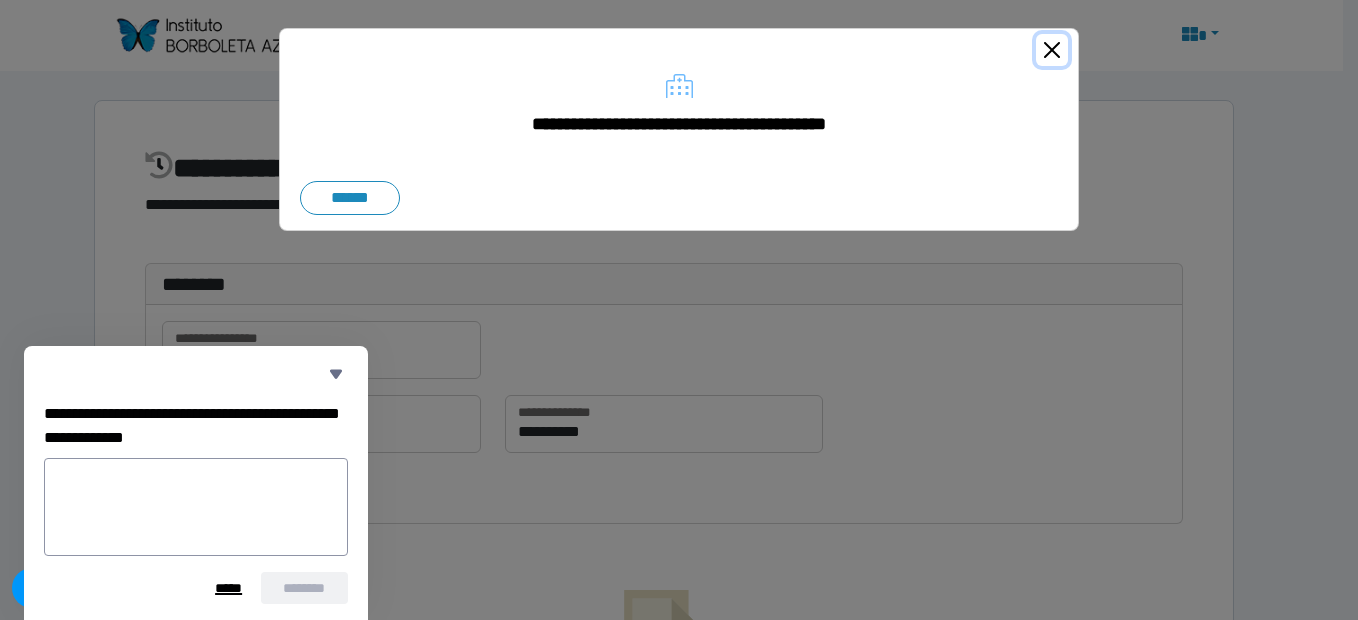 click on "*****" at bounding box center [228, 588] 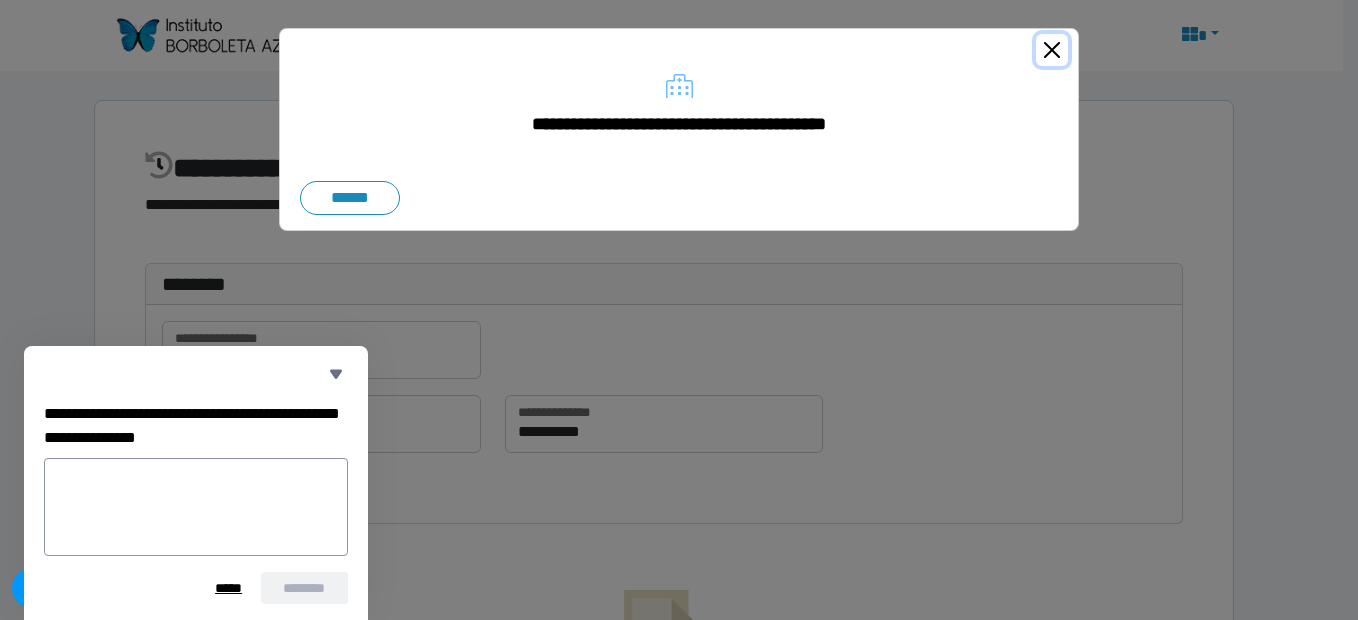 click at bounding box center [1052, 50] 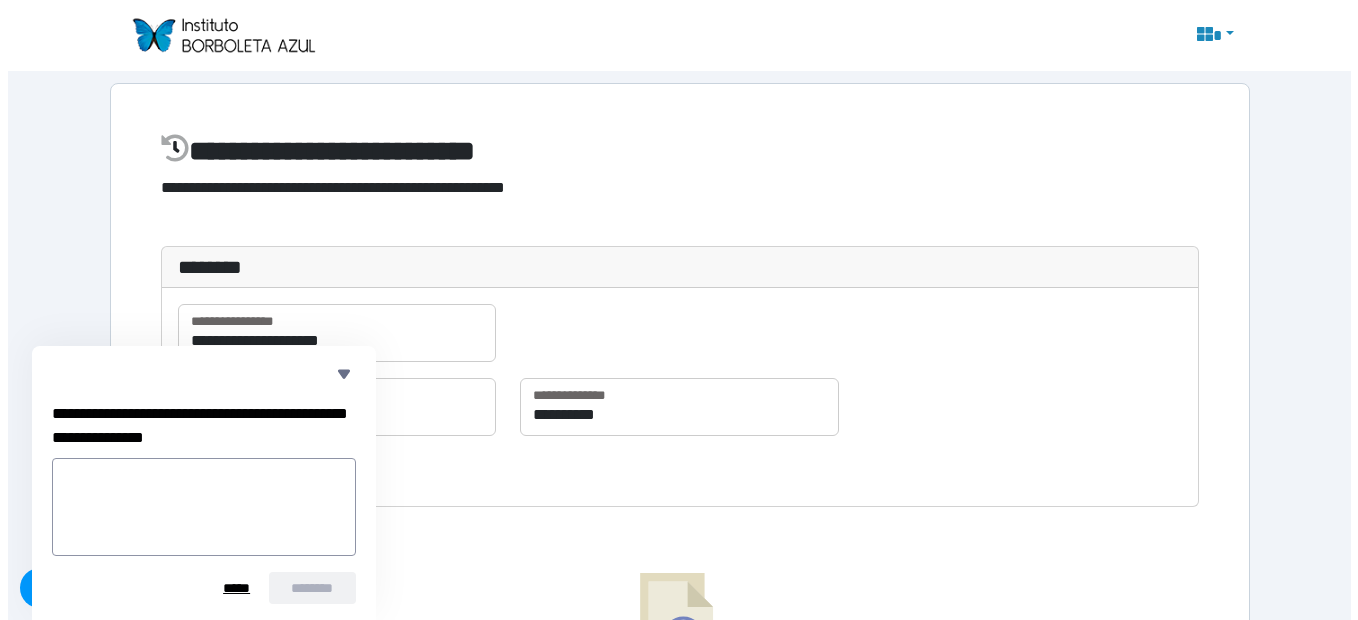 scroll, scrollTop: 0, scrollLeft: 0, axis: both 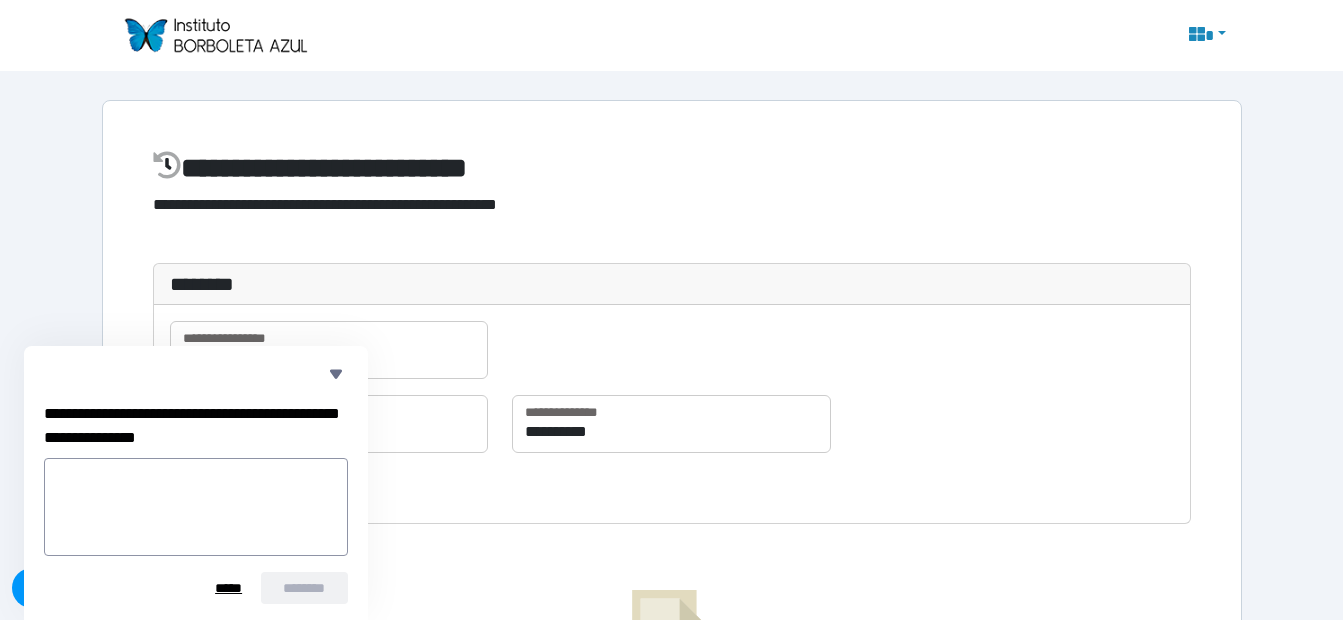 click at bounding box center (1205, 36) 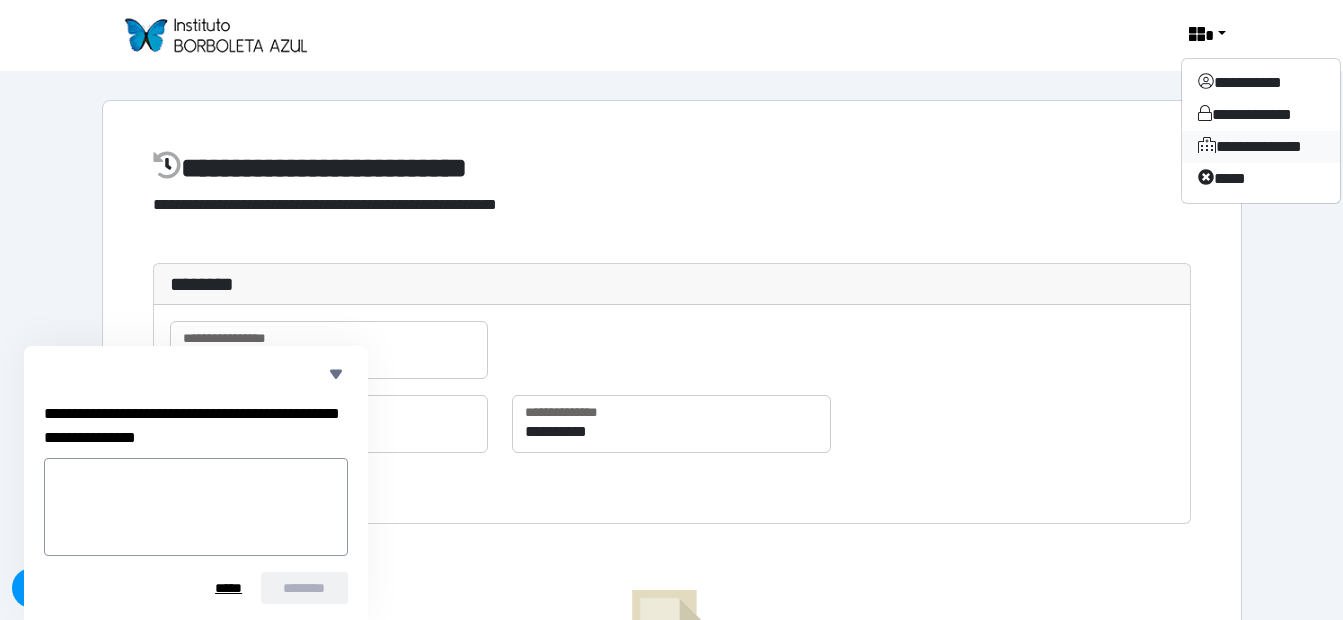 click on "**********" at bounding box center (1261, 147) 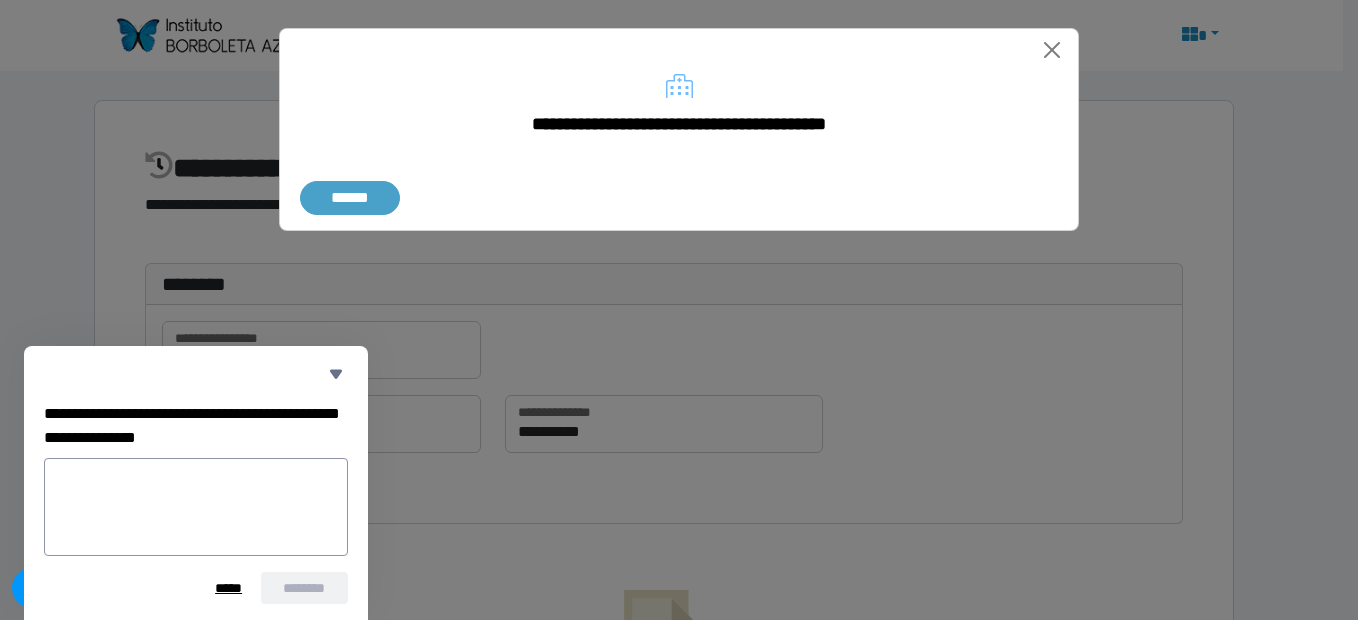 click on "******" at bounding box center [350, 198] 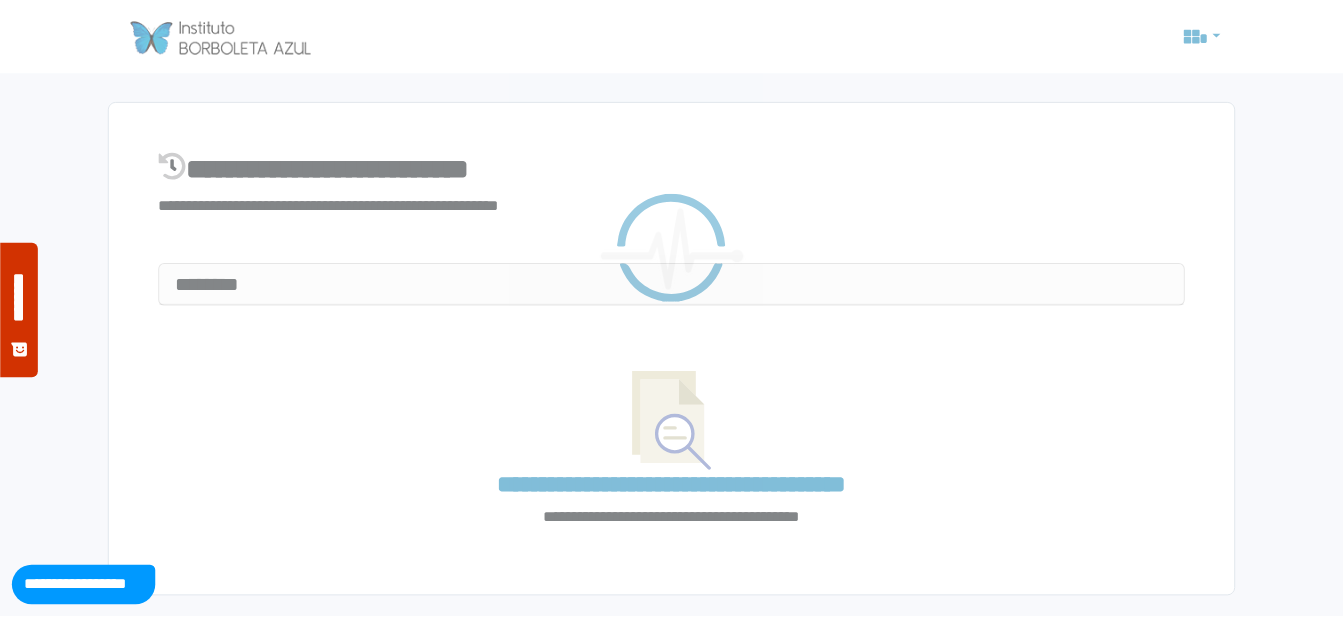 scroll, scrollTop: 0, scrollLeft: 0, axis: both 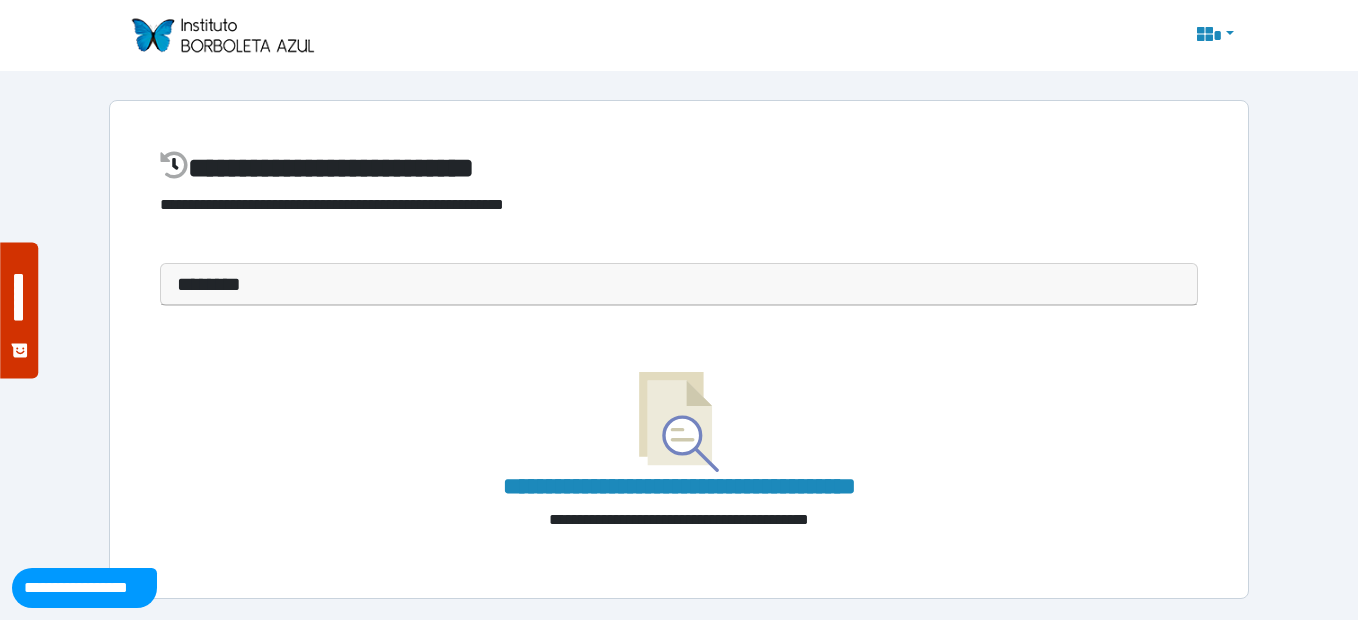 click 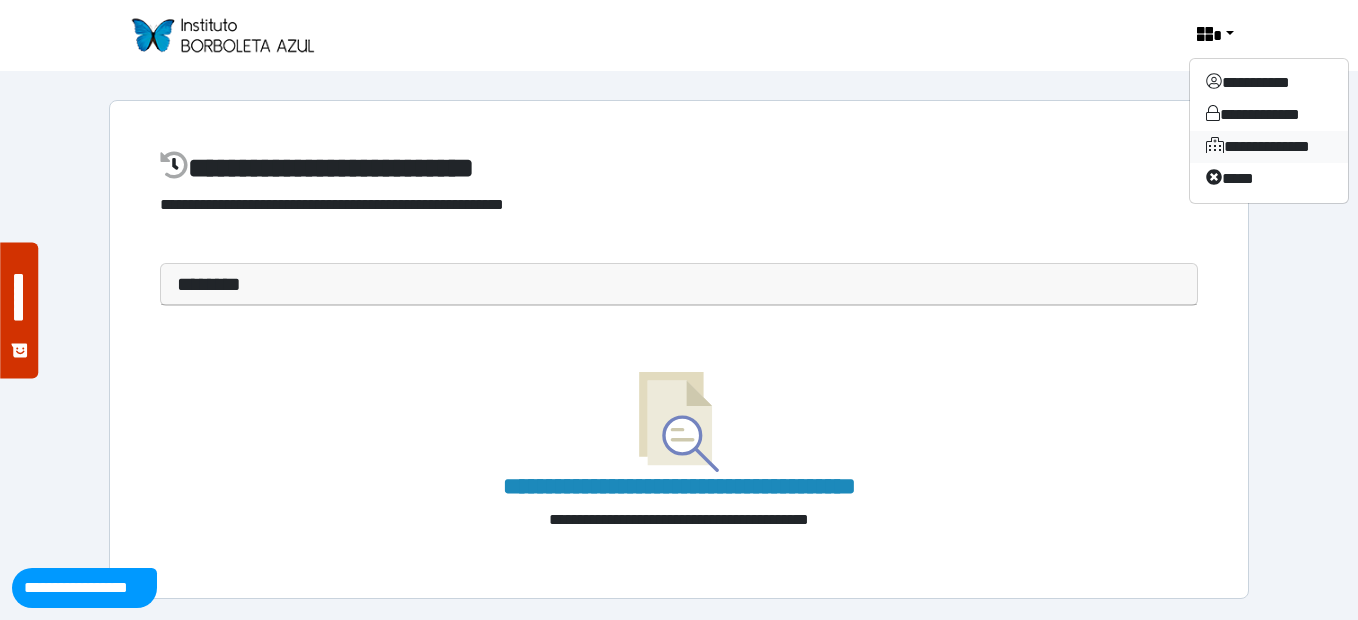 click on "**********" at bounding box center (1269, 147) 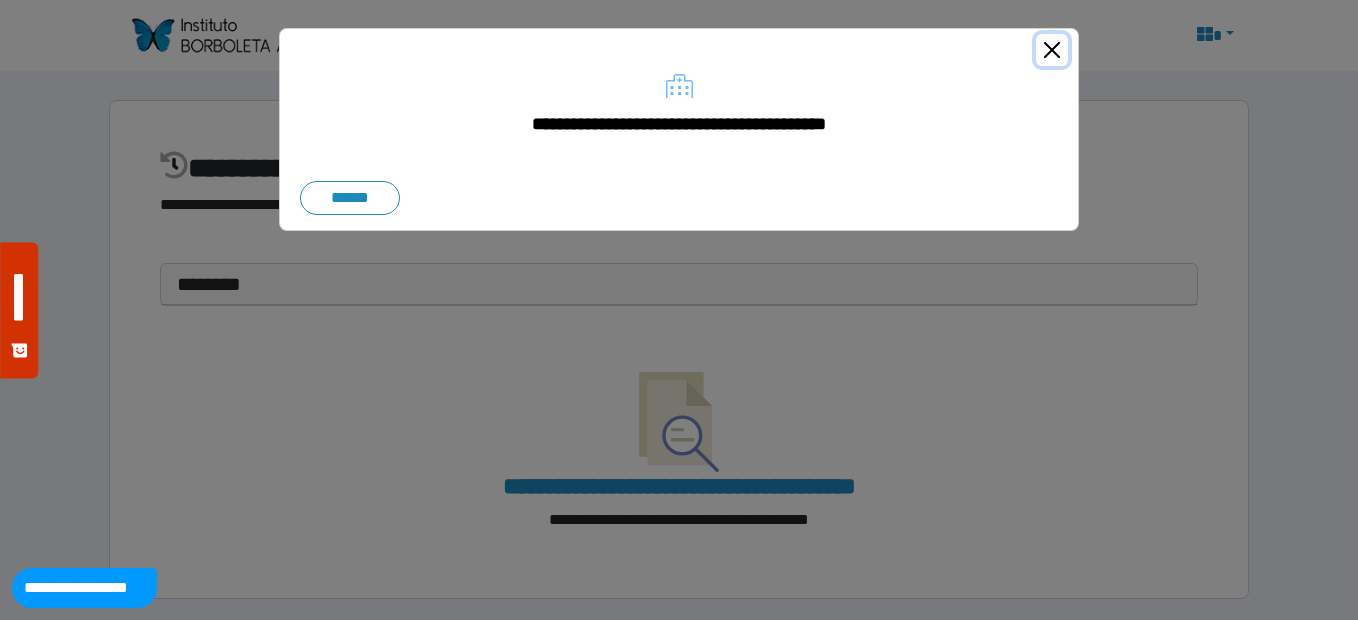 click at bounding box center [1052, 50] 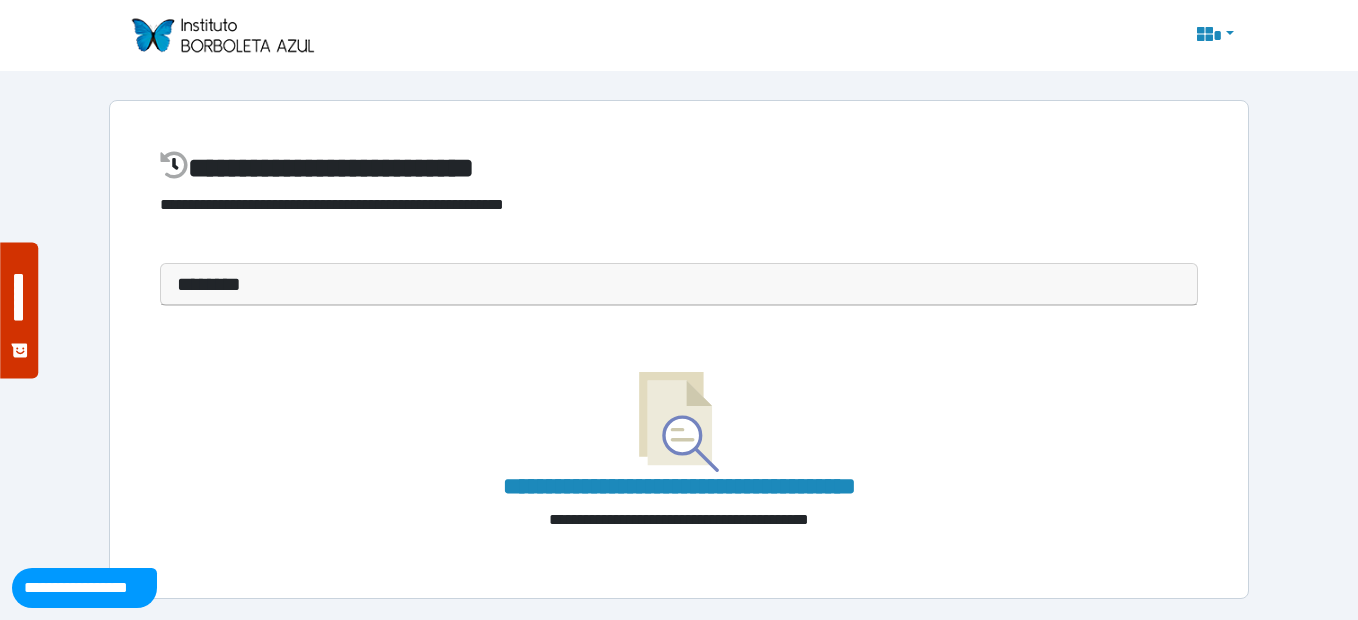 click on "********" at bounding box center [679, 284] 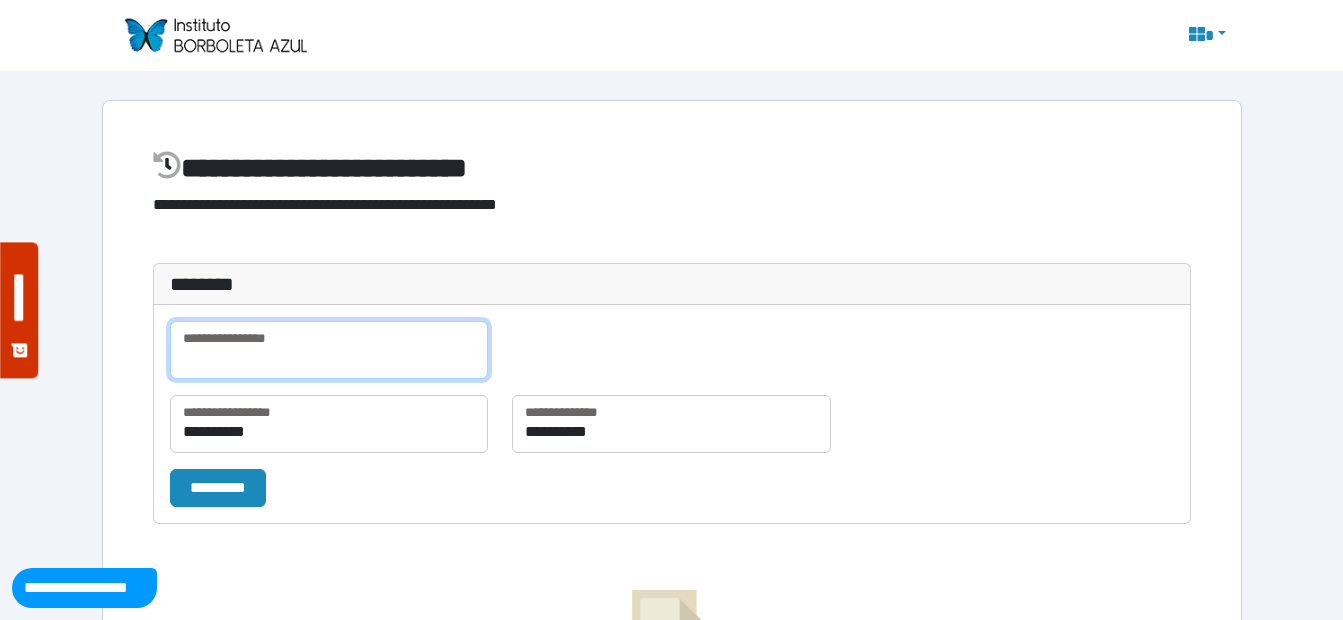 drag, startPoint x: 335, startPoint y: 330, endPoint x: 173, endPoint y: 317, distance: 162.52077 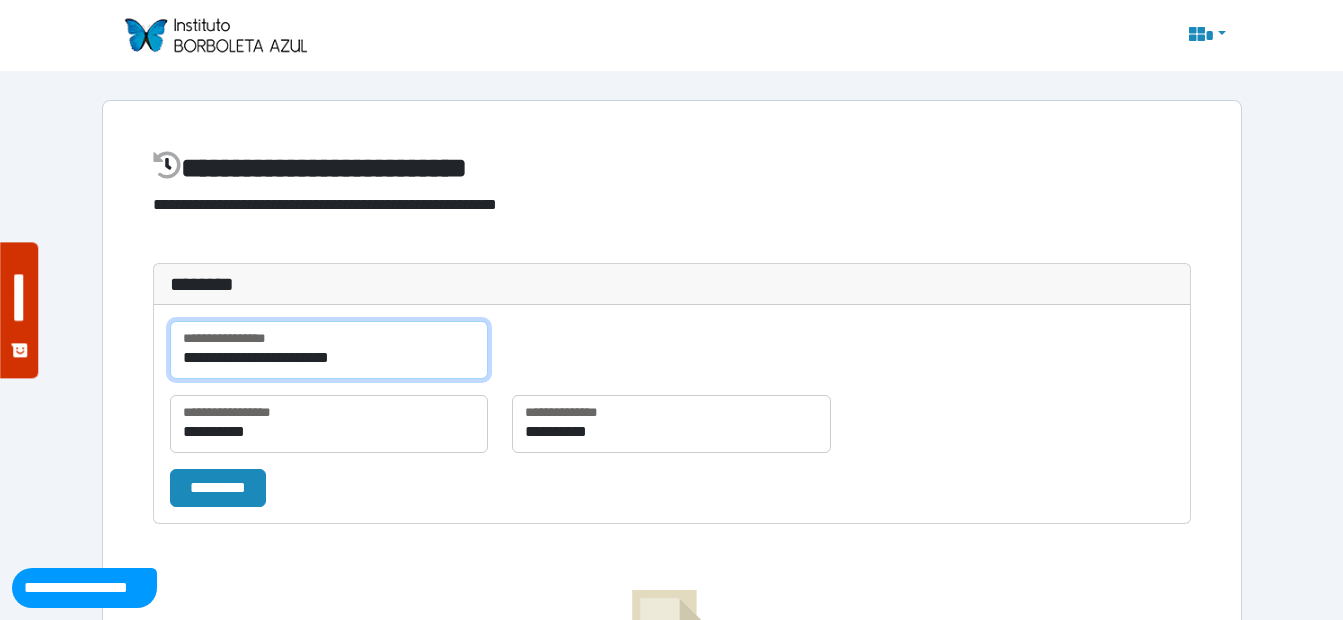 type on "**********" 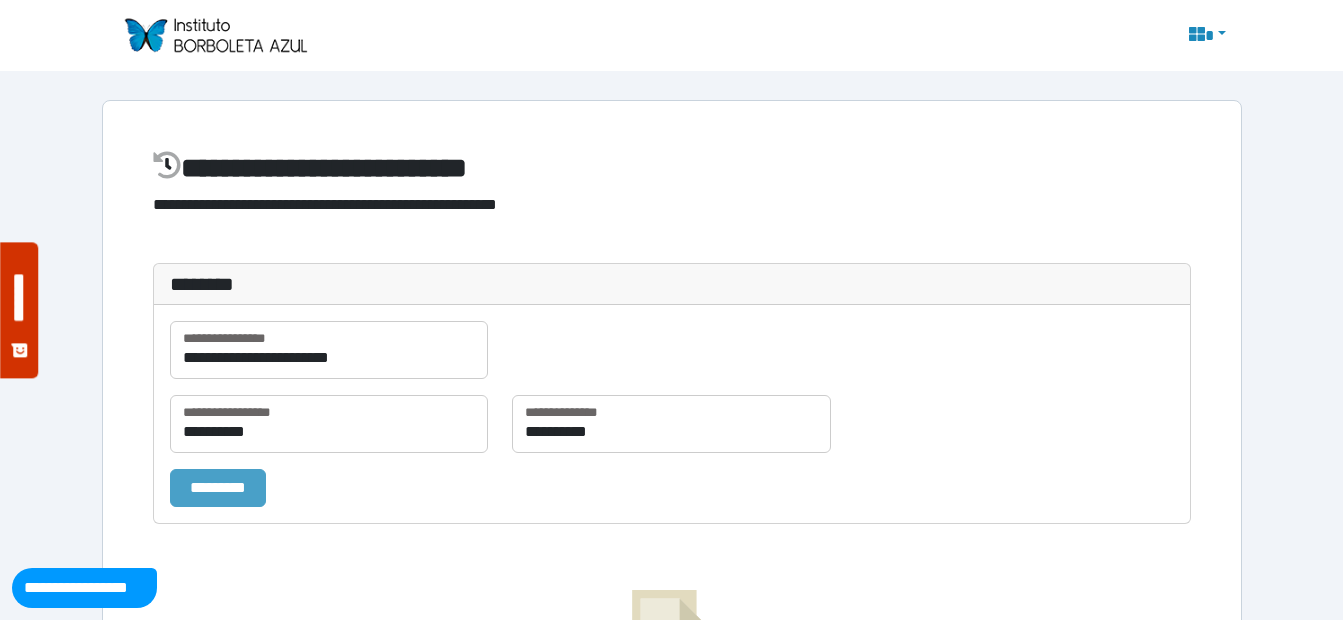 click on "*********" at bounding box center (218, 488) 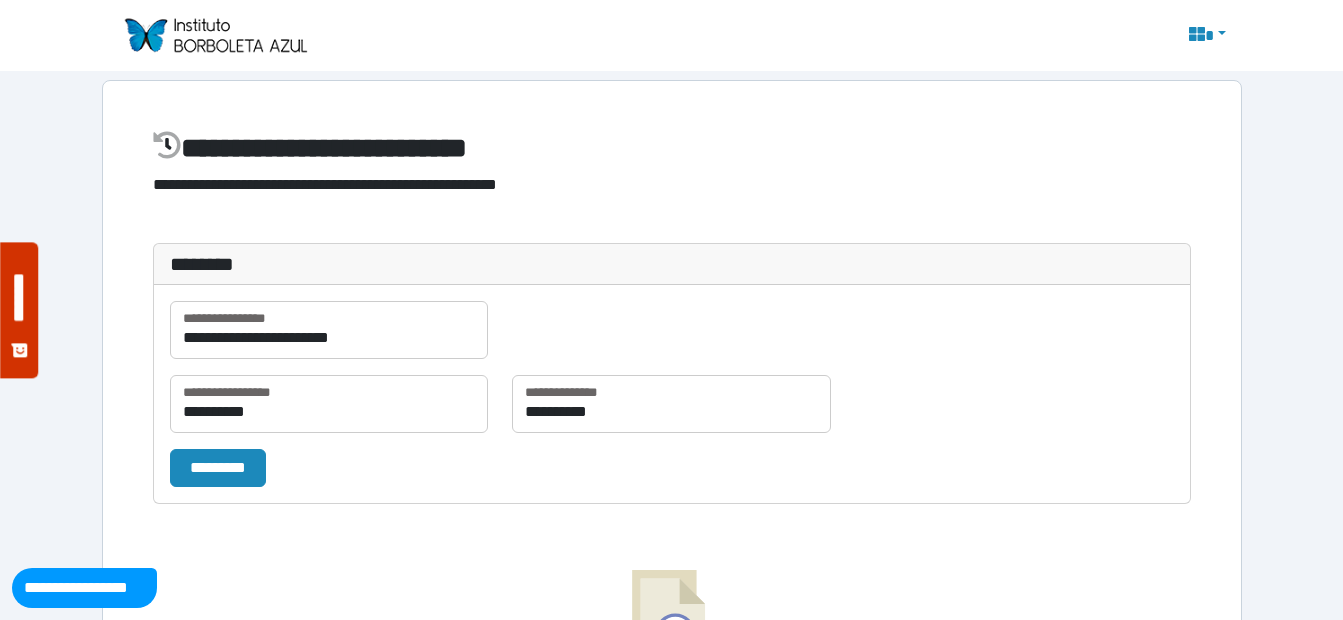 scroll, scrollTop: 0, scrollLeft: 0, axis: both 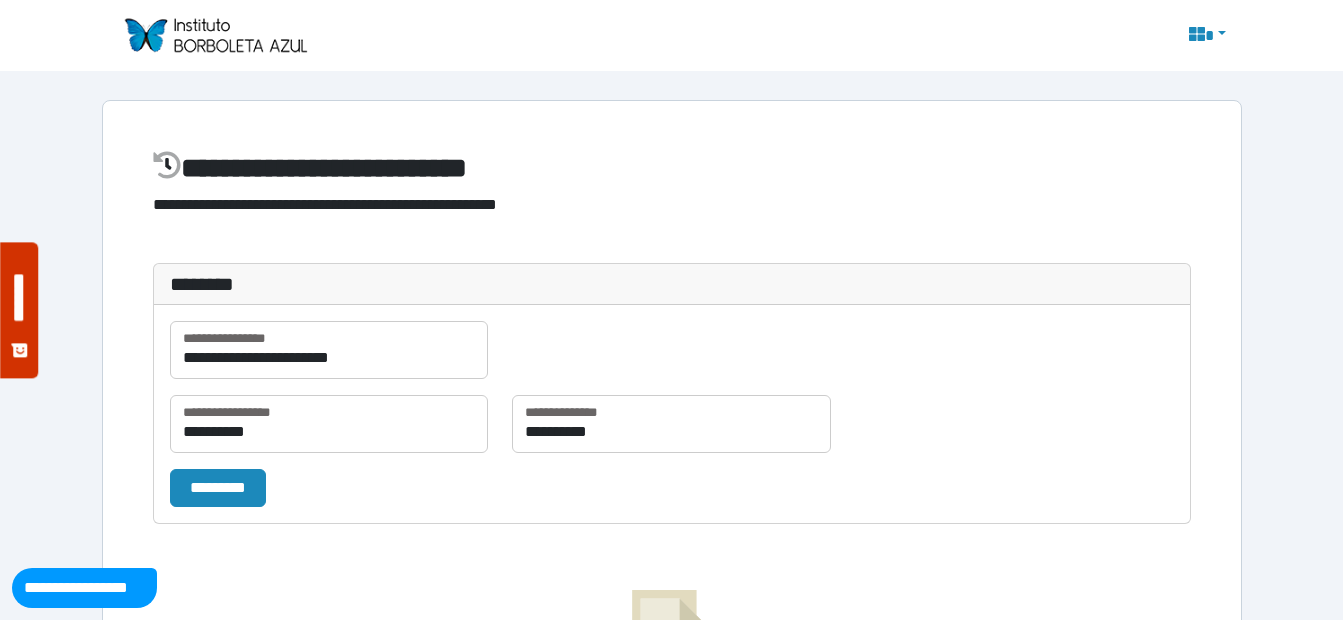 click at bounding box center [215, 35] 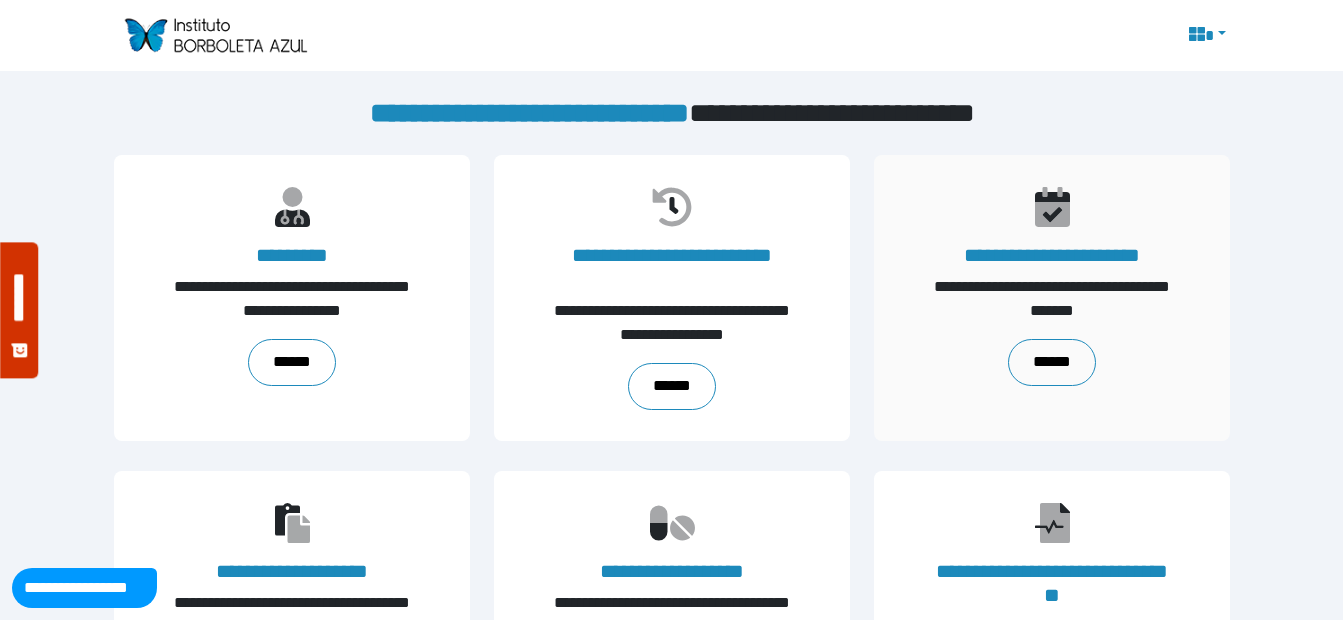 scroll, scrollTop: 0, scrollLeft: 0, axis: both 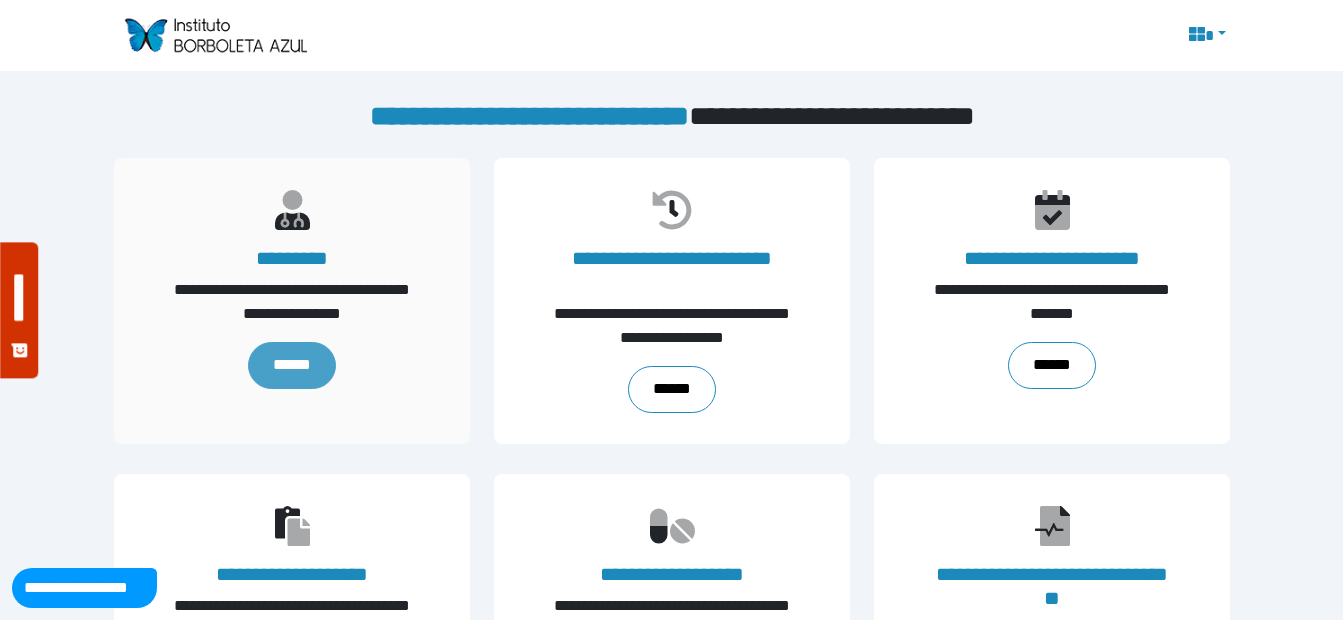 click on "******" at bounding box center [291, 365] 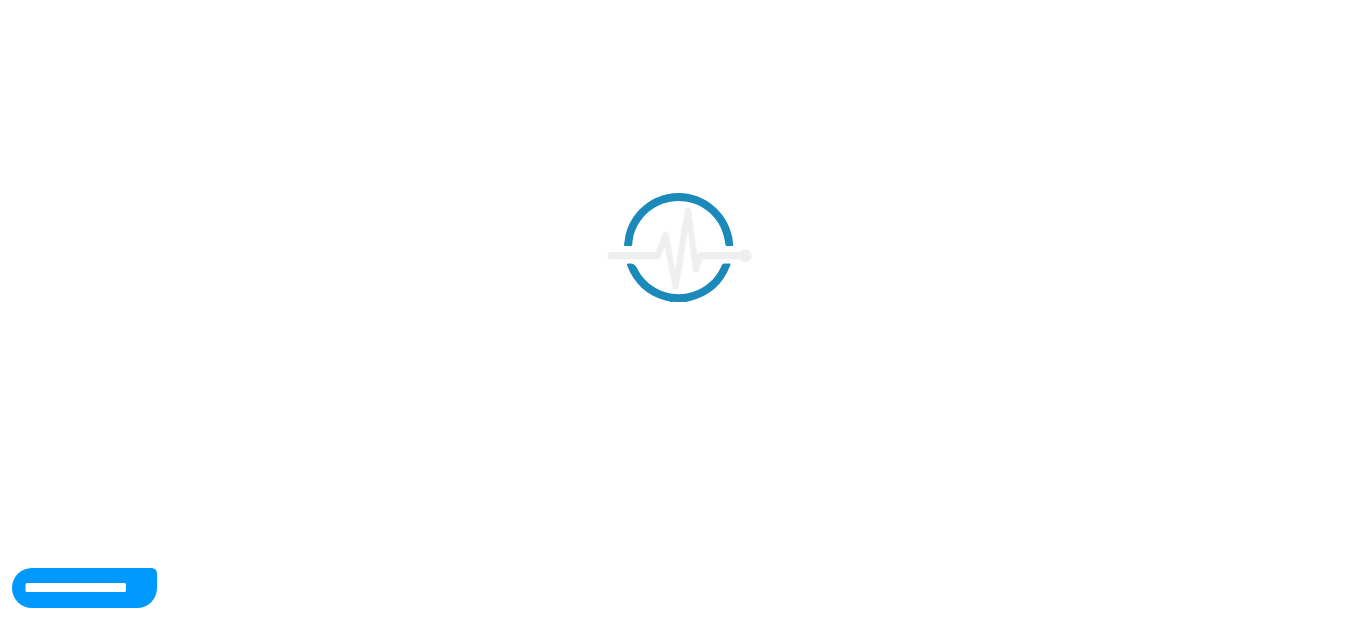 scroll, scrollTop: 0, scrollLeft: 0, axis: both 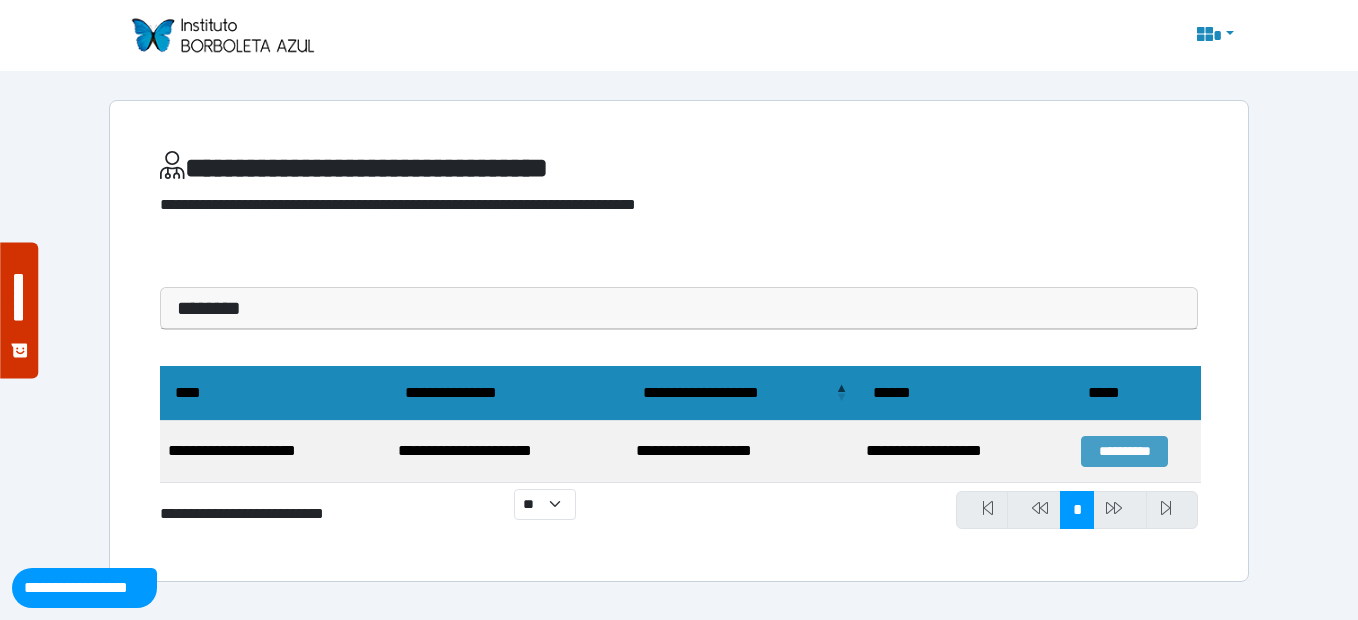 click on "**********" at bounding box center [1124, 451] 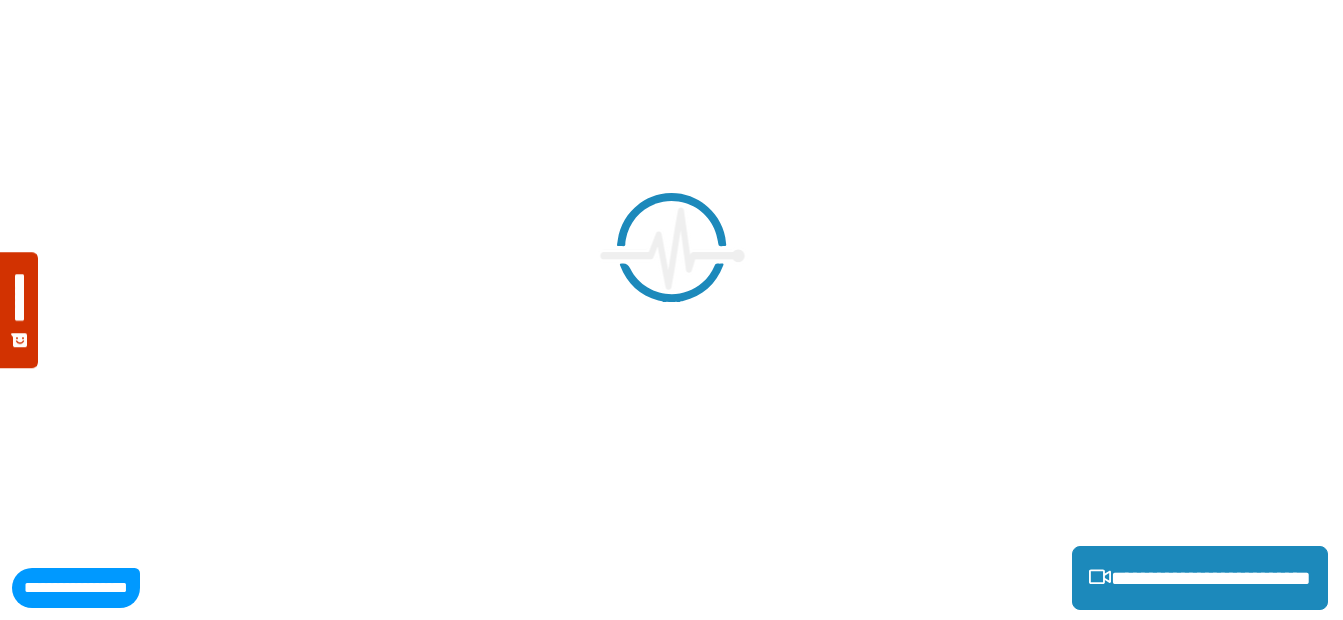 scroll, scrollTop: 0, scrollLeft: 0, axis: both 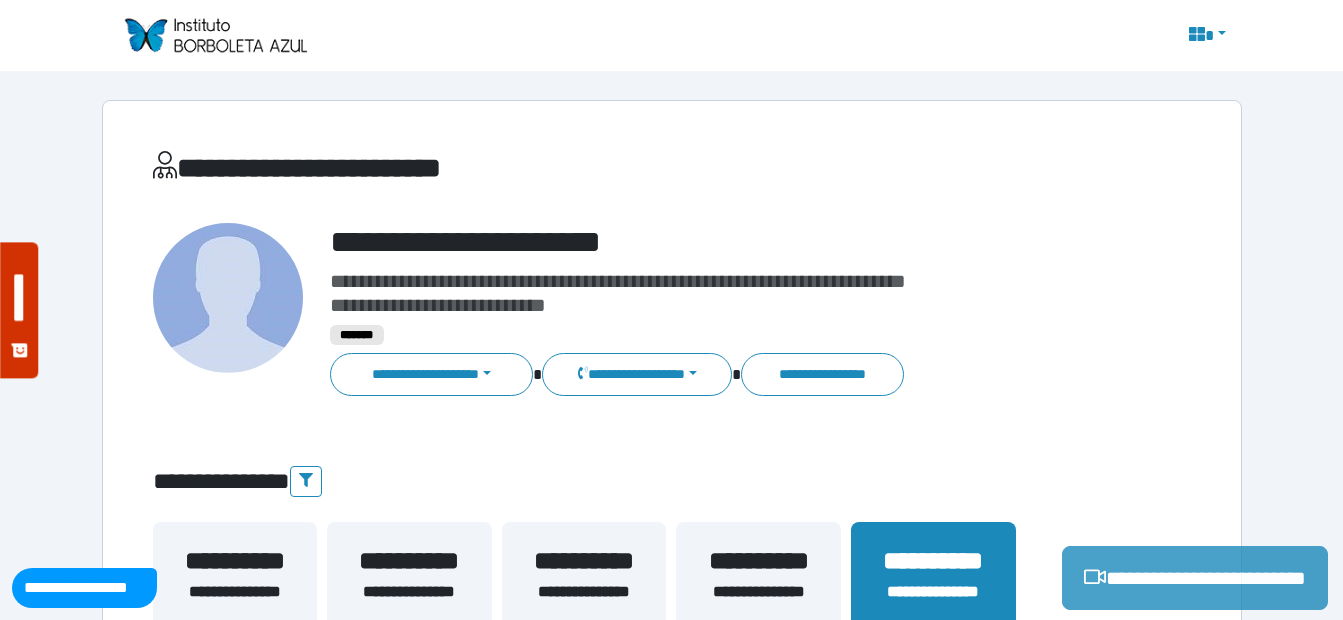 click on "**********" at bounding box center (1195, 578) 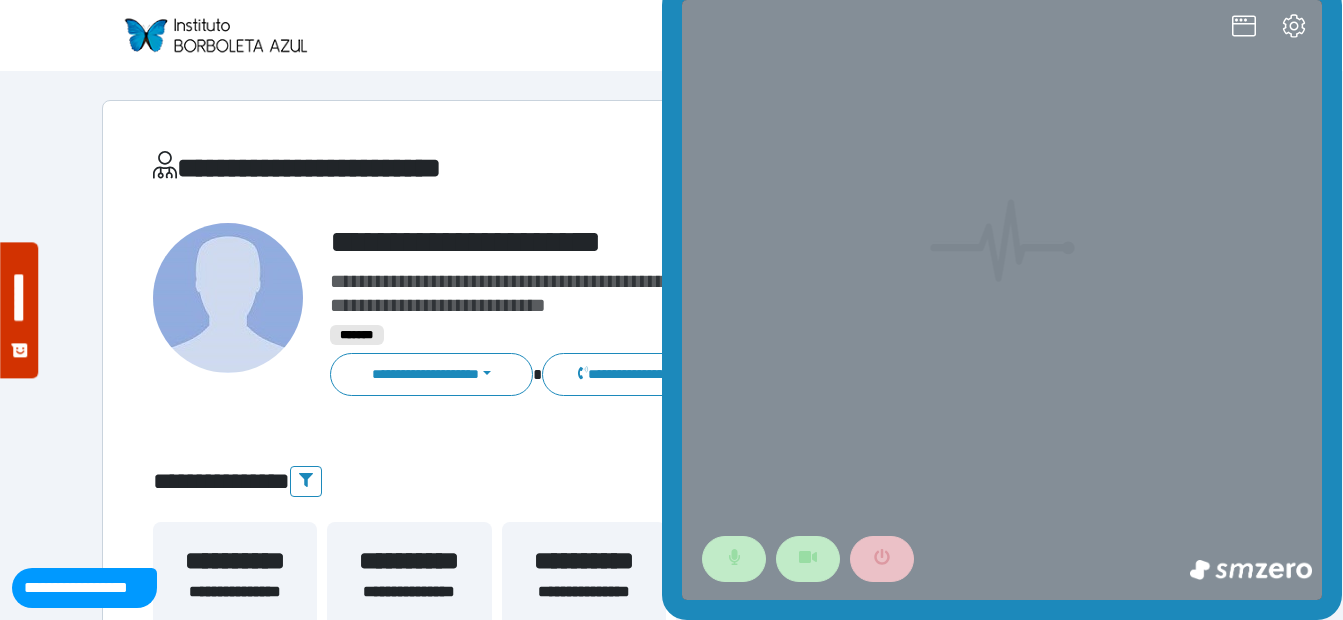 scroll, scrollTop: 0, scrollLeft: 0, axis: both 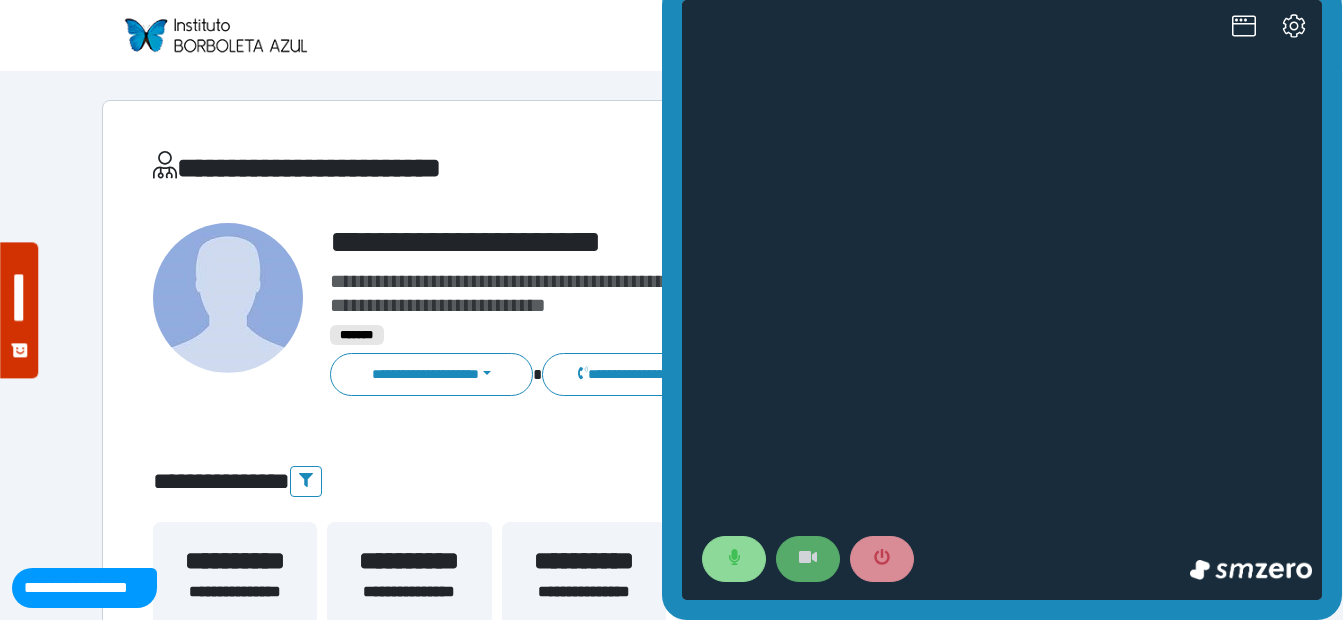 click 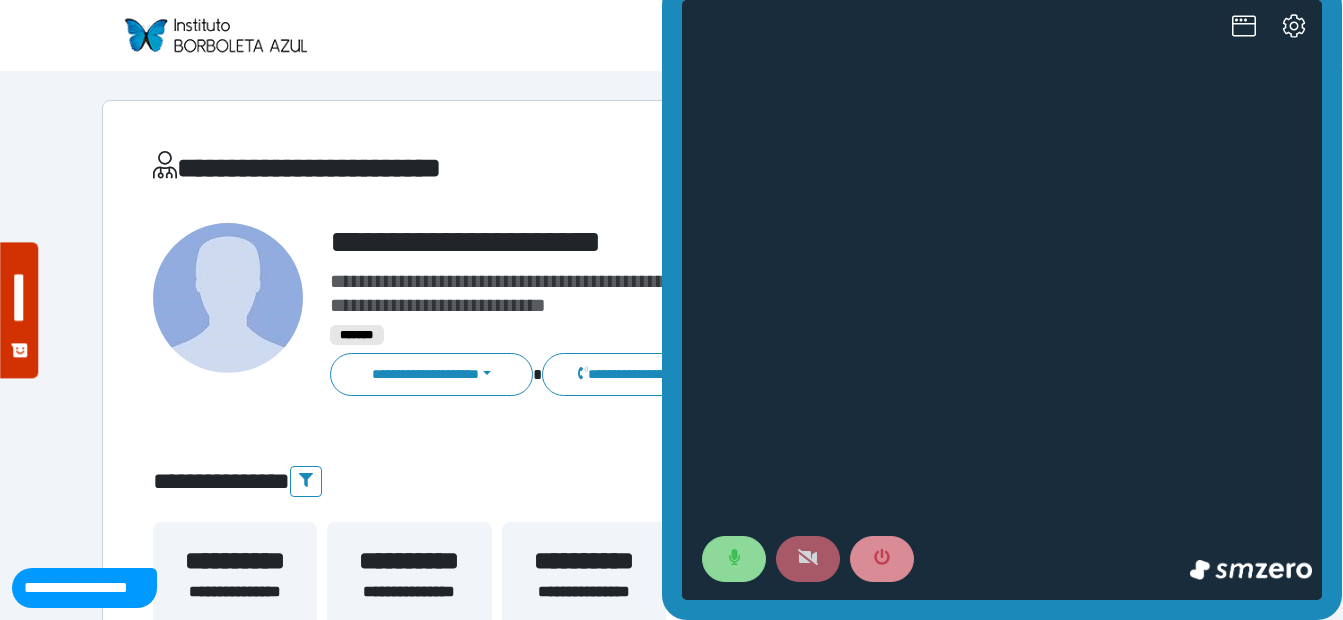 click 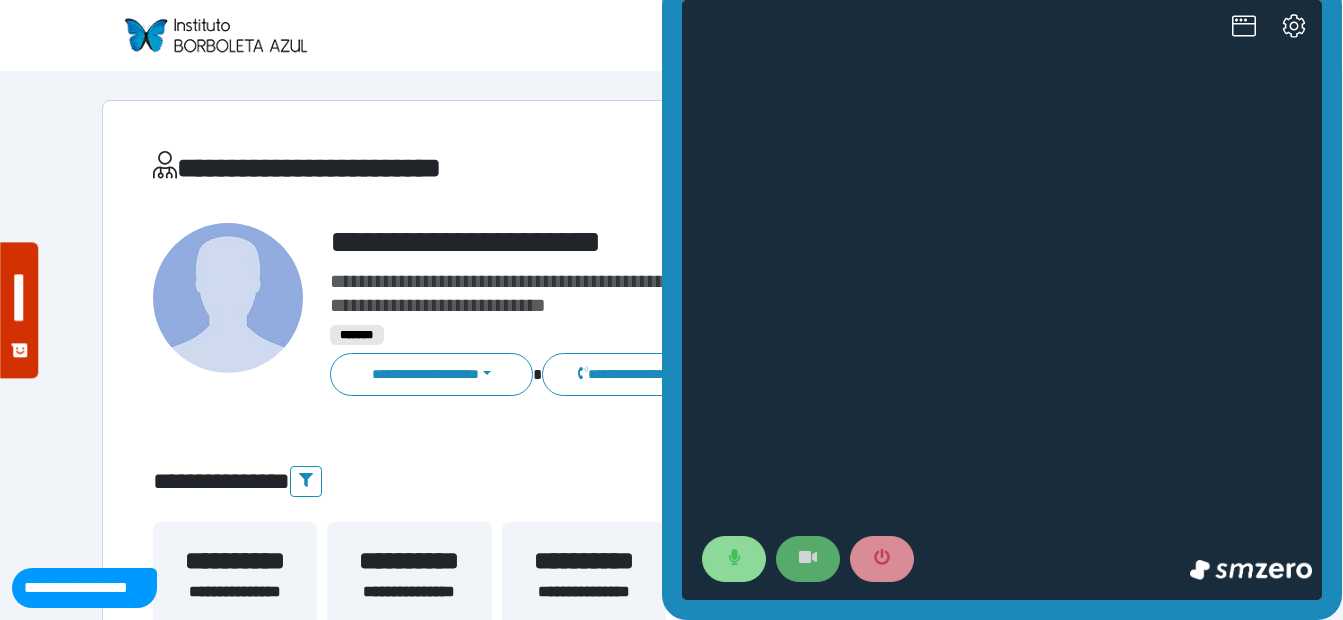 click 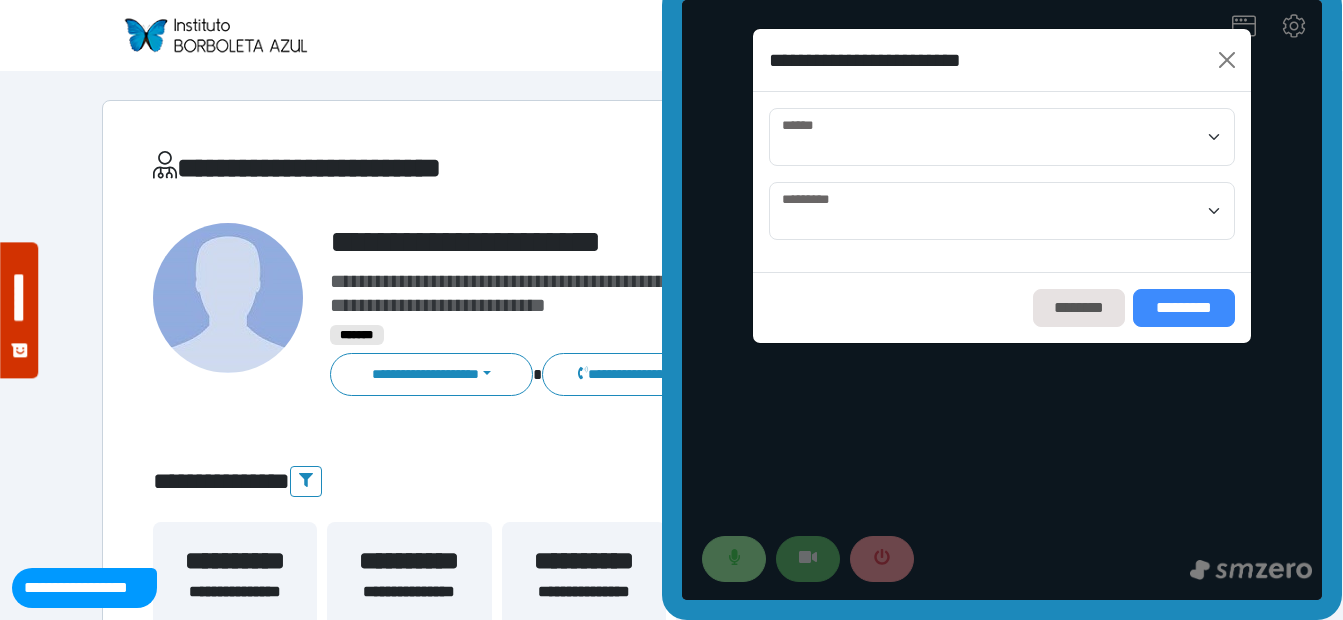 click on "*********" at bounding box center (1184, 308) 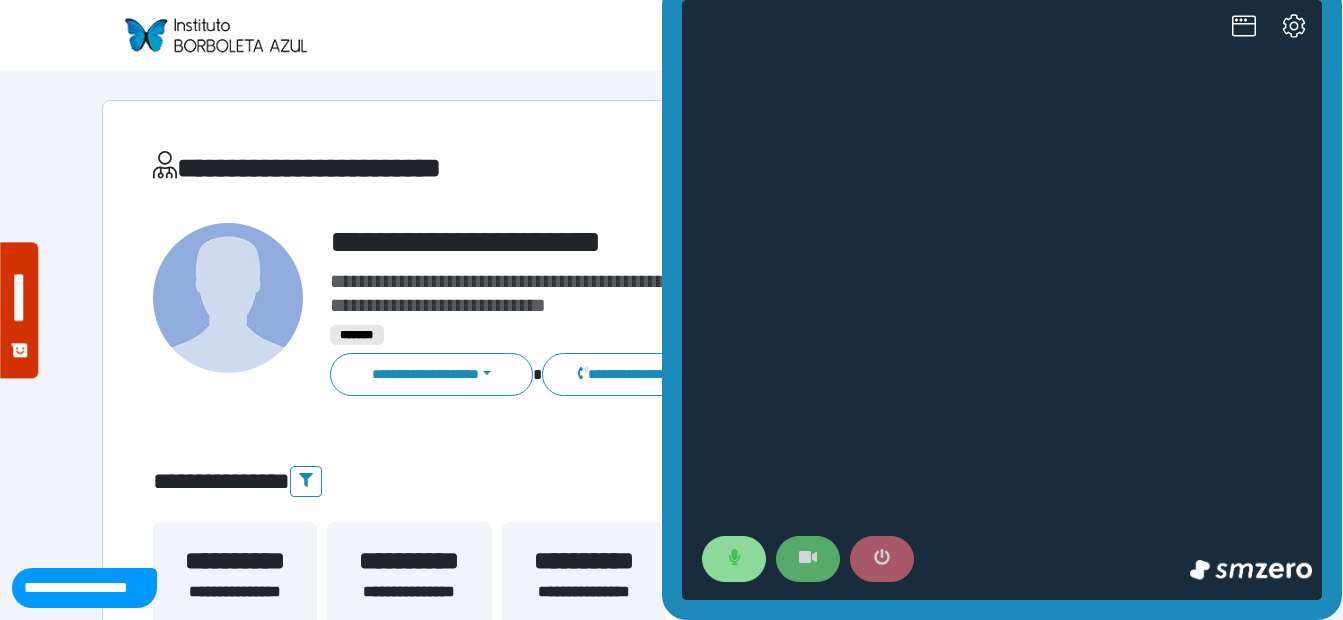 click 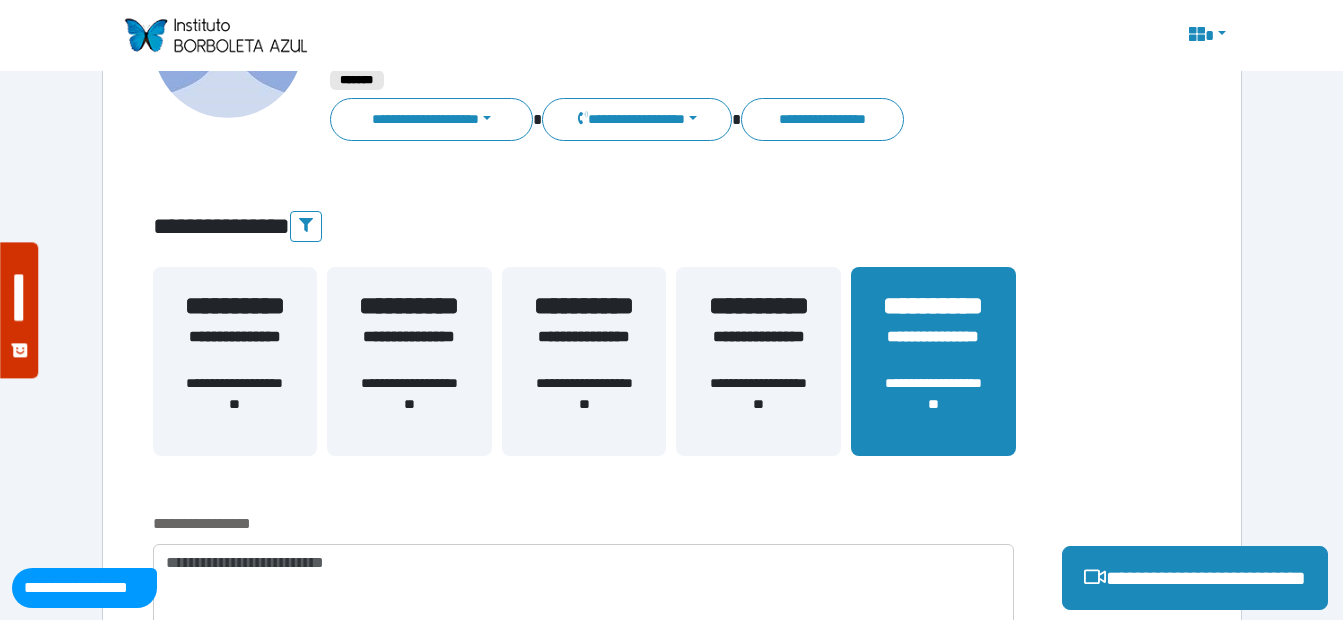 scroll, scrollTop: 300, scrollLeft: 0, axis: vertical 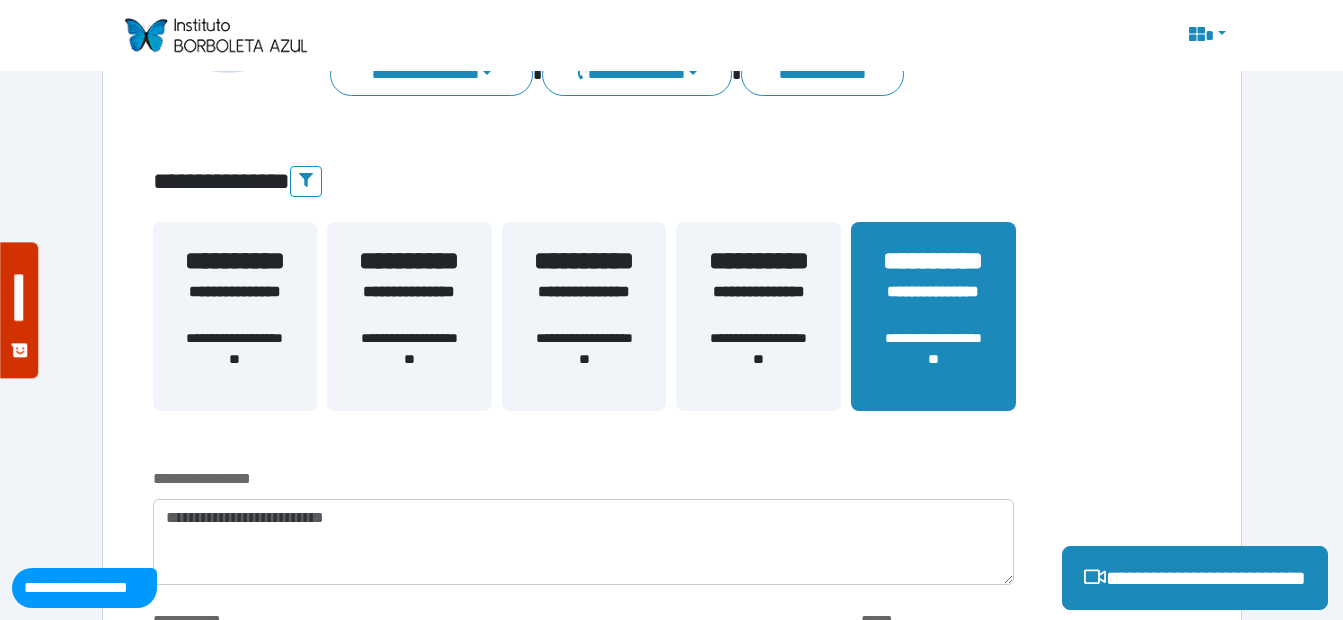 click on "**********" at bounding box center (758, 359) 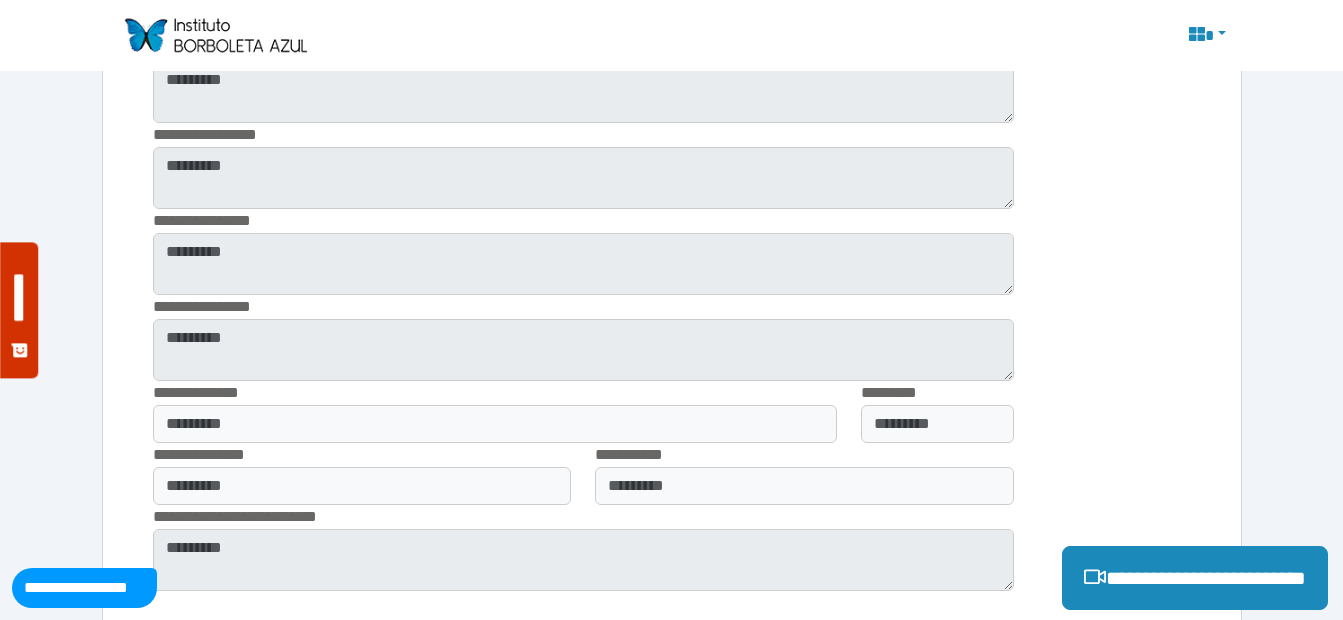 scroll, scrollTop: 3669, scrollLeft: 0, axis: vertical 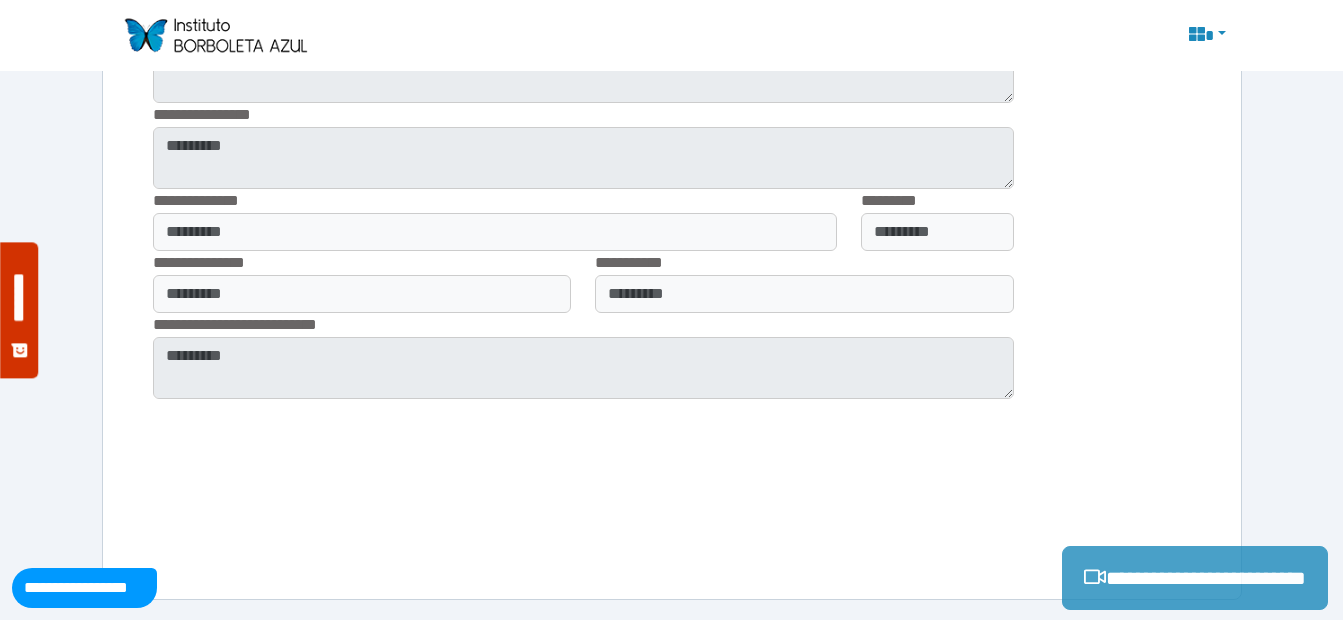 click on "**********" at bounding box center (1195, 578) 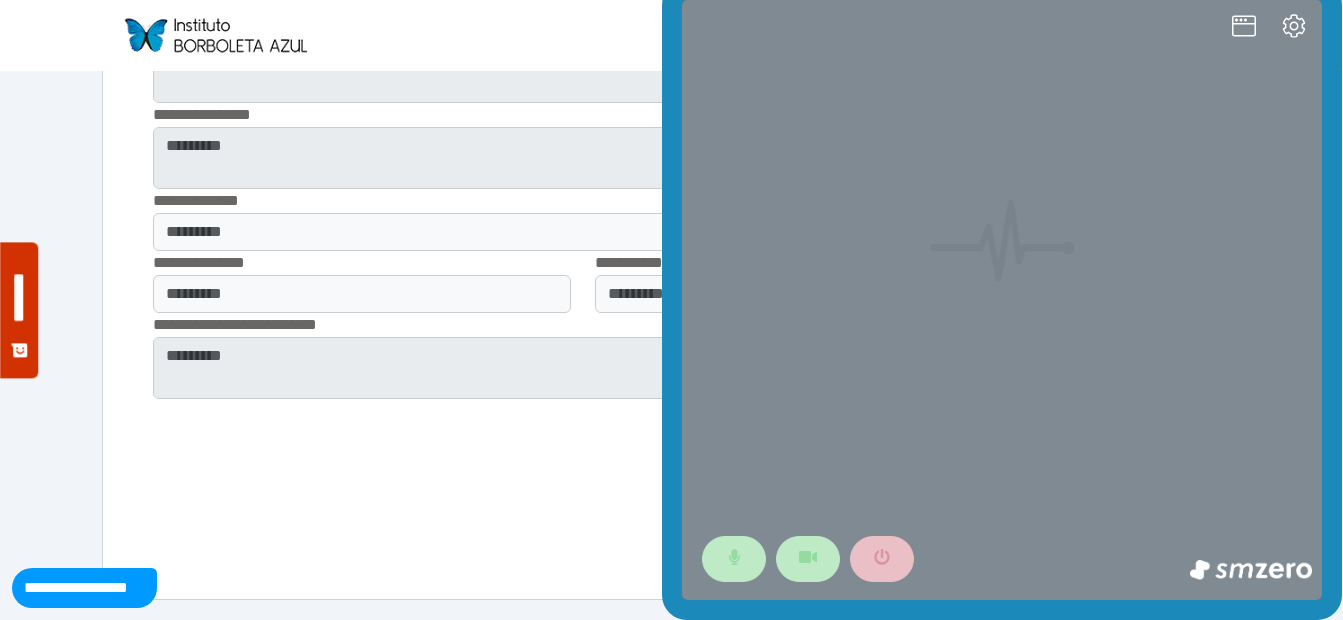 scroll, scrollTop: 0, scrollLeft: 0, axis: both 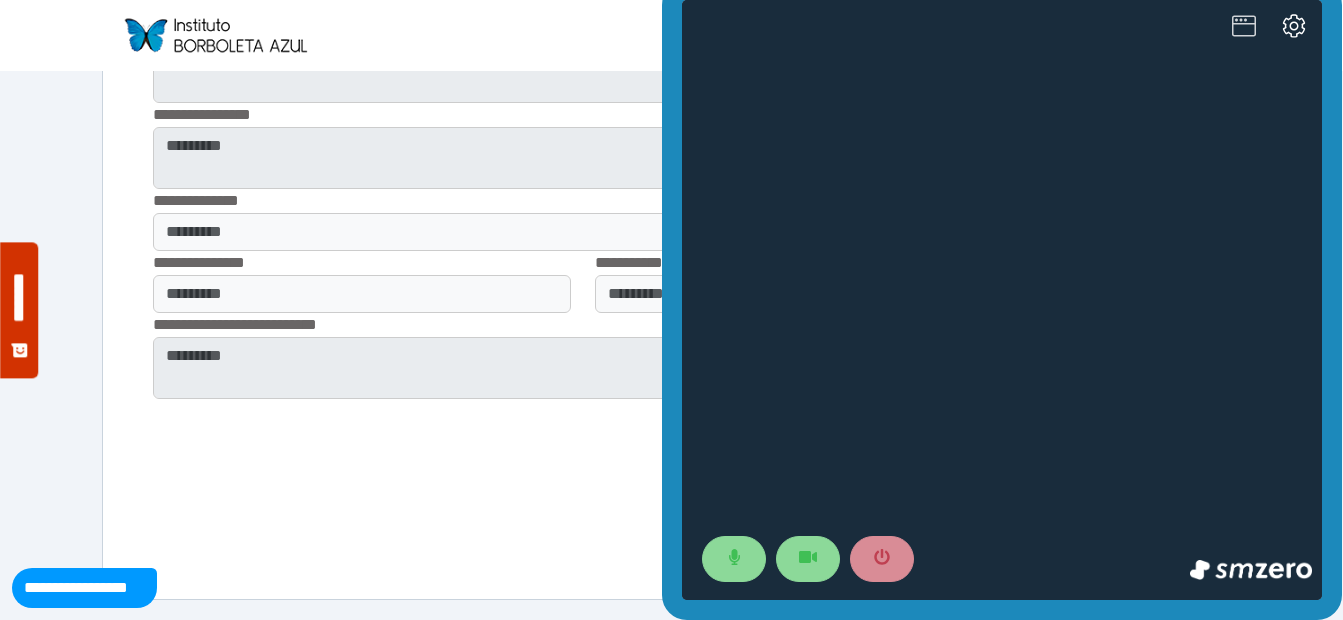 click 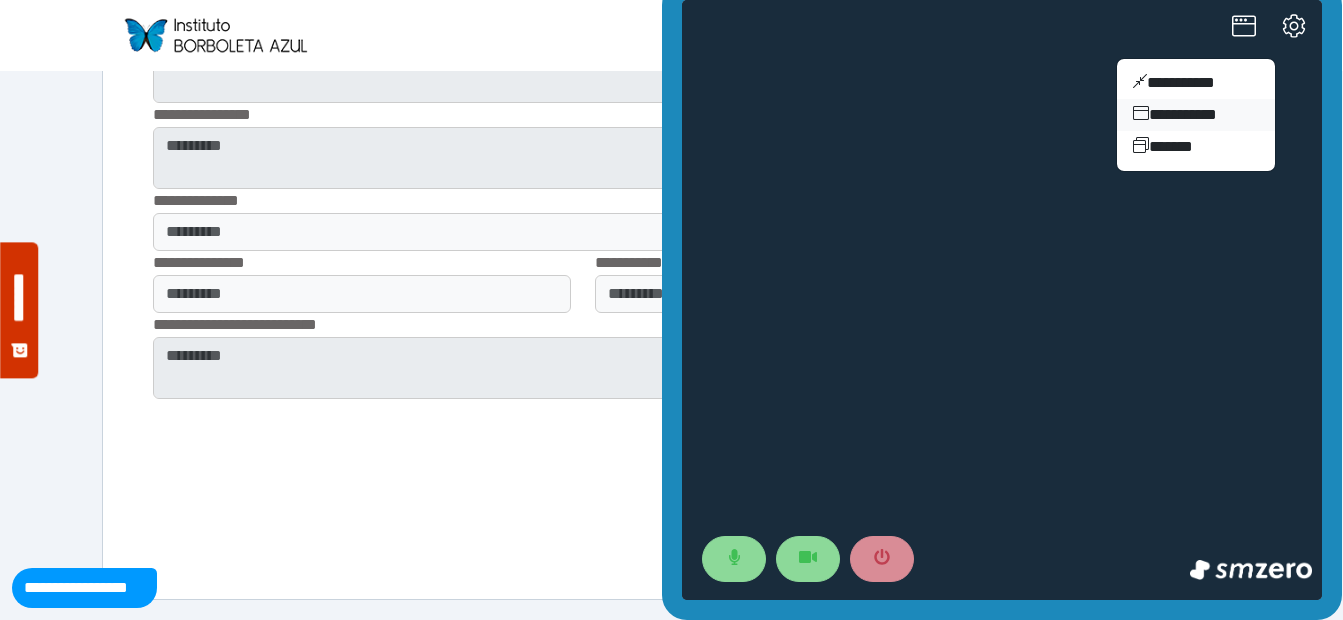 click on "**********" at bounding box center (1196, 115) 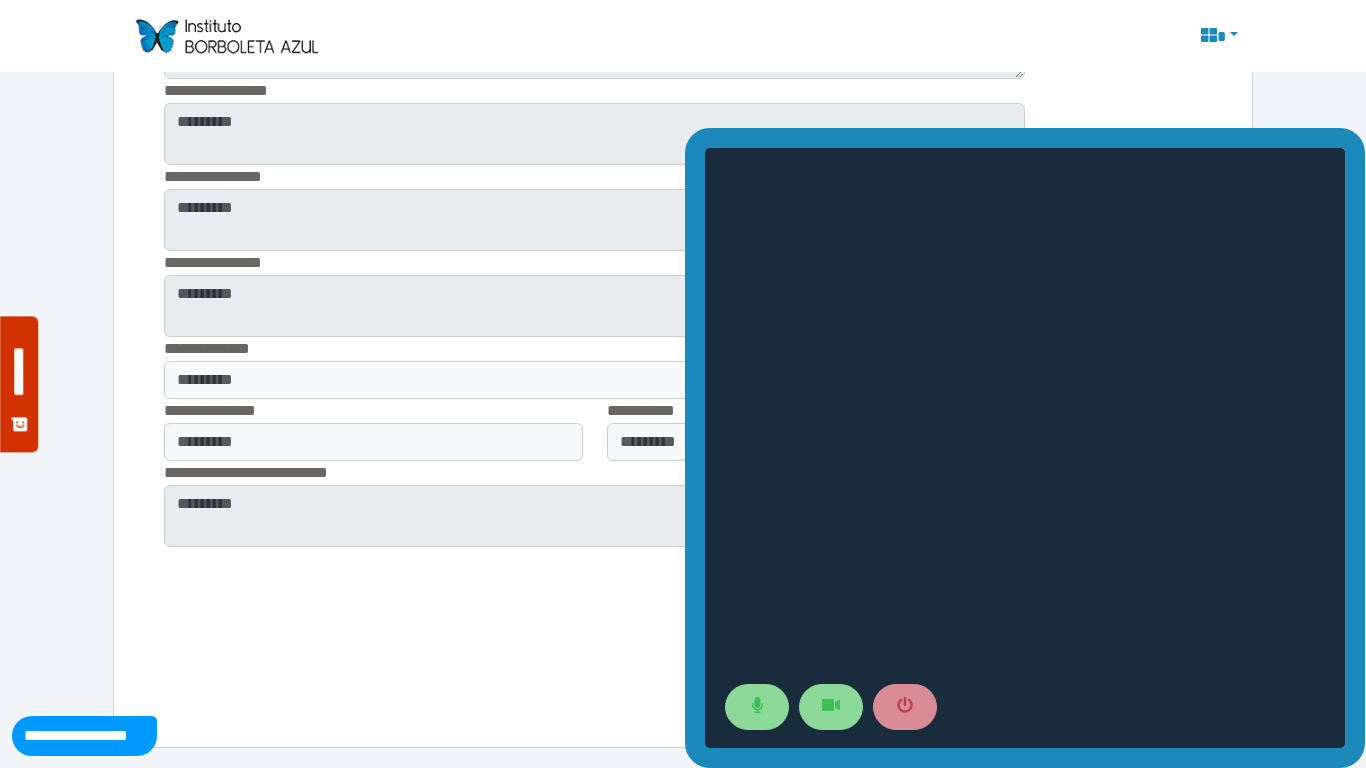 scroll, scrollTop: 3521, scrollLeft: 0, axis: vertical 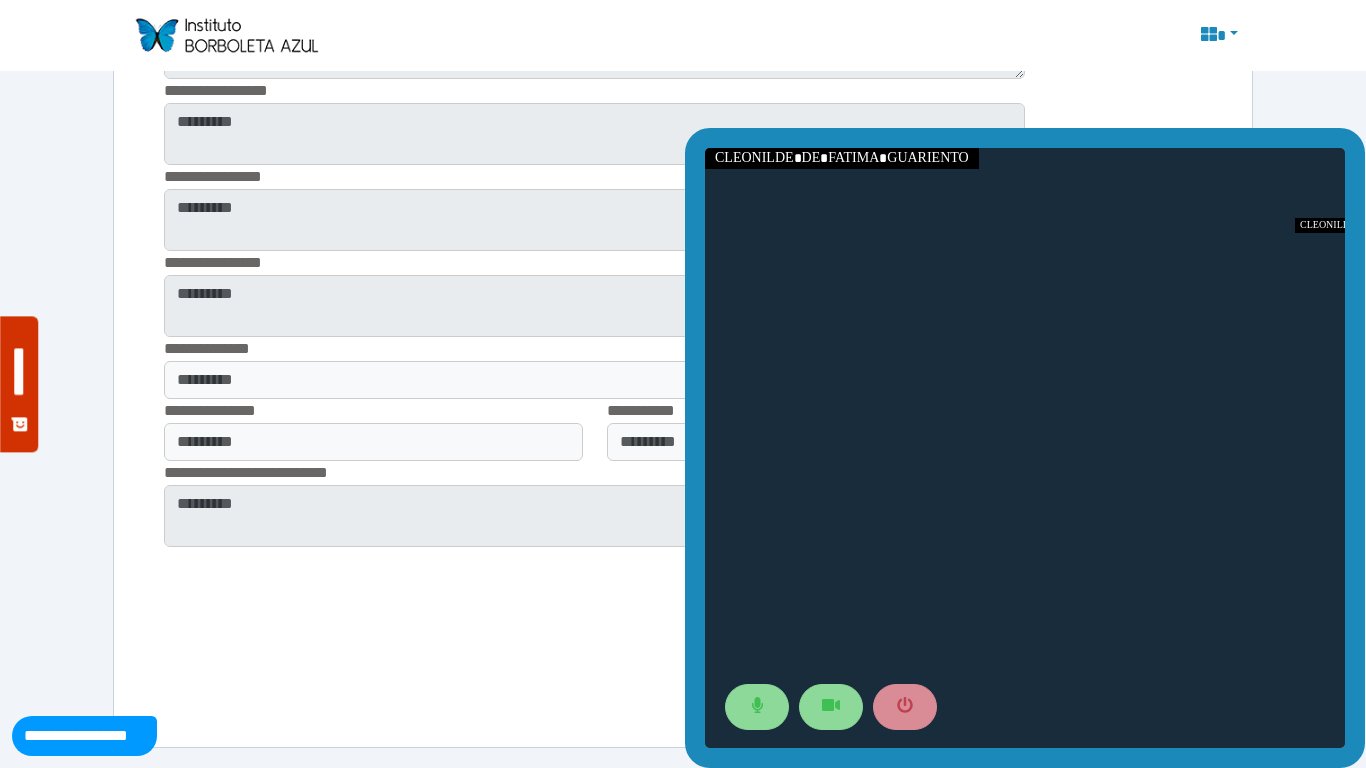 click 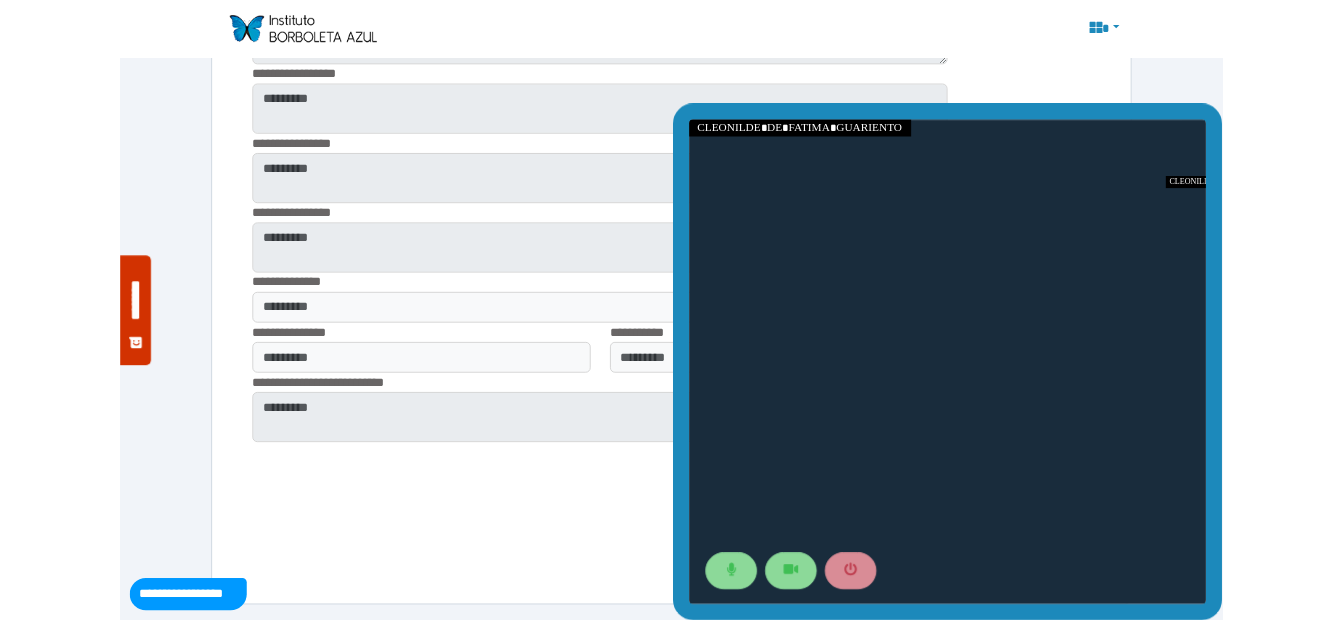 scroll, scrollTop: 3669, scrollLeft: 0, axis: vertical 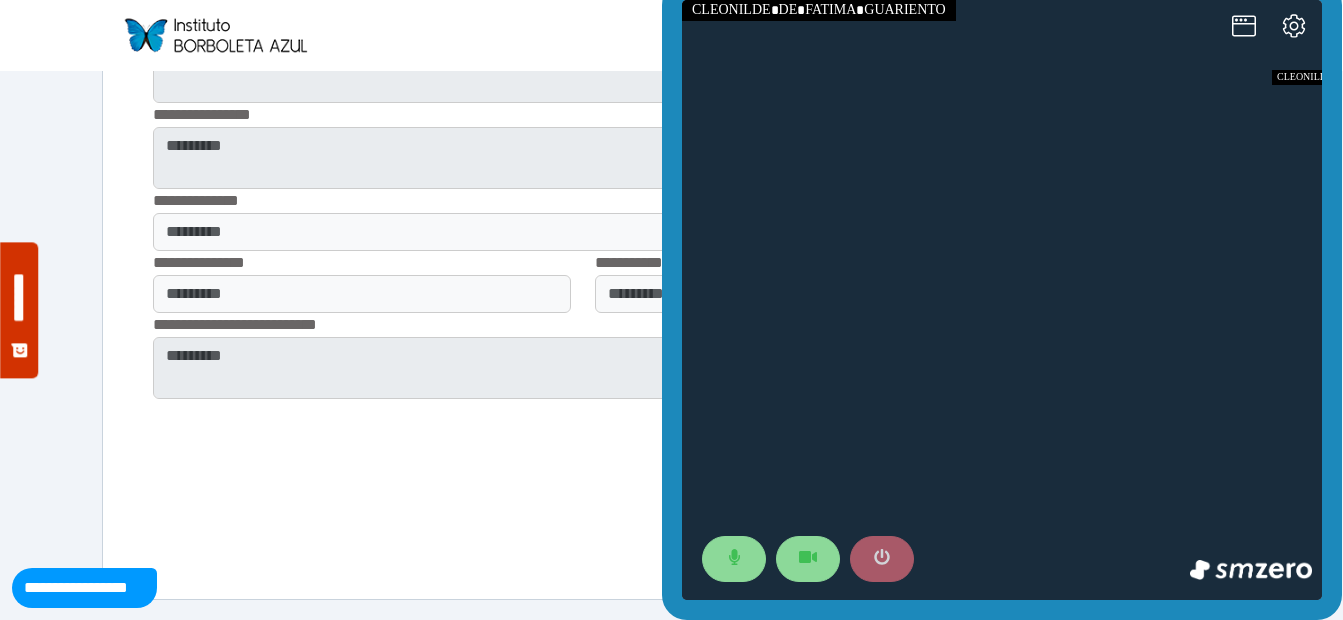 click 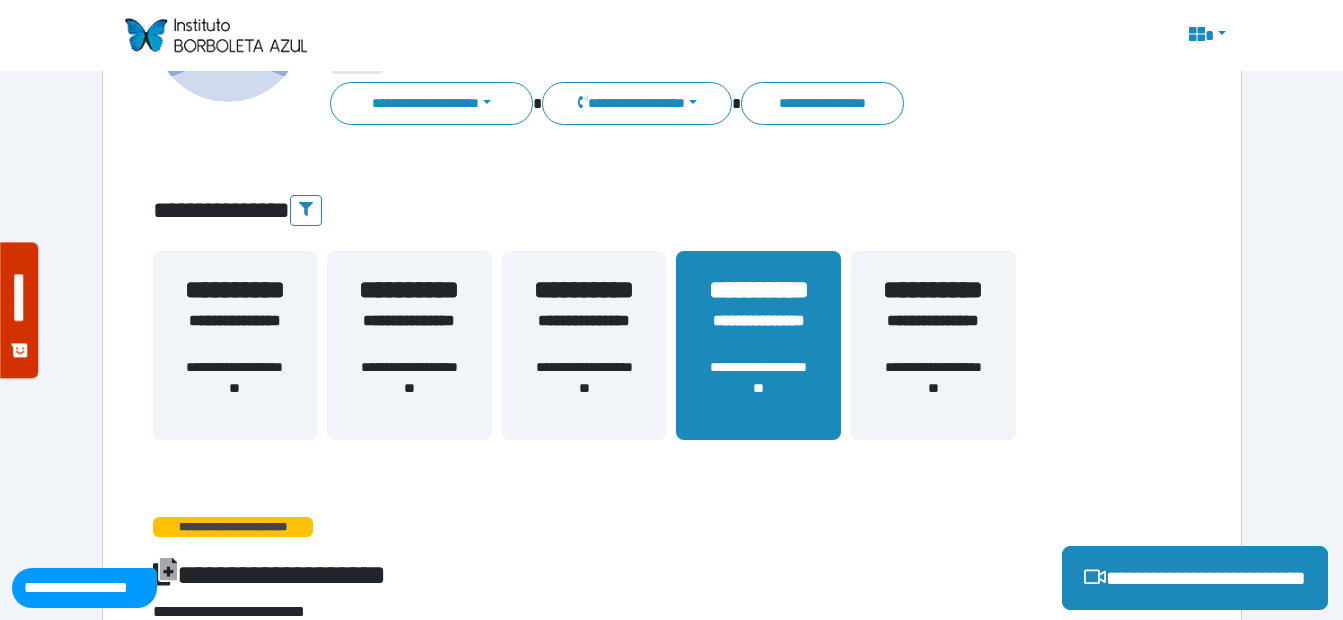 scroll, scrollTop: 269, scrollLeft: 0, axis: vertical 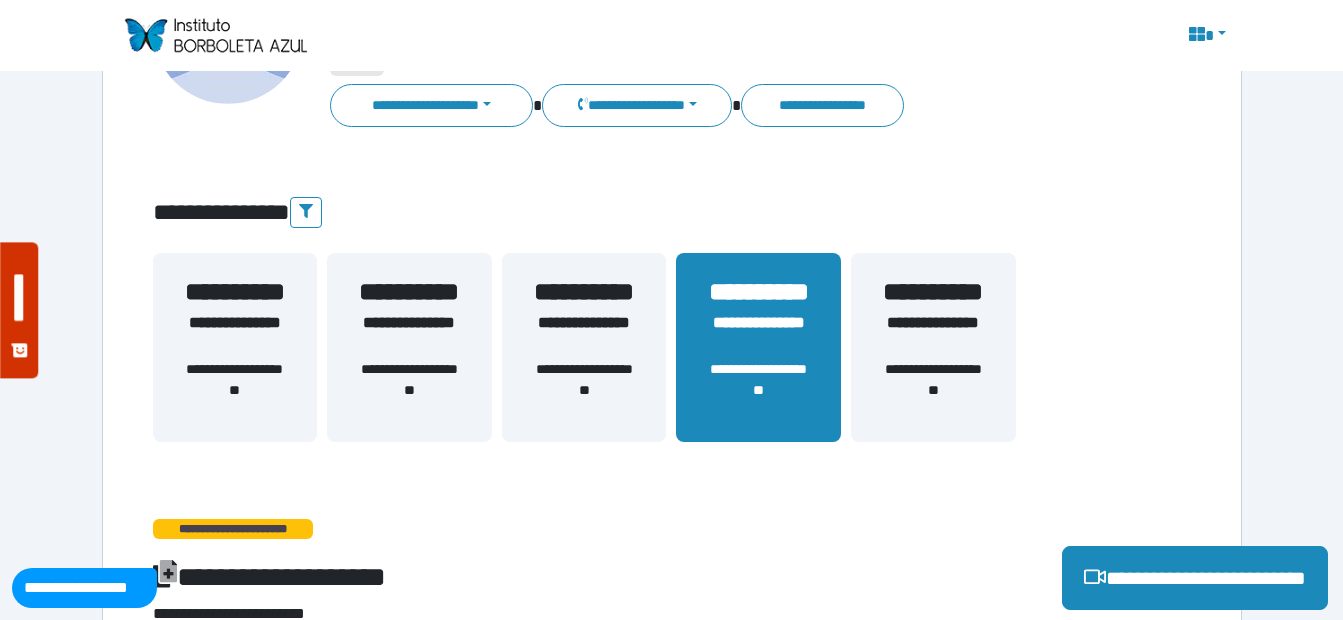 click on "**********" at bounding box center [235, 335] 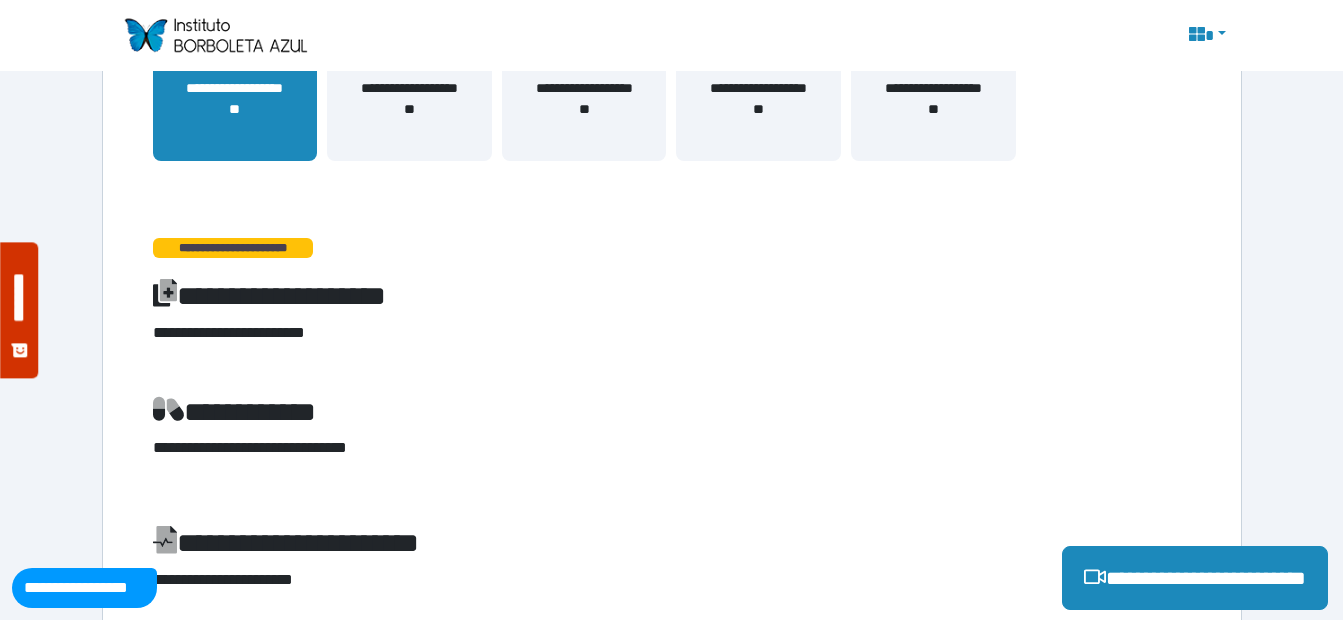 scroll, scrollTop: 369, scrollLeft: 0, axis: vertical 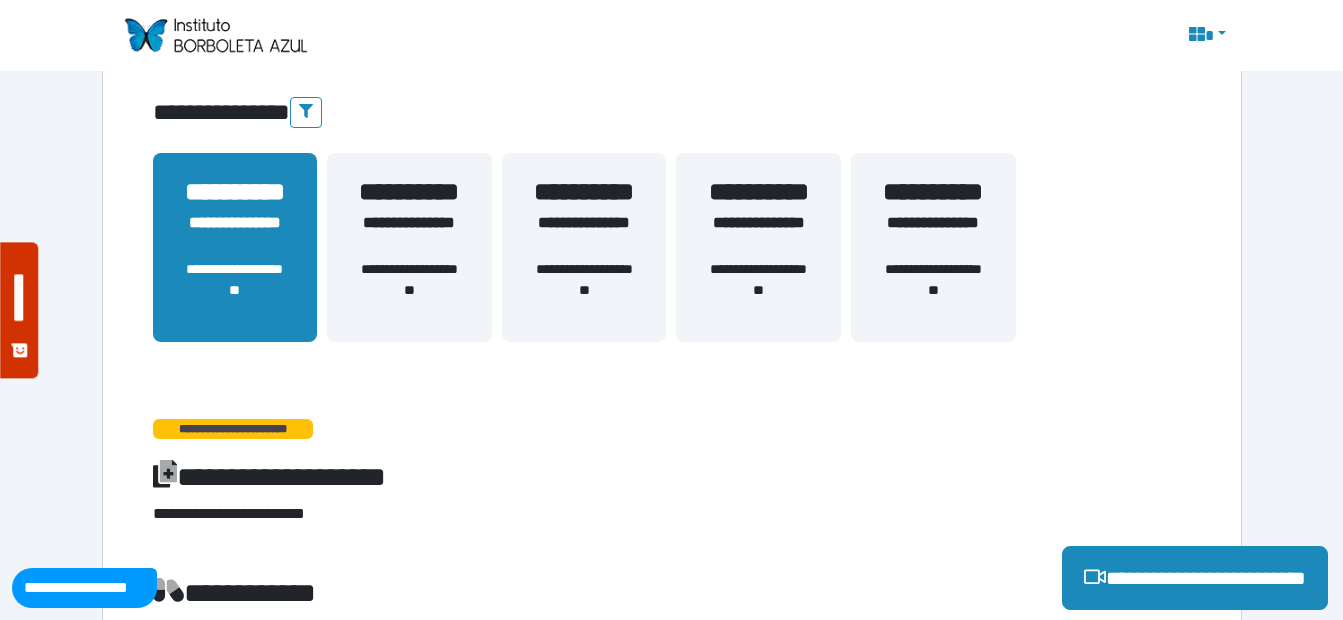 click on "**********" at bounding box center (409, 235) 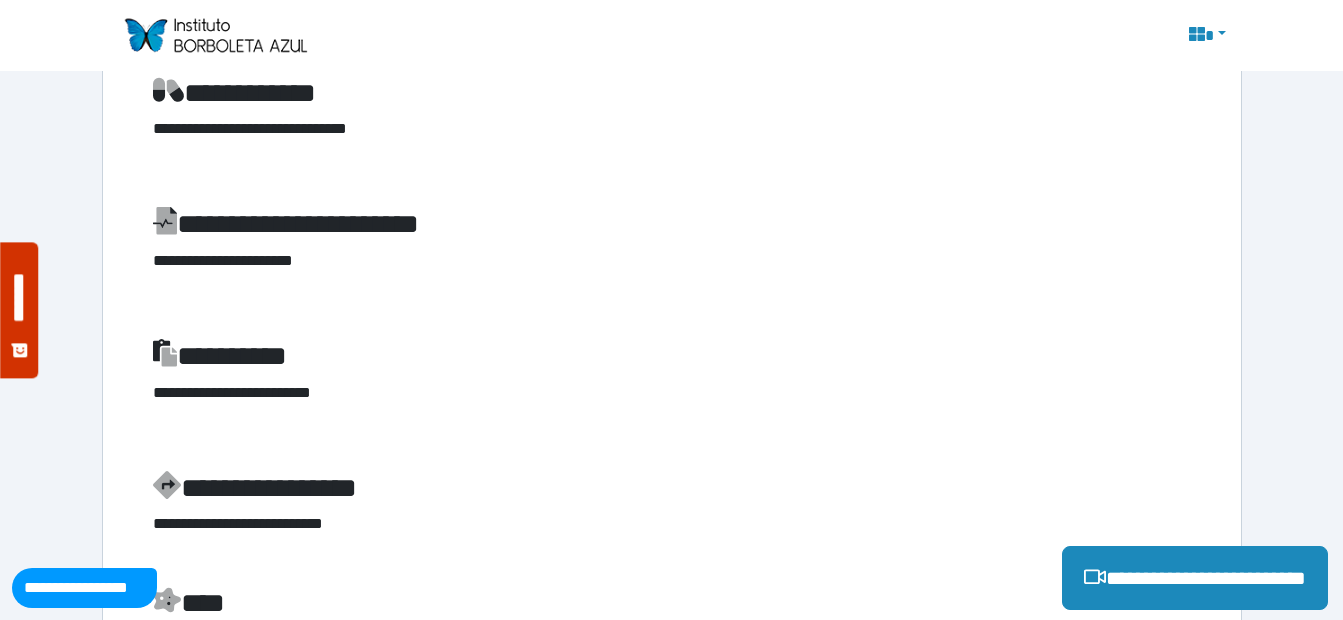 scroll, scrollTop: 369, scrollLeft: 0, axis: vertical 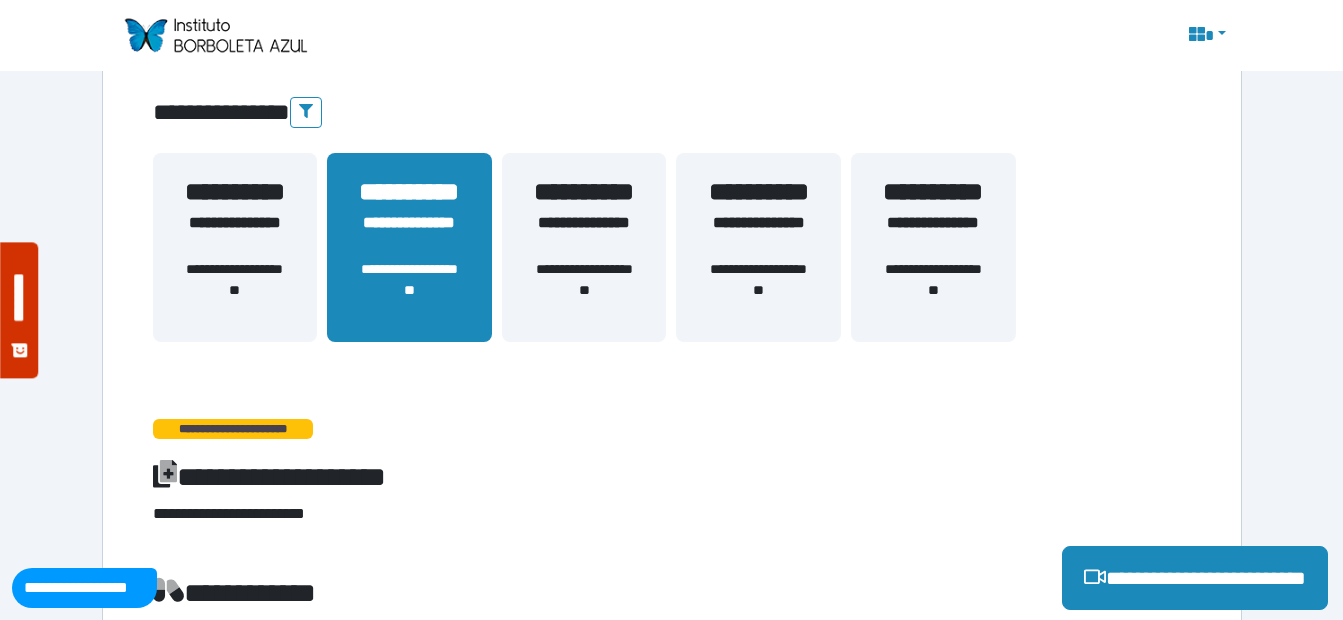 click on "**********" at bounding box center [584, 235] 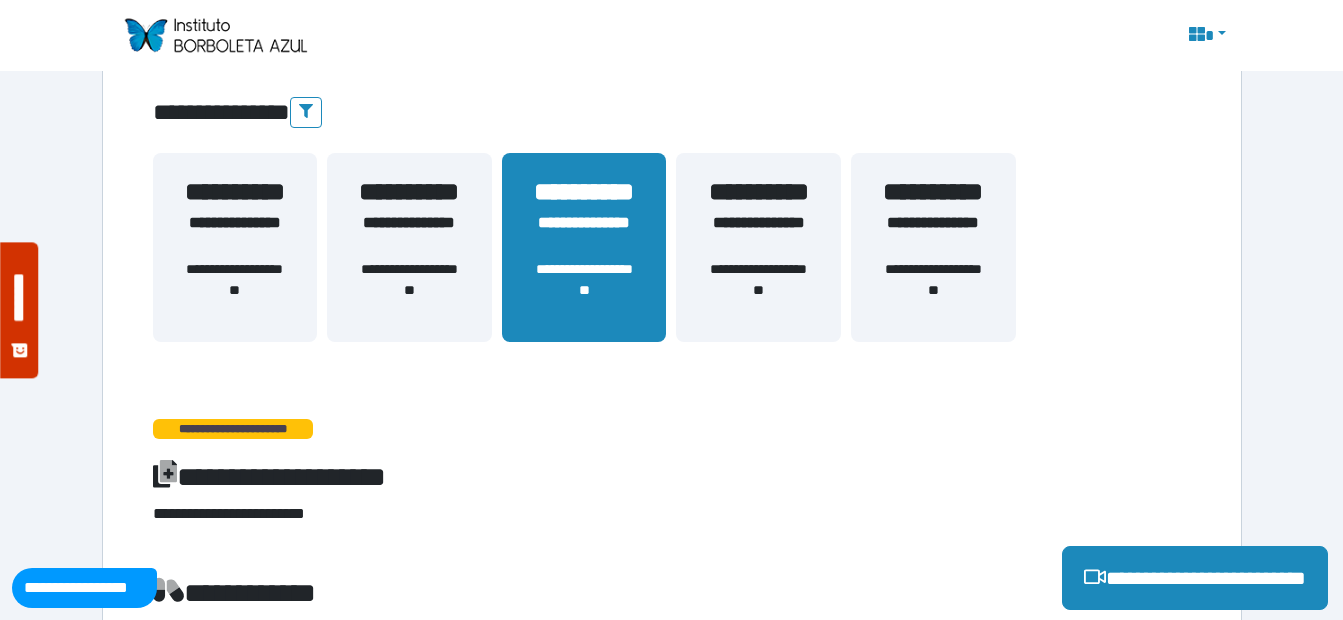 click on "**********" at bounding box center (758, 235) 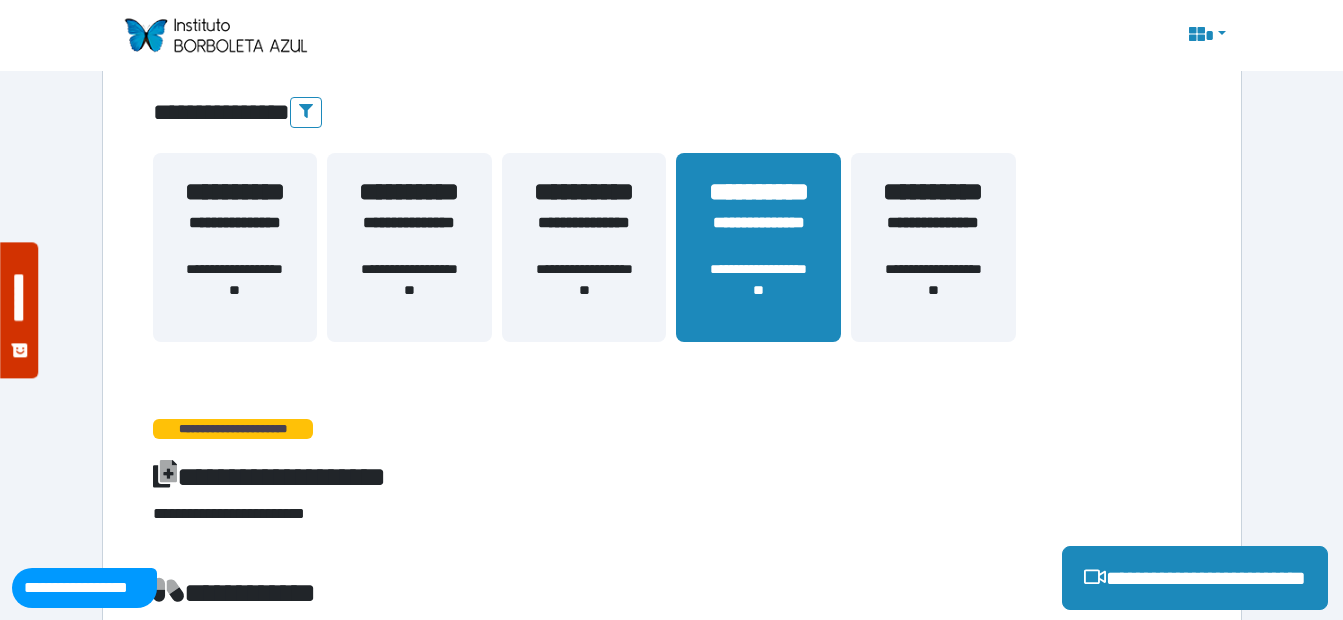 click on "**********" at bounding box center [933, 235] 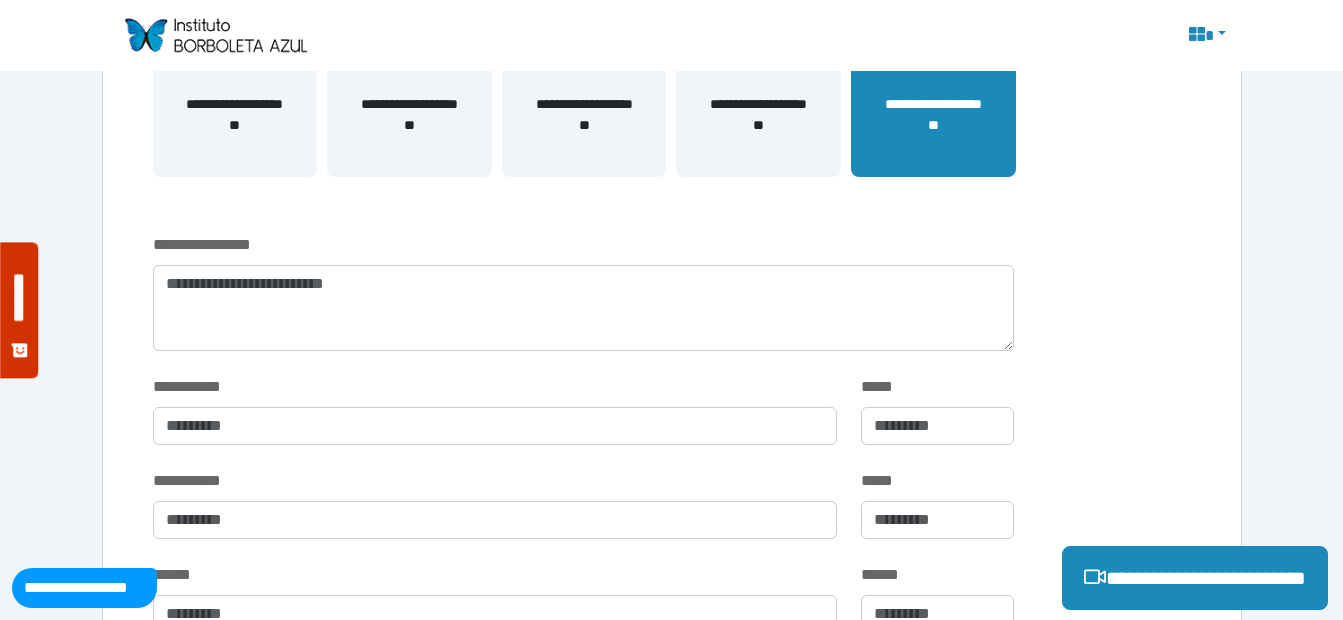 scroll, scrollTop: 569, scrollLeft: 0, axis: vertical 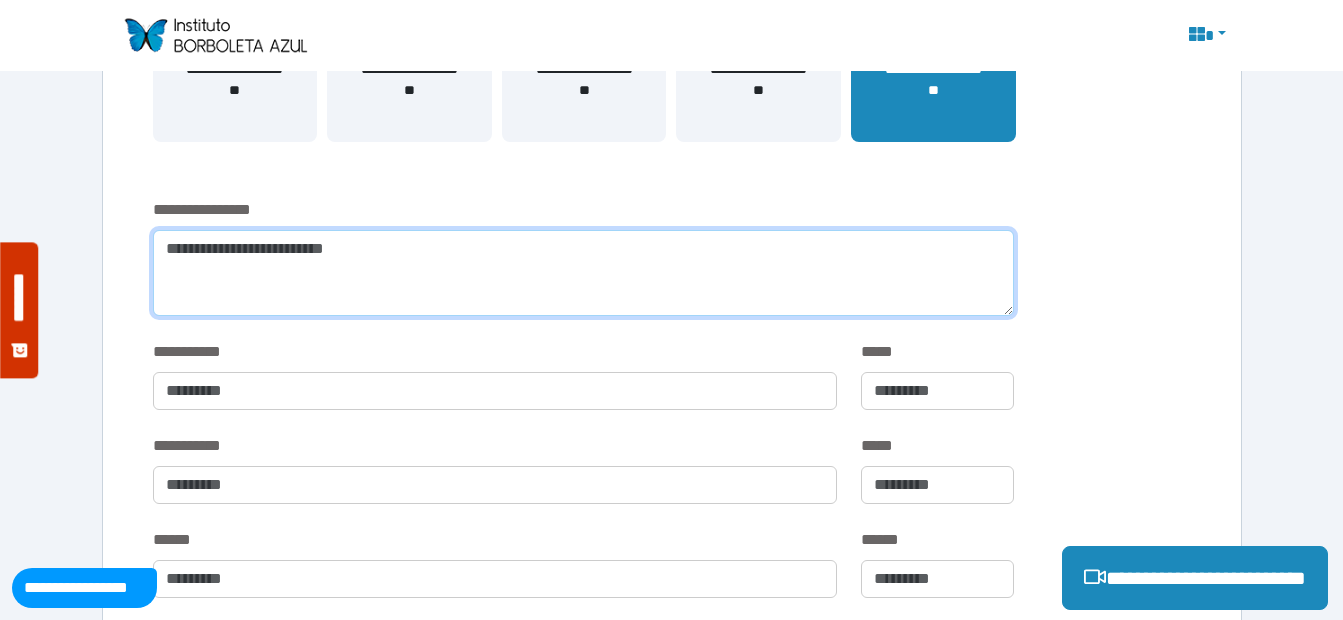click at bounding box center [583, 273] 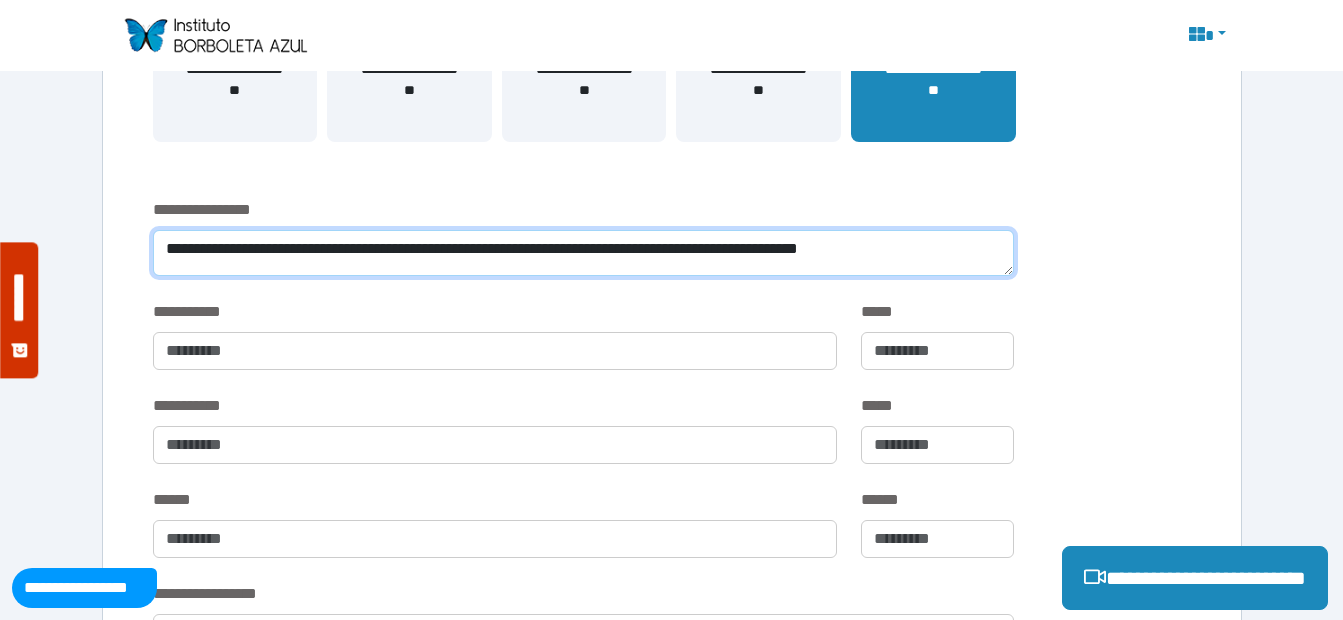 click on "**********" at bounding box center [583, 253] 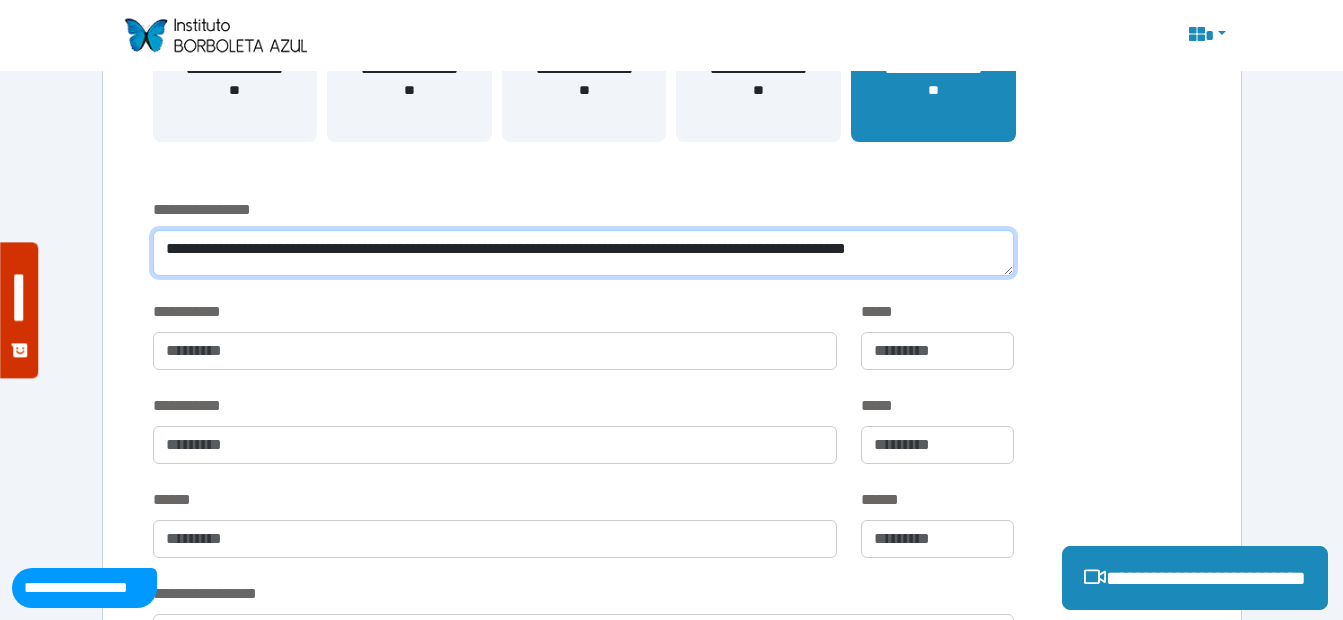 scroll, scrollTop: 0, scrollLeft: 0, axis: both 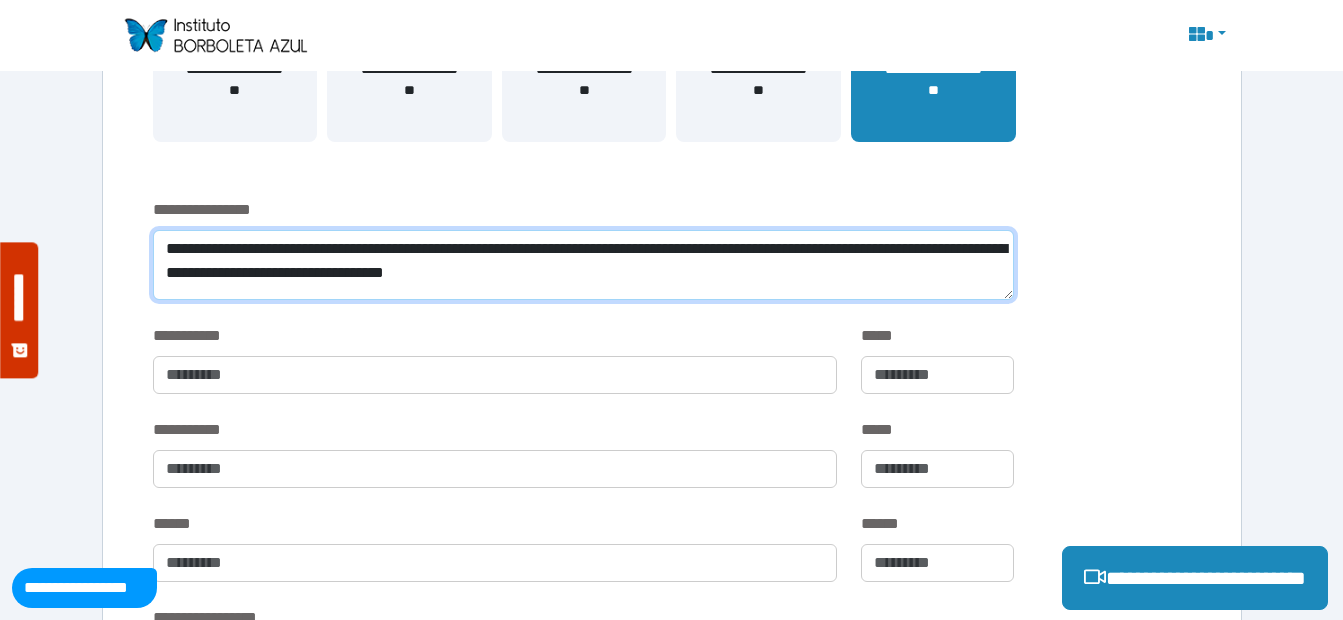 click on "**********" at bounding box center [583, 265] 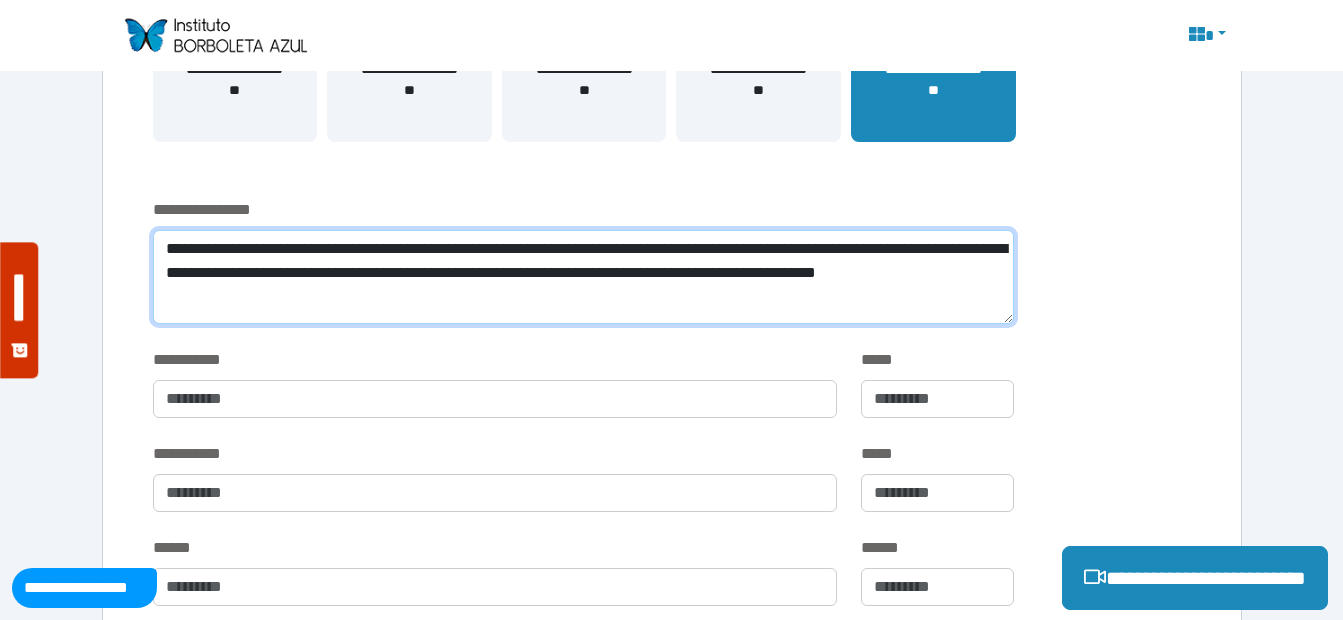 drag, startPoint x: 198, startPoint y: 294, endPoint x: 279, endPoint y: 307, distance: 82.036575 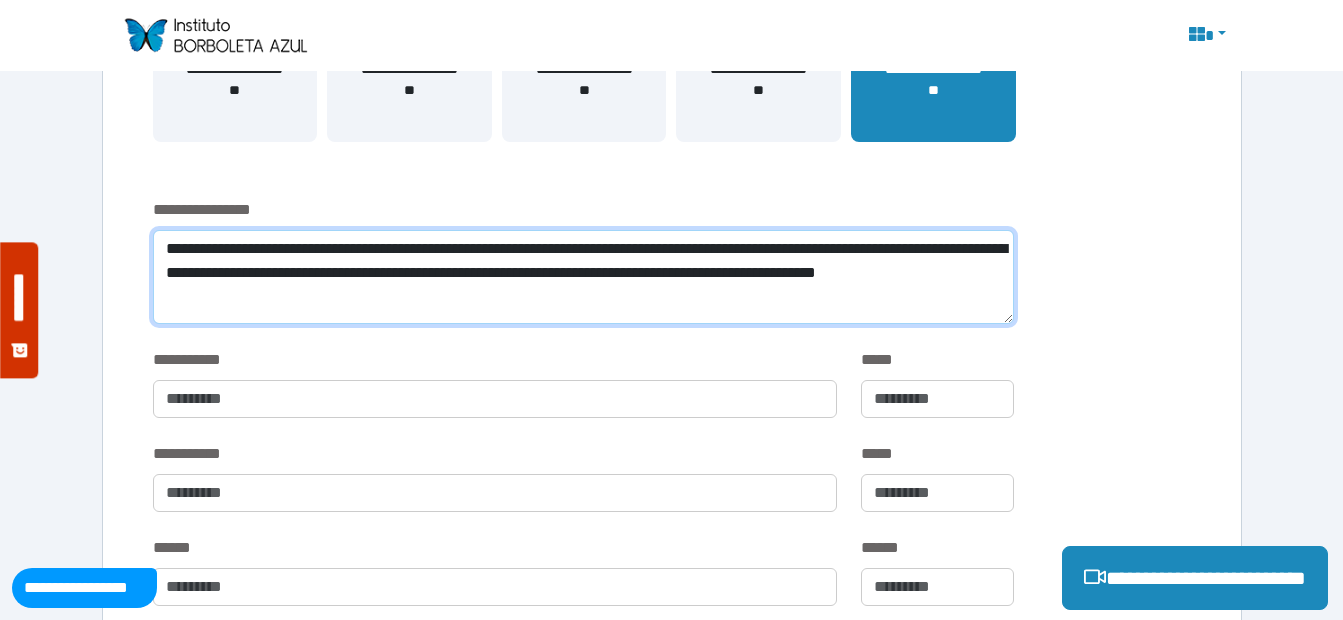click on "**********" at bounding box center (583, 277) 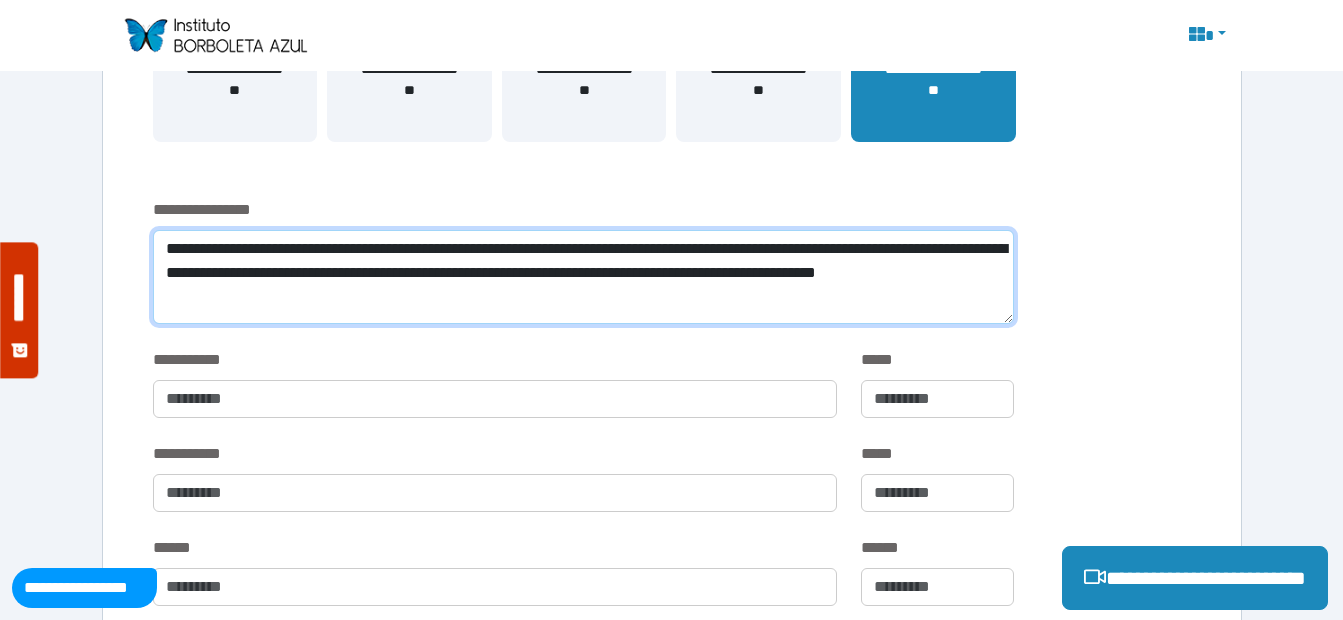 click on "**********" at bounding box center (583, 277) 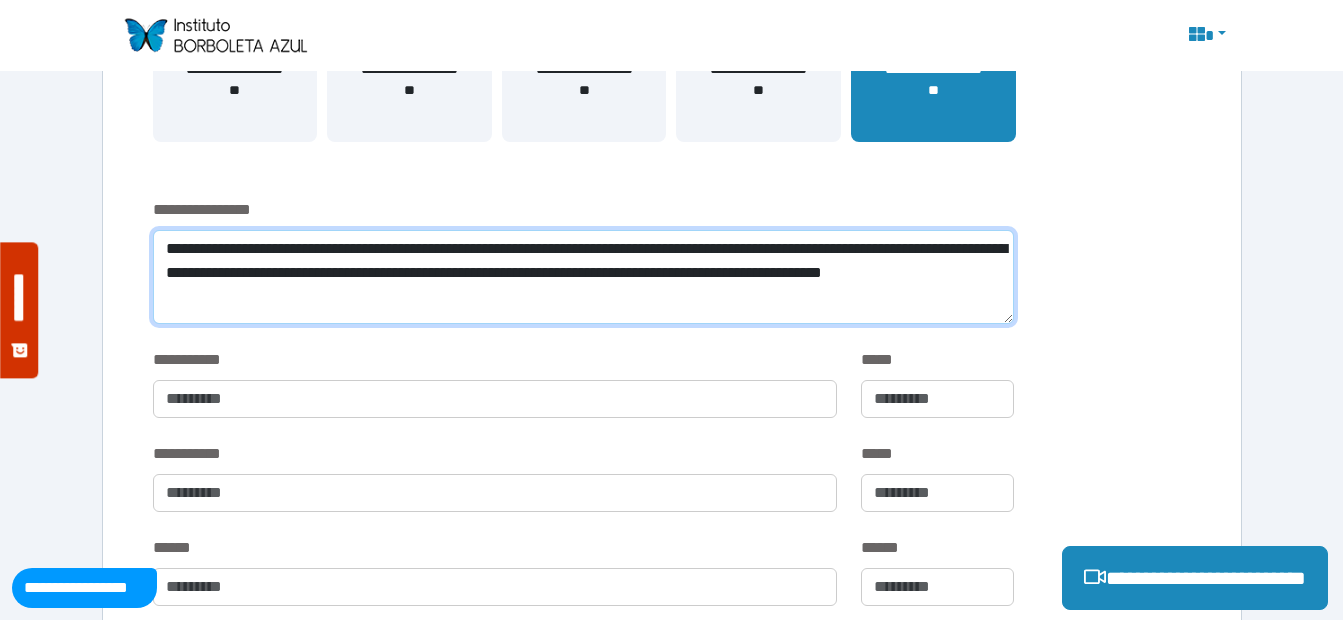 click on "**********" at bounding box center [583, 277] 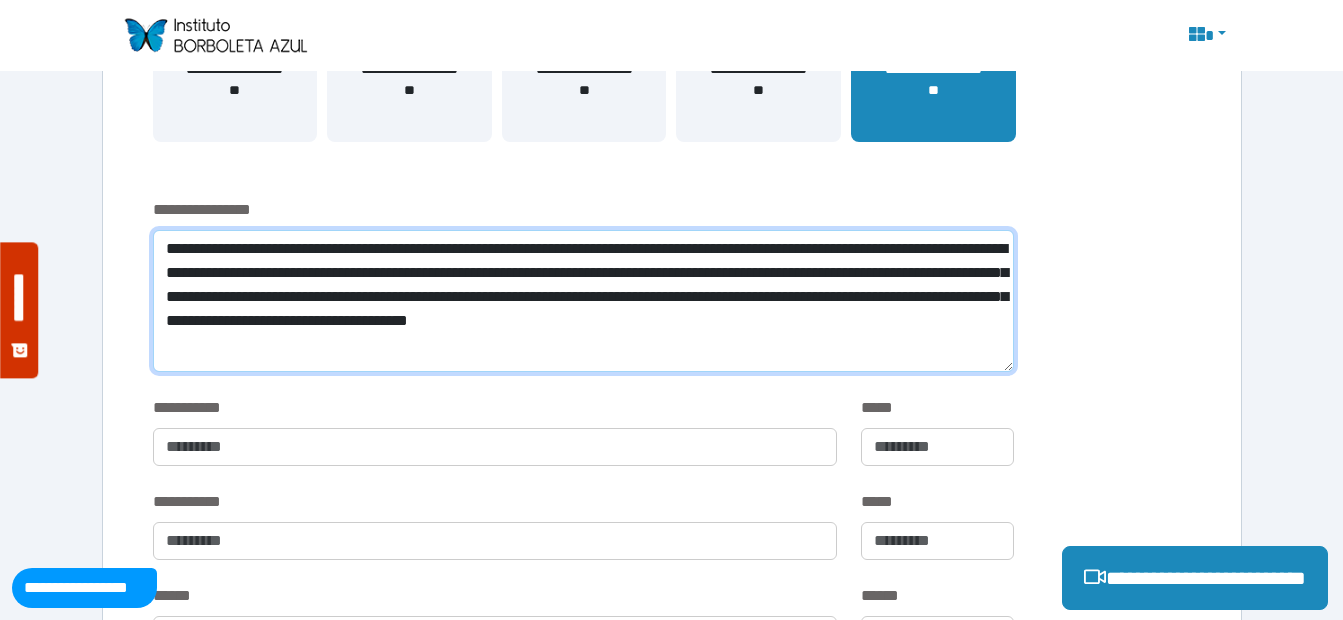 click on "**********" at bounding box center [583, 301] 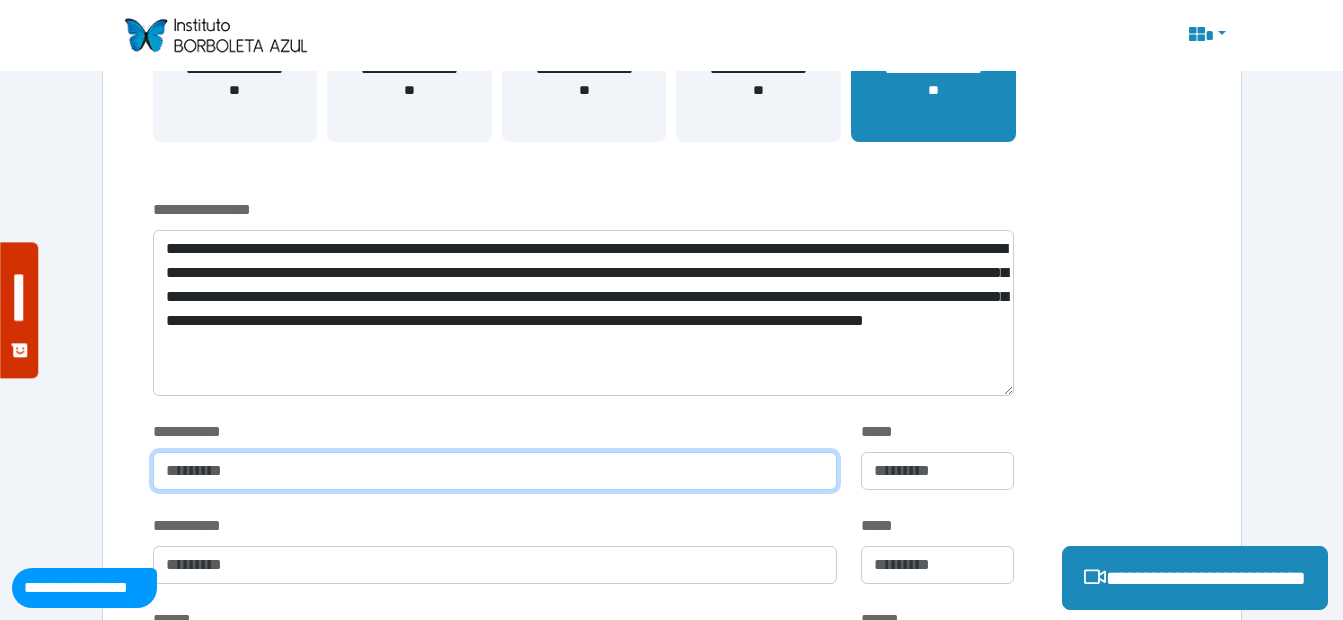 drag, startPoint x: 881, startPoint y: 344, endPoint x: 703, endPoint y: 462, distance: 213.5603 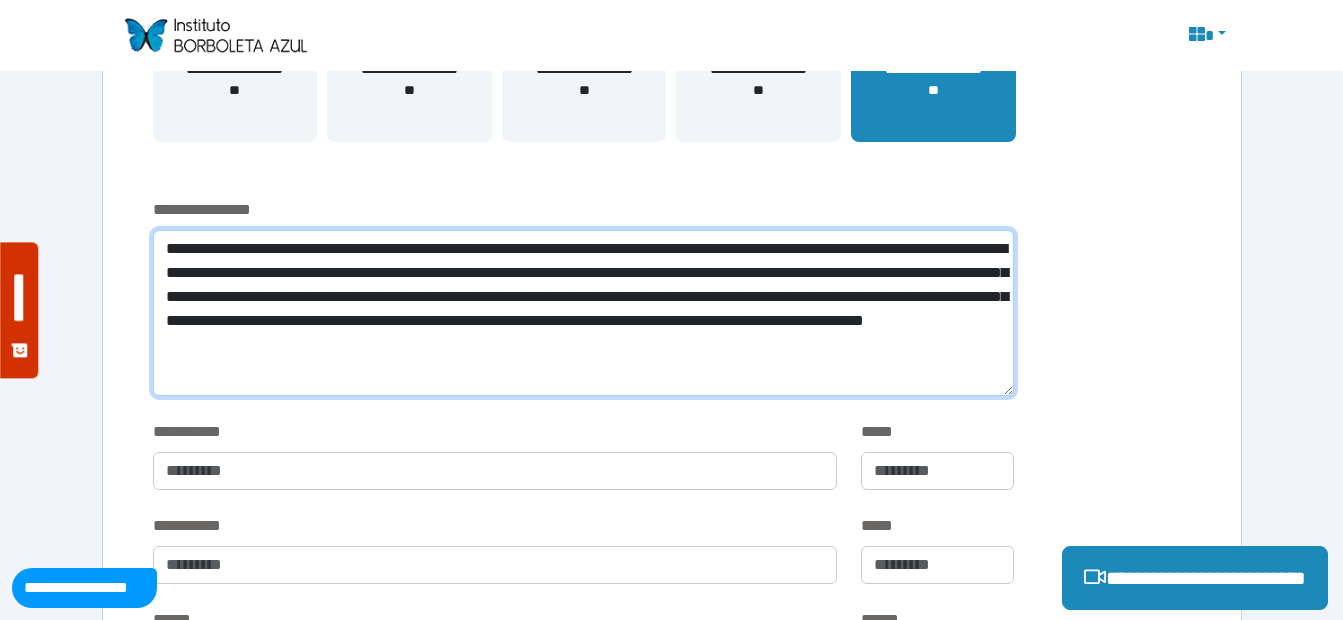click on "**********" at bounding box center (583, 313) 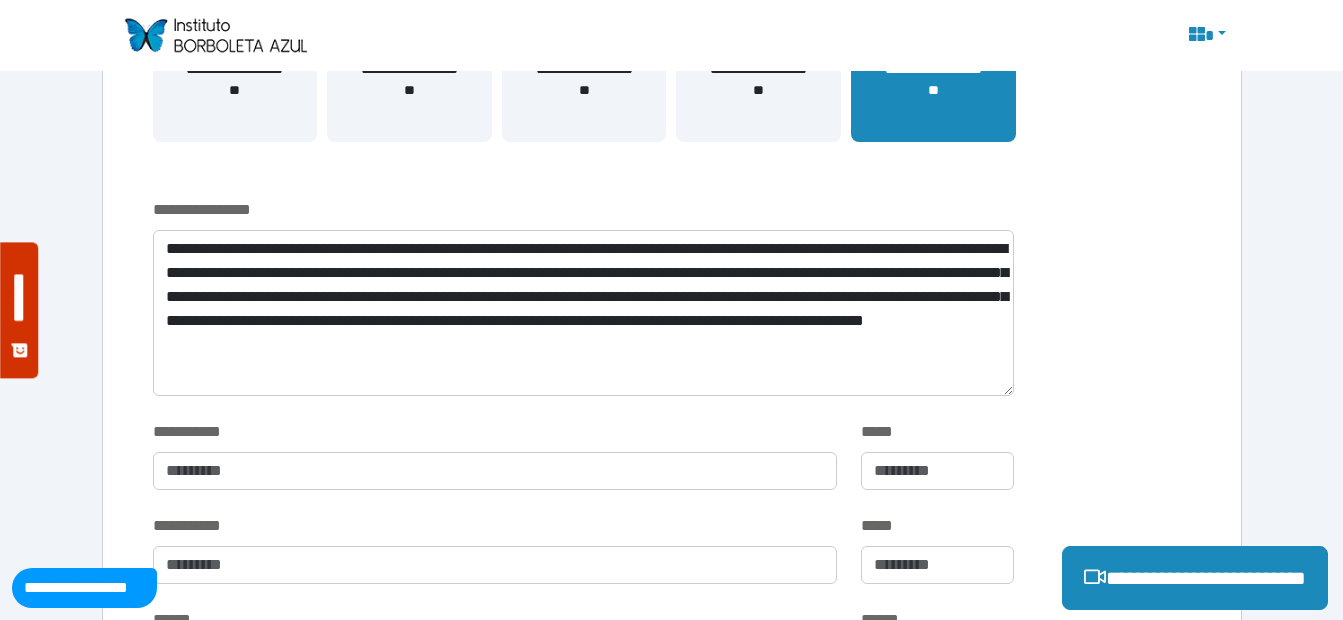 drag, startPoint x: 881, startPoint y: 347, endPoint x: 1087, endPoint y: 403, distance: 213.476 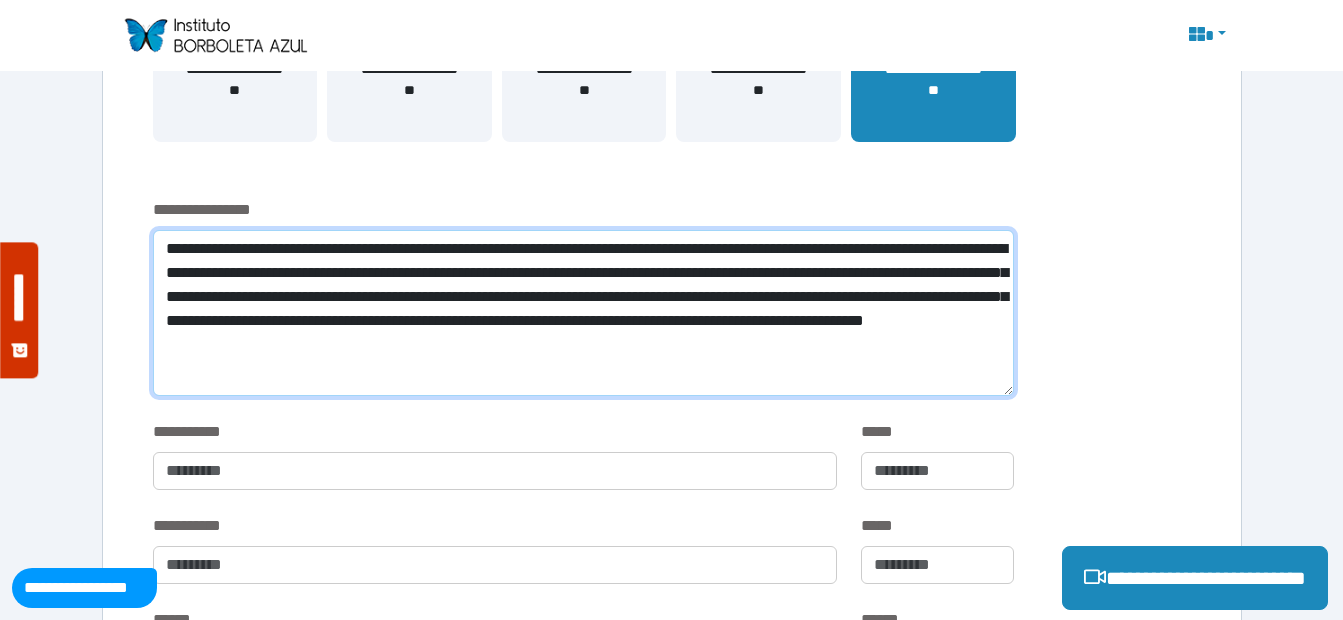 click on "**********" at bounding box center (583, 313) 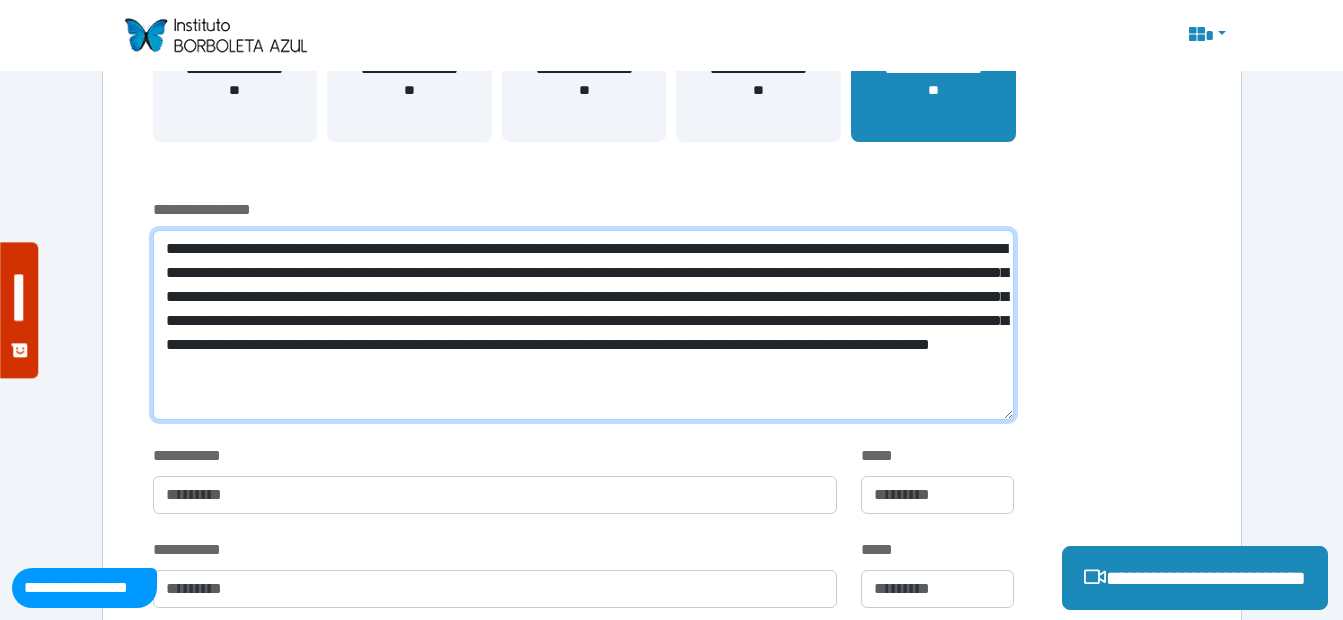 click on "**********" at bounding box center (583, 325) 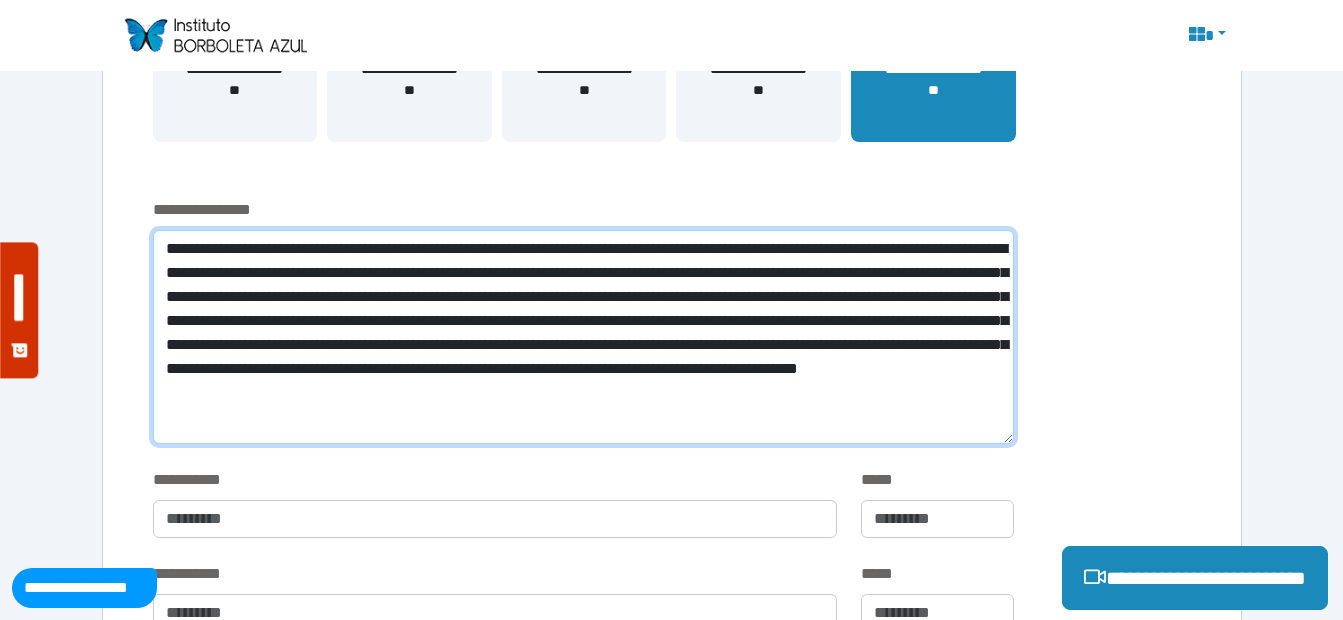 click on "**********" at bounding box center [583, 337] 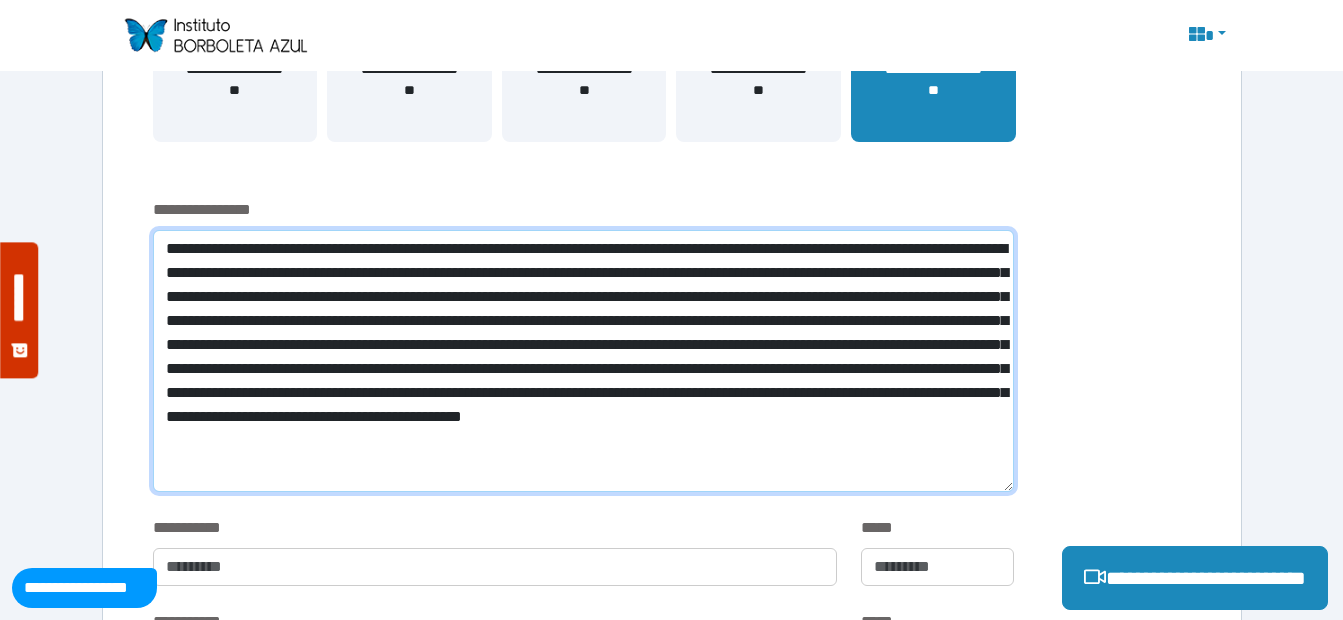 click at bounding box center (583, 361) 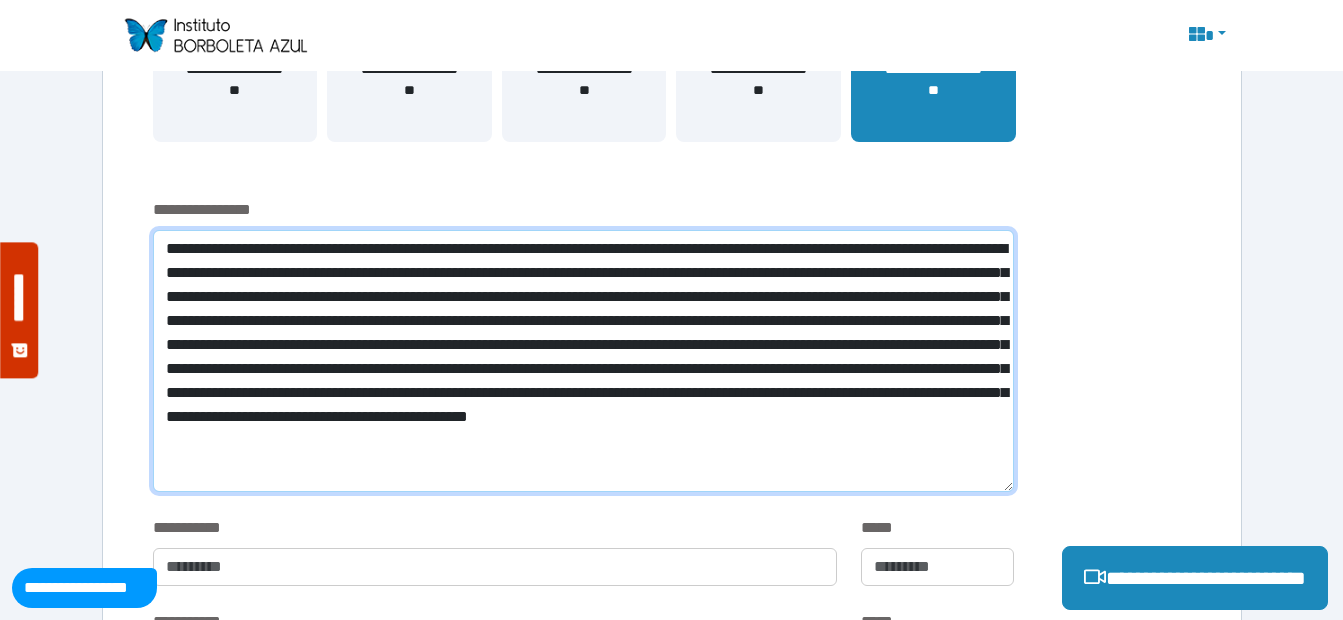 click at bounding box center (583, 361) 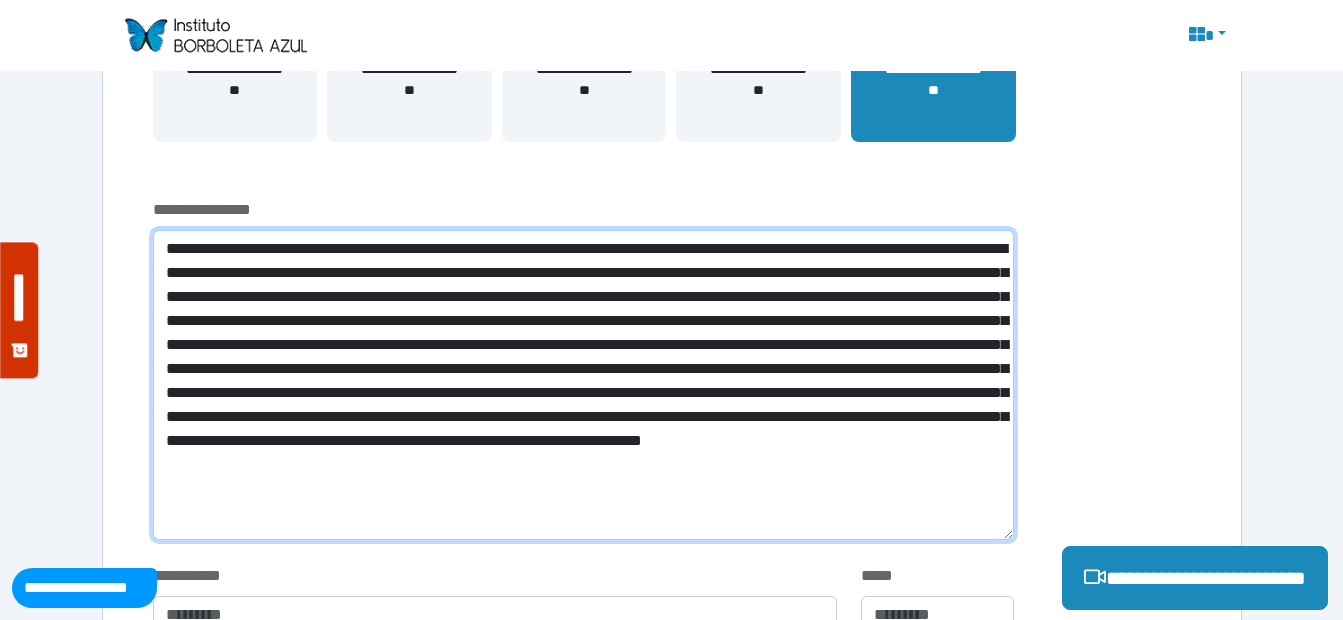 click at bounding box center (583, 385) 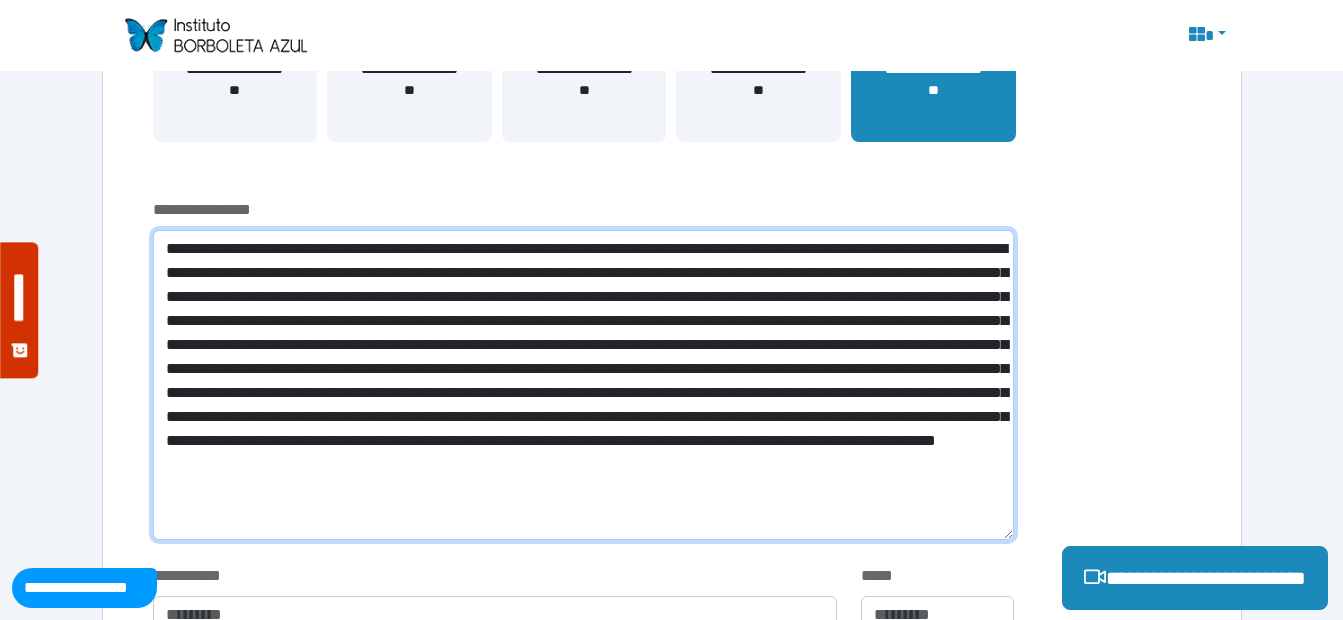 click at bounding box center (583, 385) 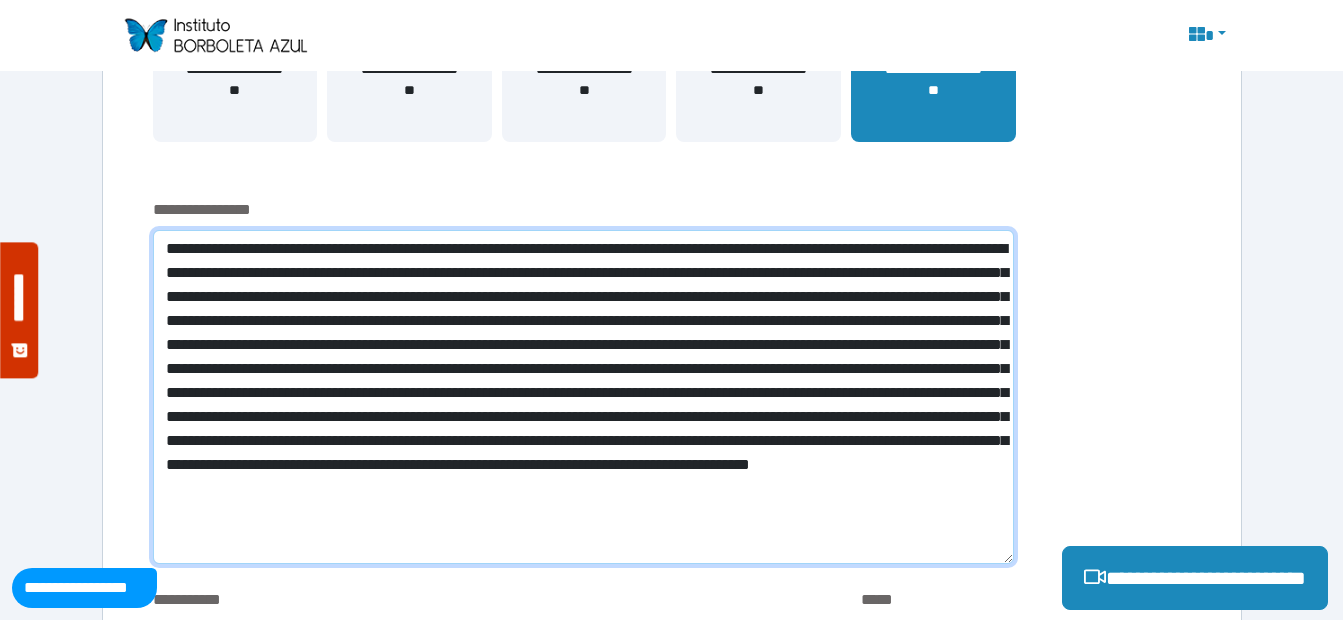 click at bounding box center [583, 397] 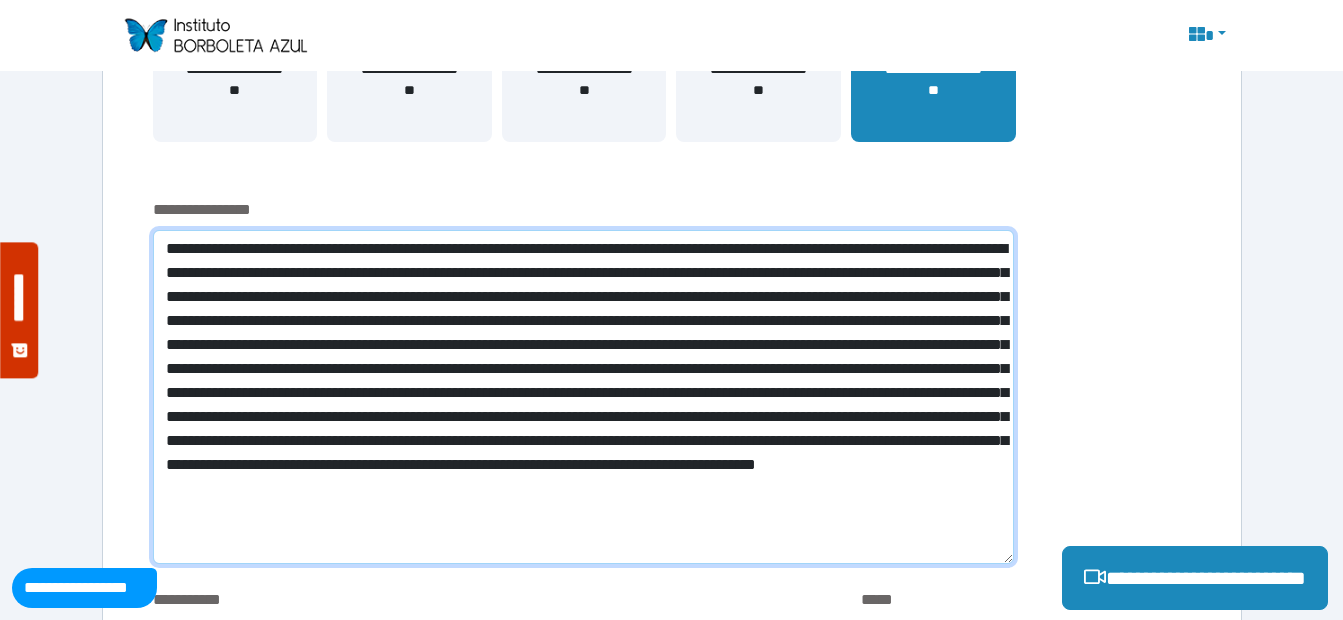 click at bounding box center (583, 397) 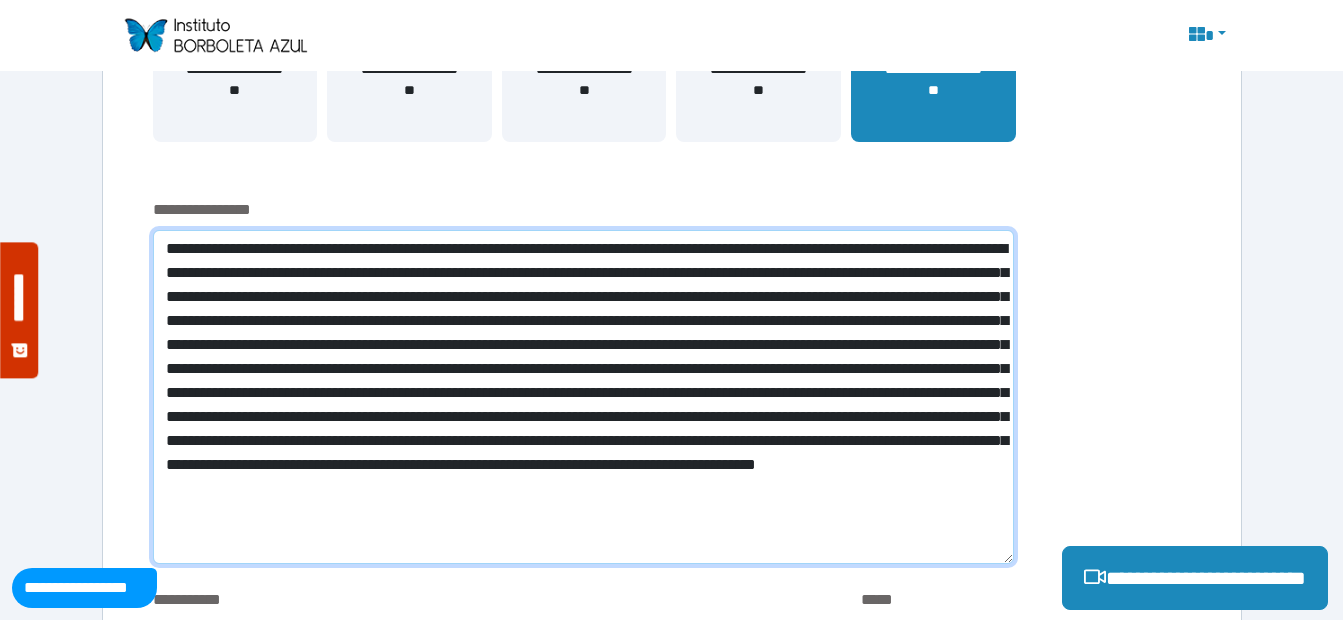 click at bounding box center (583, 397) 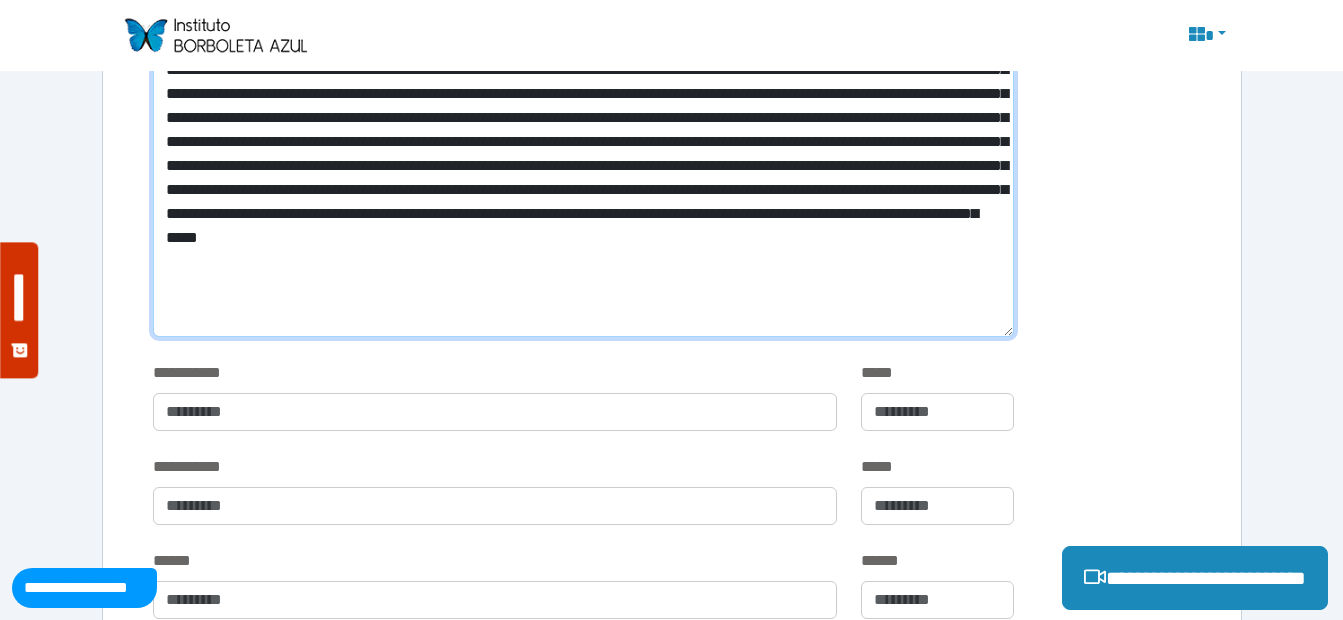 scroll, scrollTop: 869, scrollLeft: 0, axis: vertical 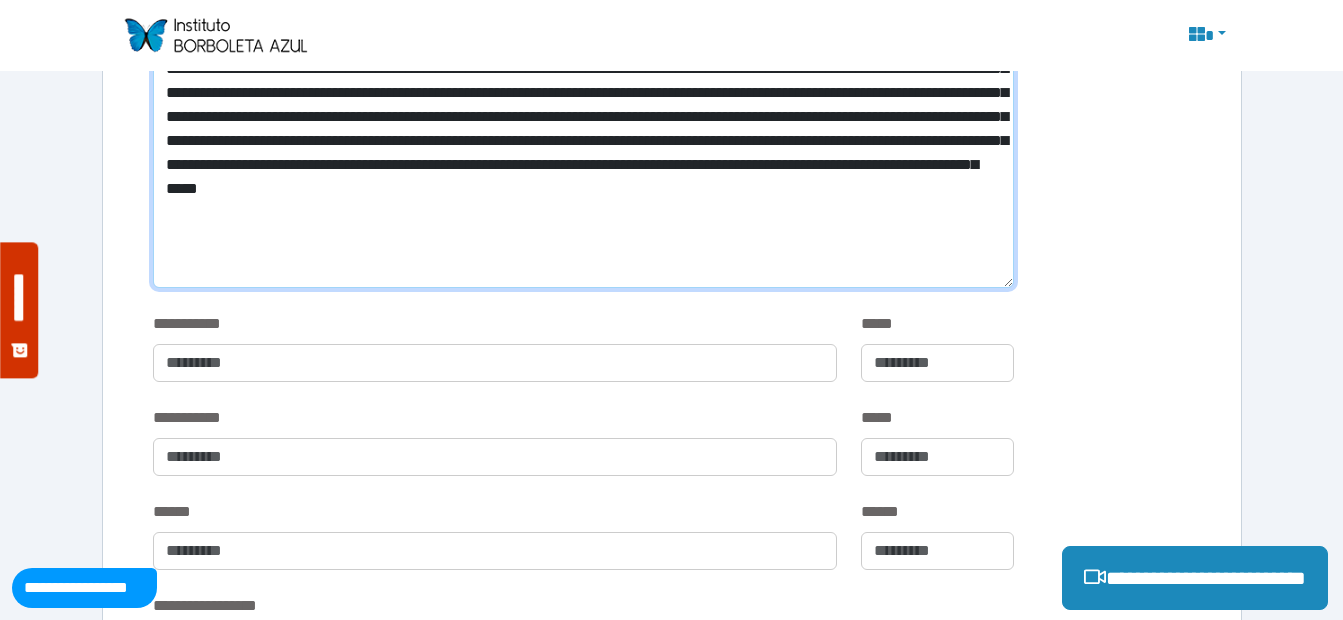 type on "**********" 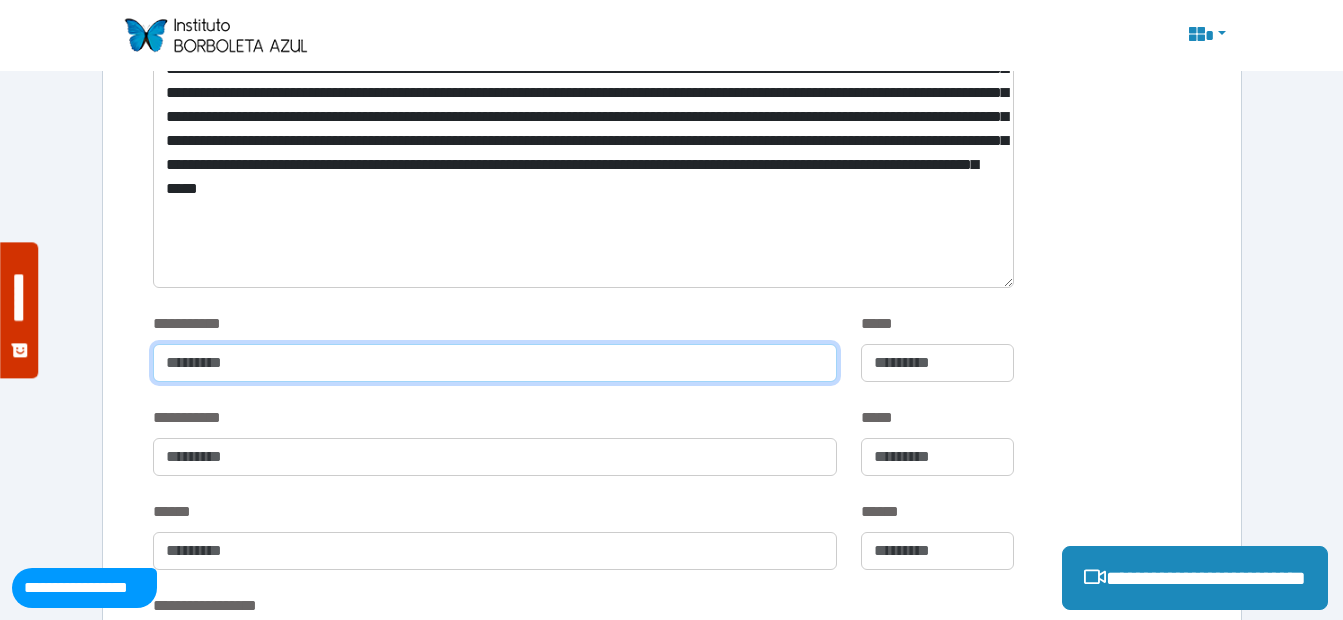 click at bounding box center (495, 363) 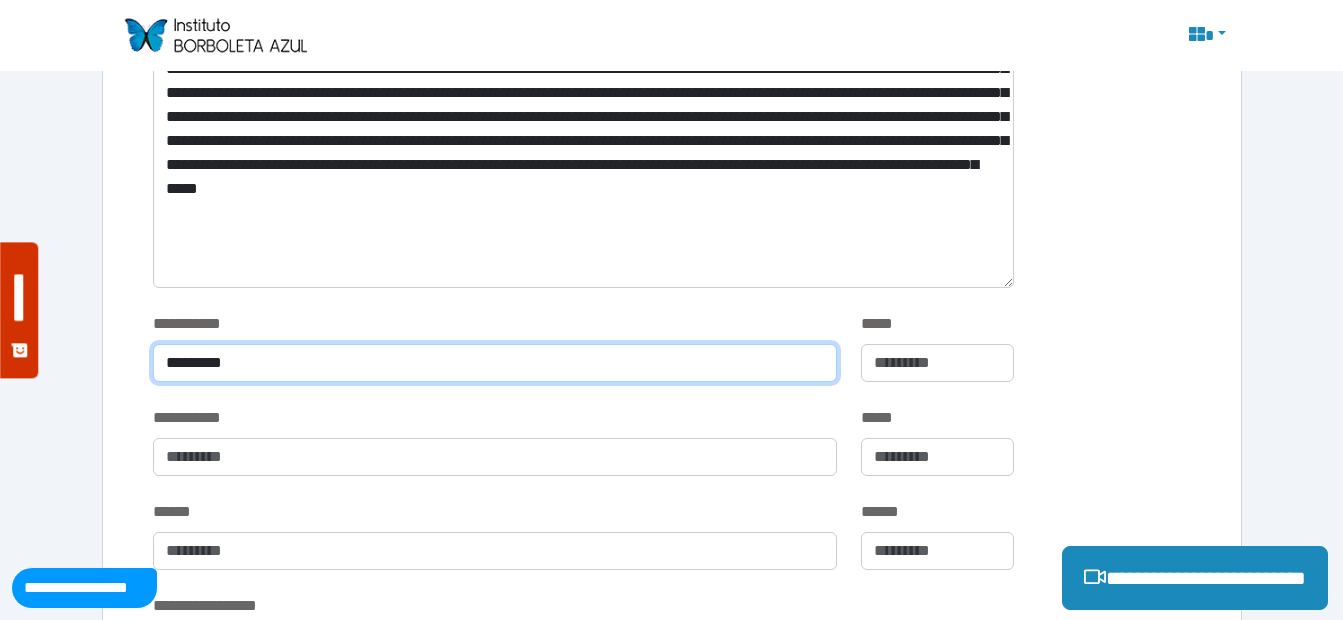 type on "*********" 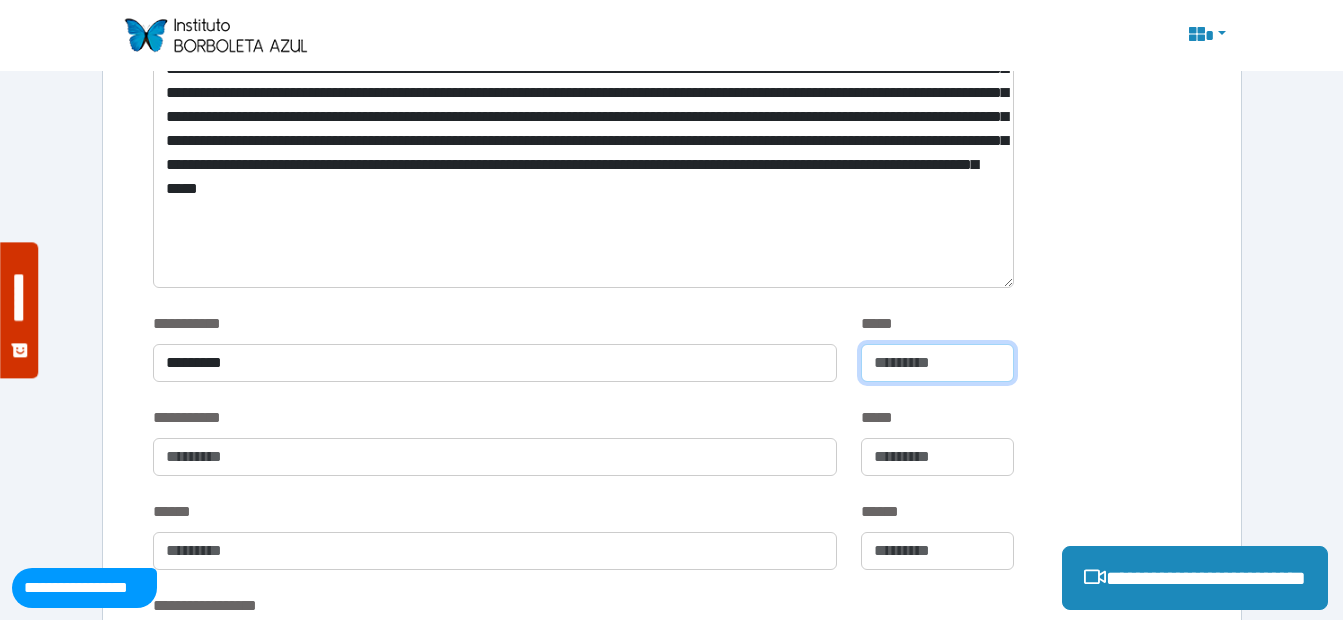click at bounding box center (937, 363) 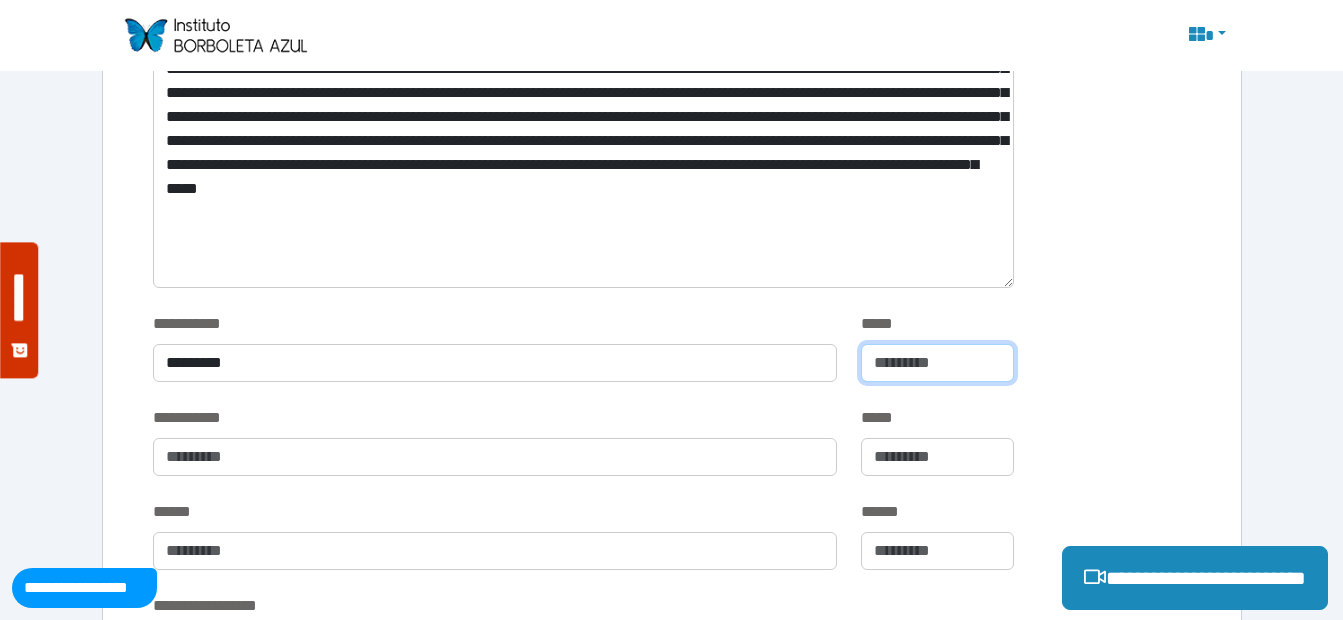 type on "**" 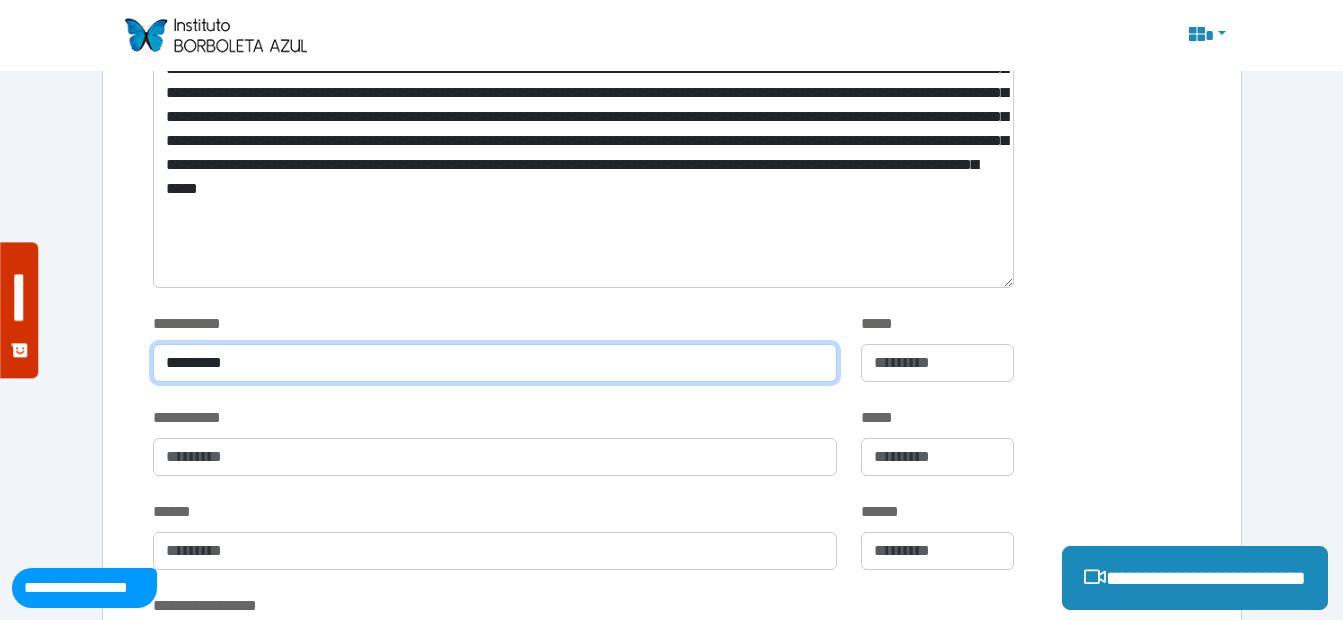 click on "*********" at bounding box center [495, 363] 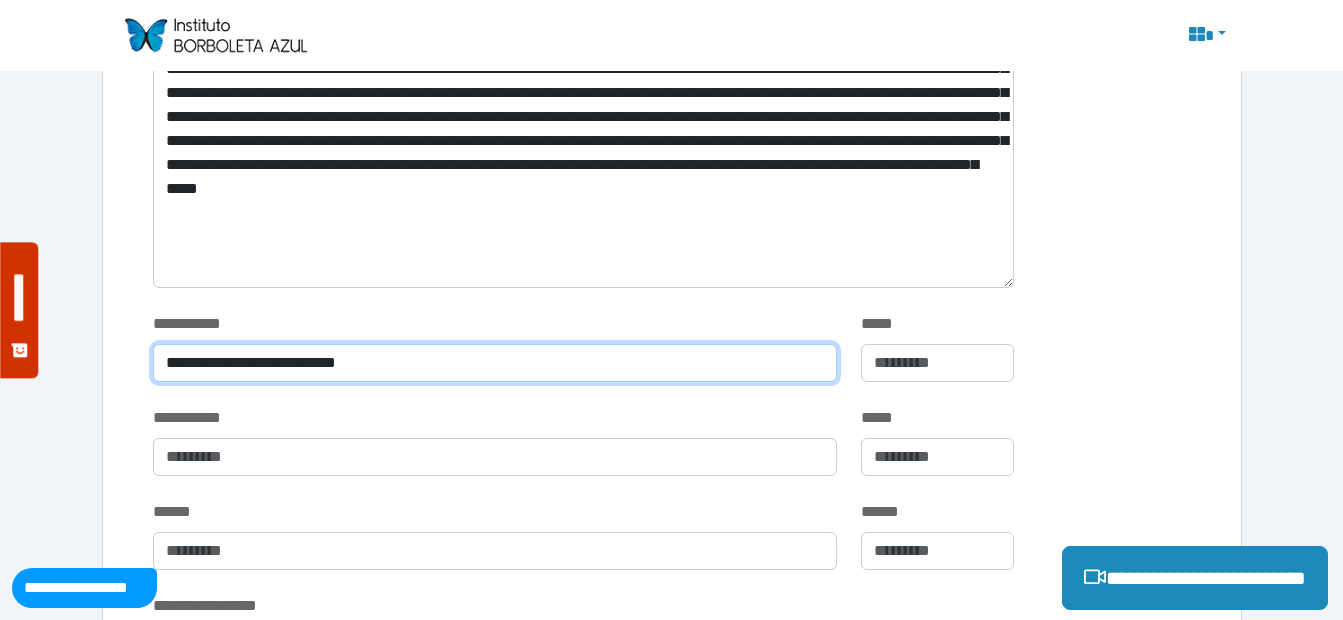 type on "**********" 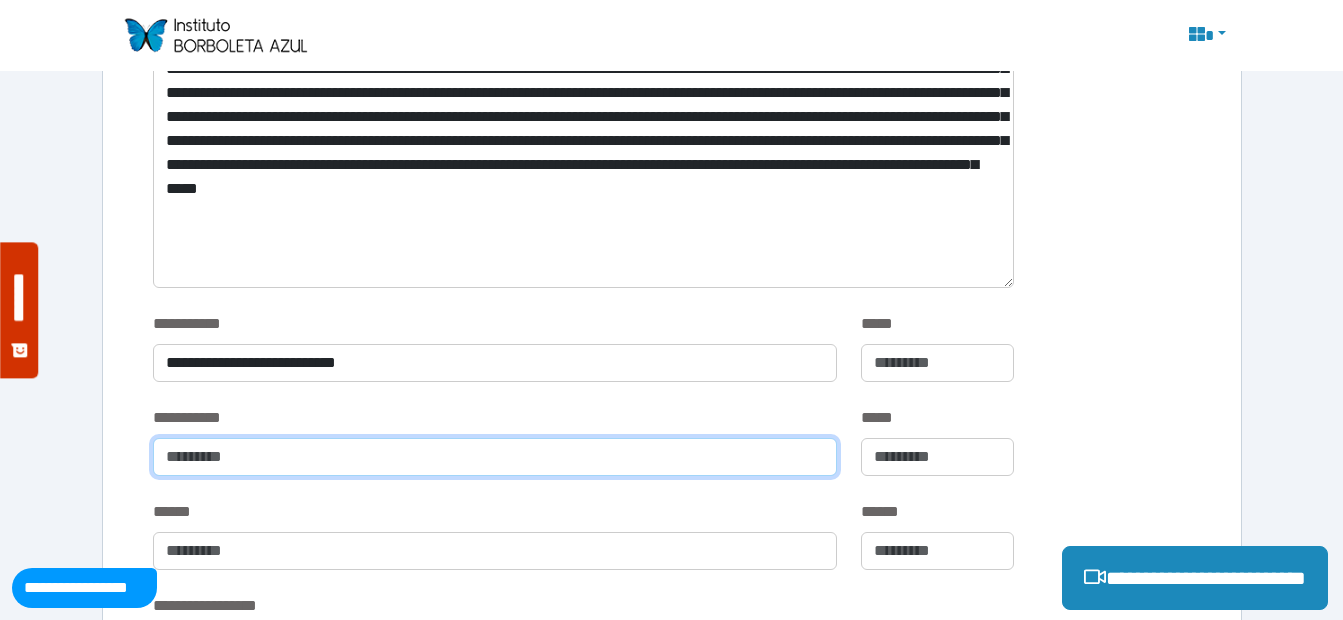 click at bounding box center [495, 457] 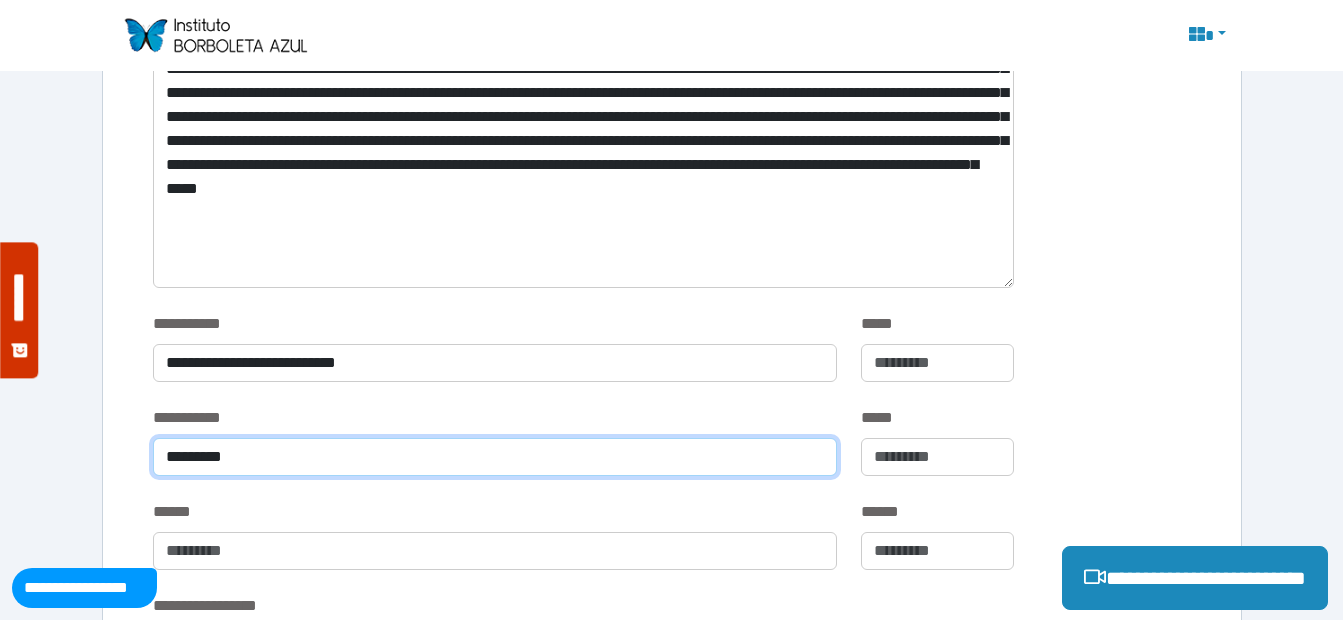 type on "*********" 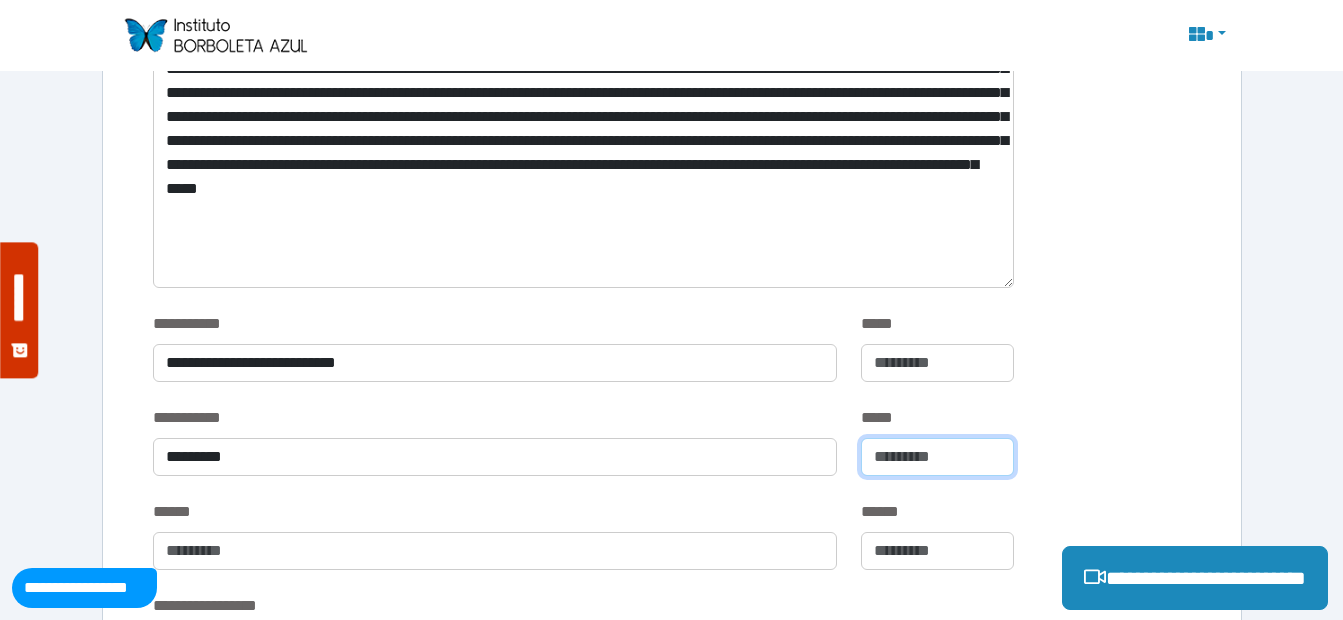 click at bounding box center [937, 457] 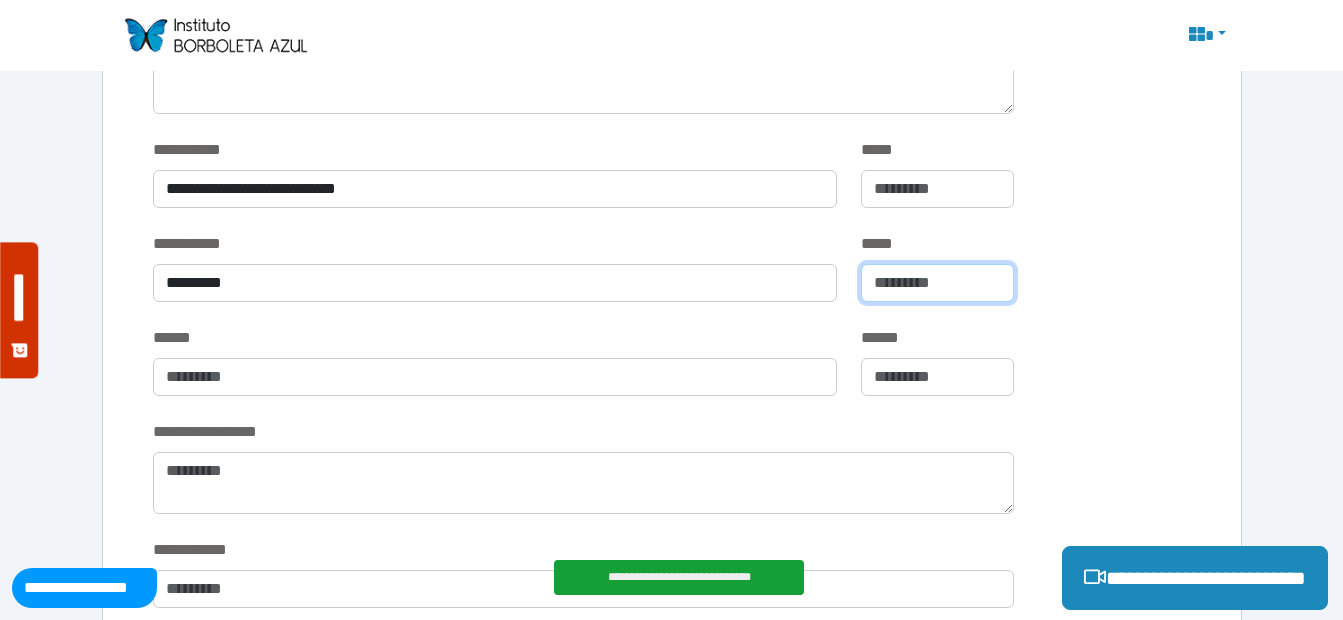 scroll, scrollTop: 1069, scrollLeft: 0, axis: vertical 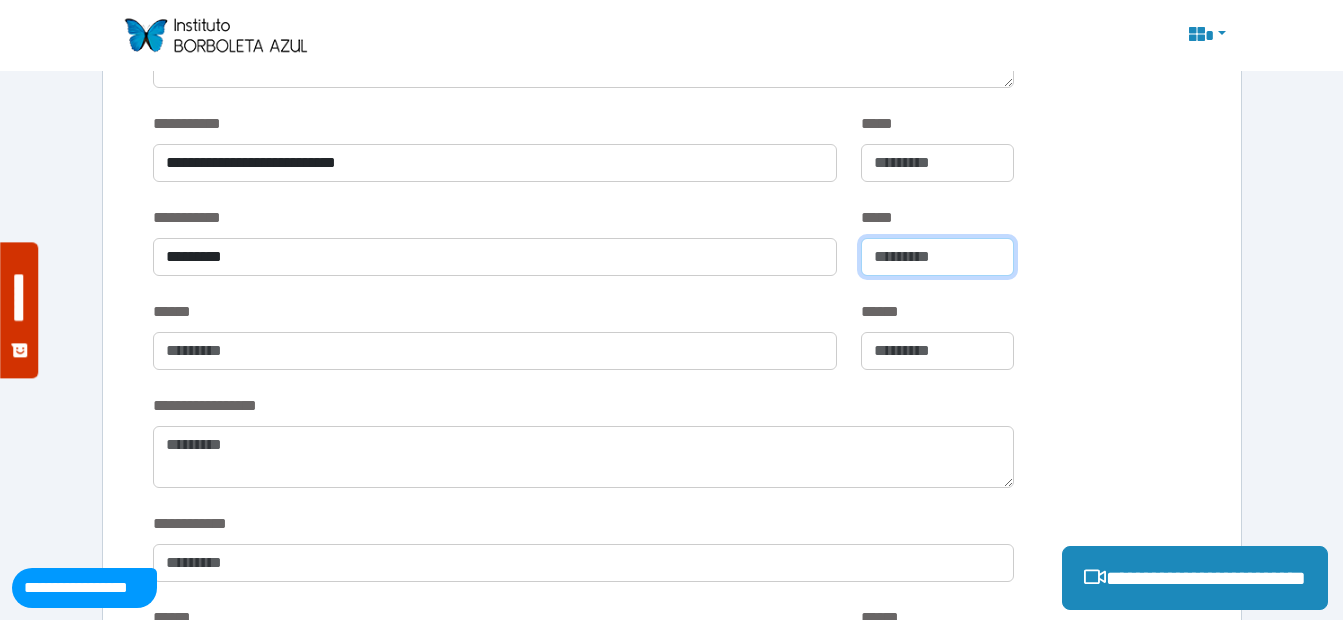 type on "**" 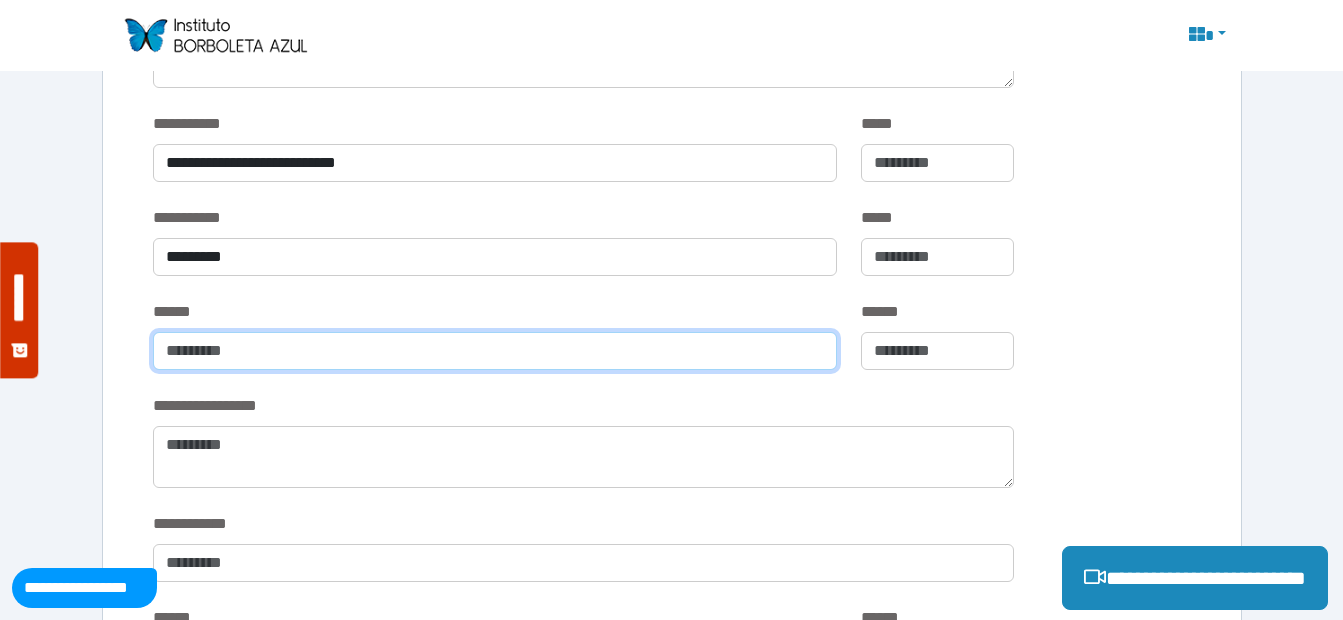 click at bounding box center (495, 351) 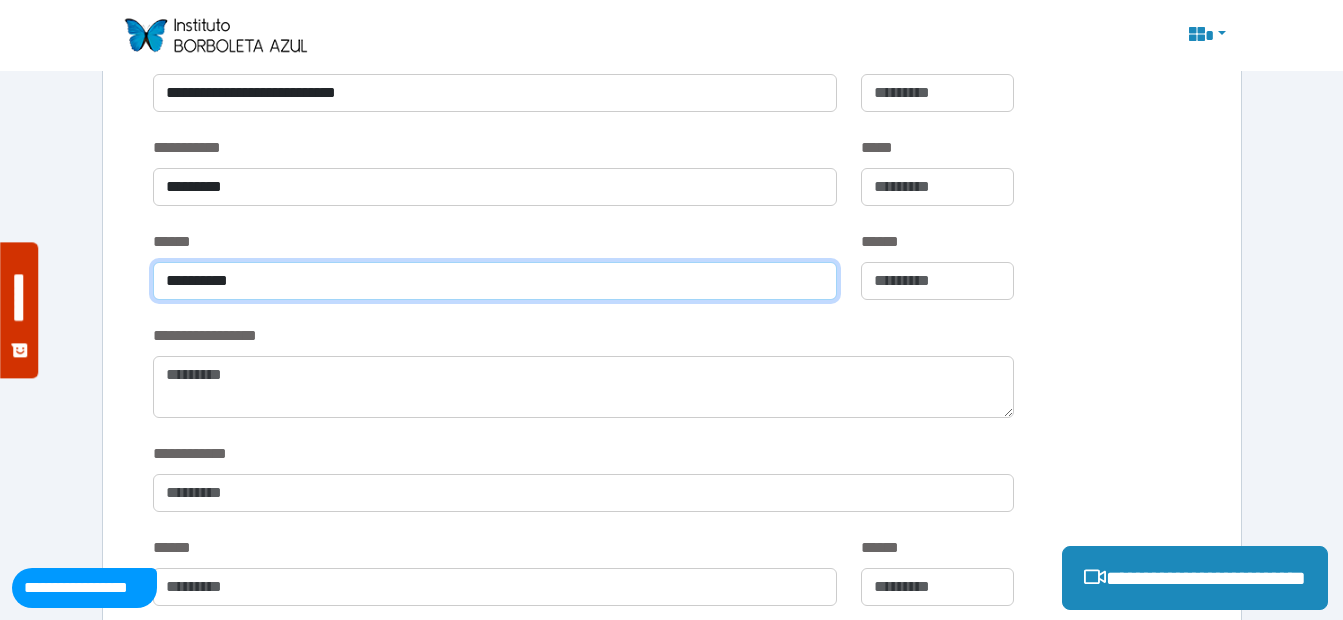 scroll, scrollTop: 1169, scrollLeft: 0, axis: vertical 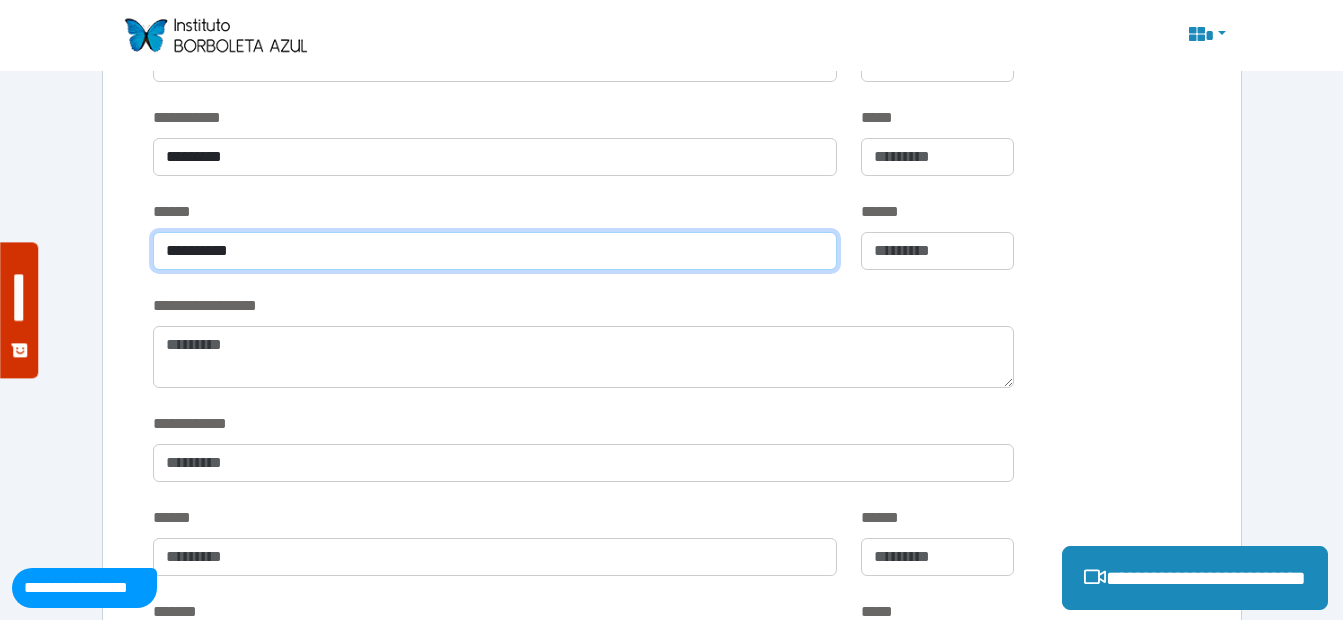 type on "**********" 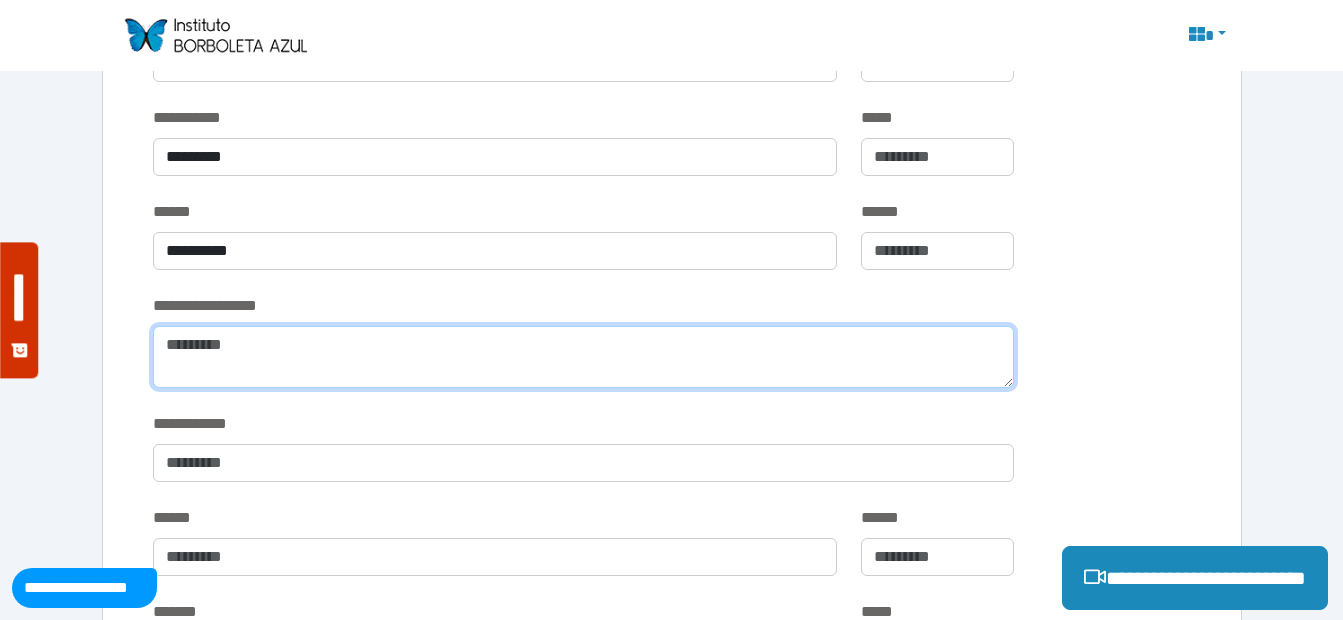 click at bounding box center (583, 357) 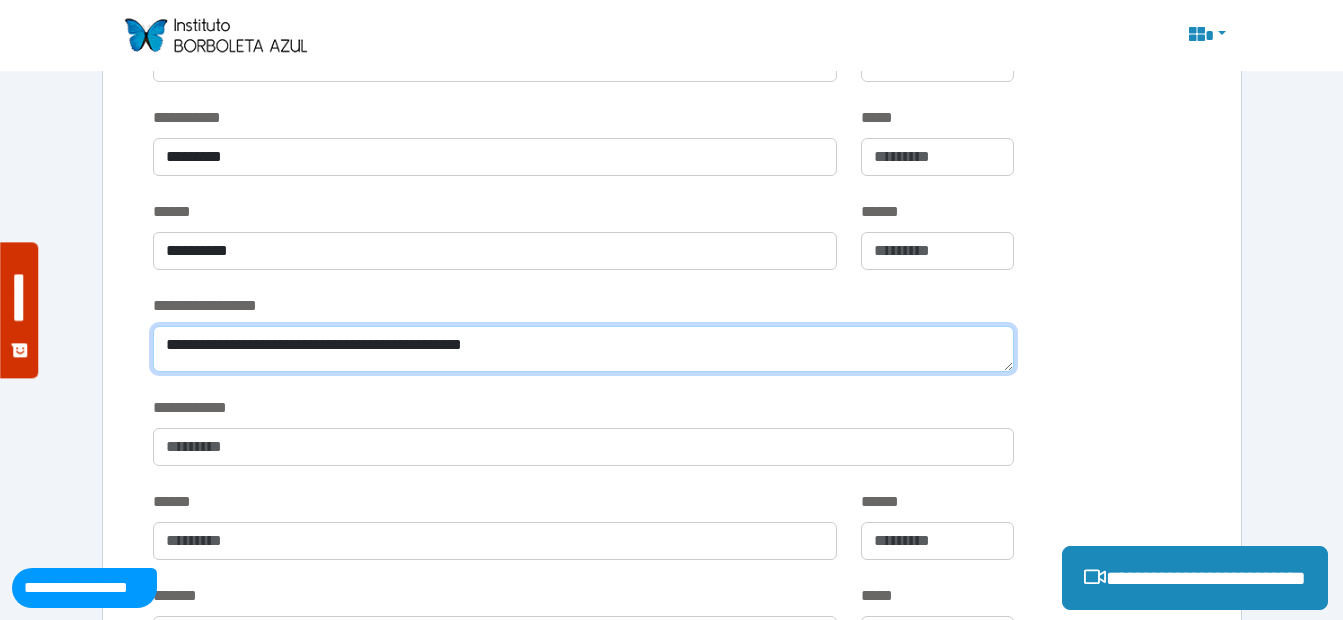 type on "**********" 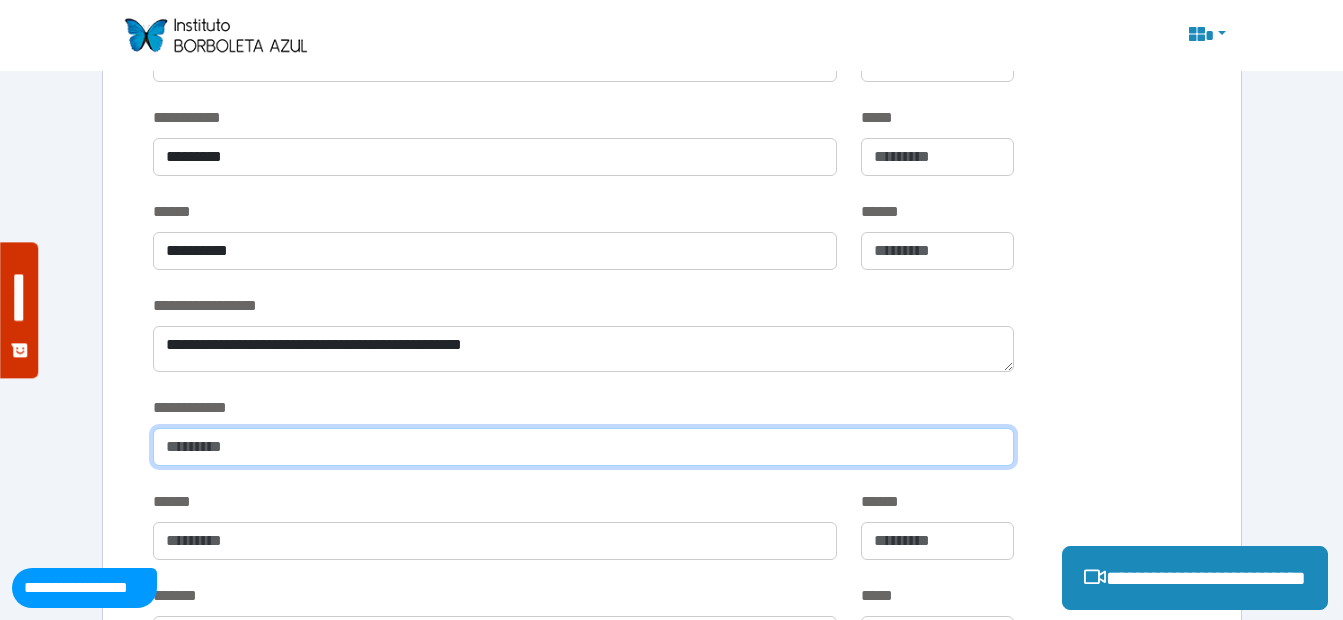 click at bounding box center (583, 447) 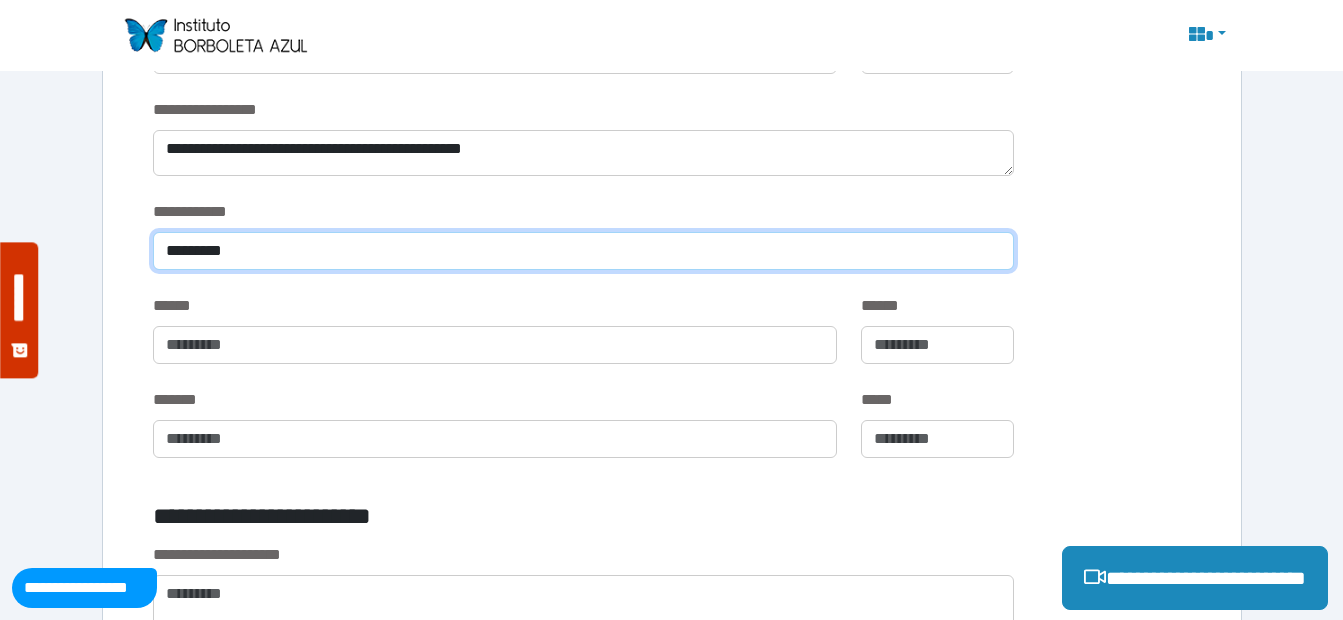 scroll, scrollTop: 1369, scrollLeft: 0, axis: vertical 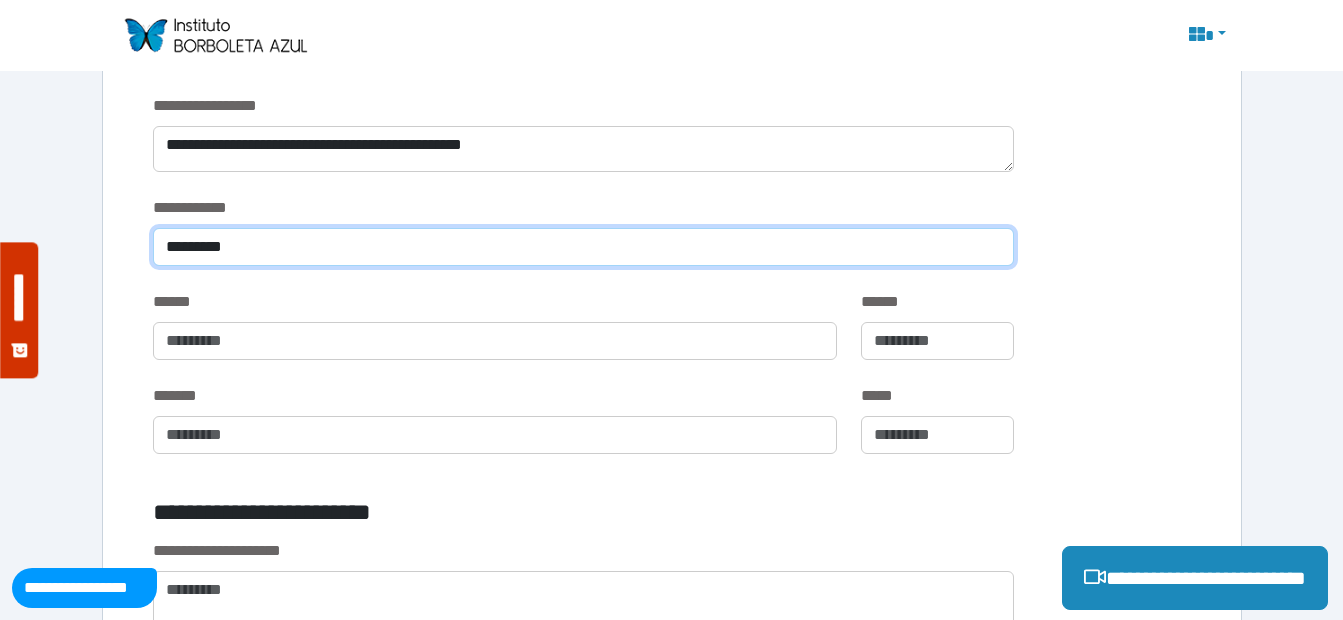 type on "*********" 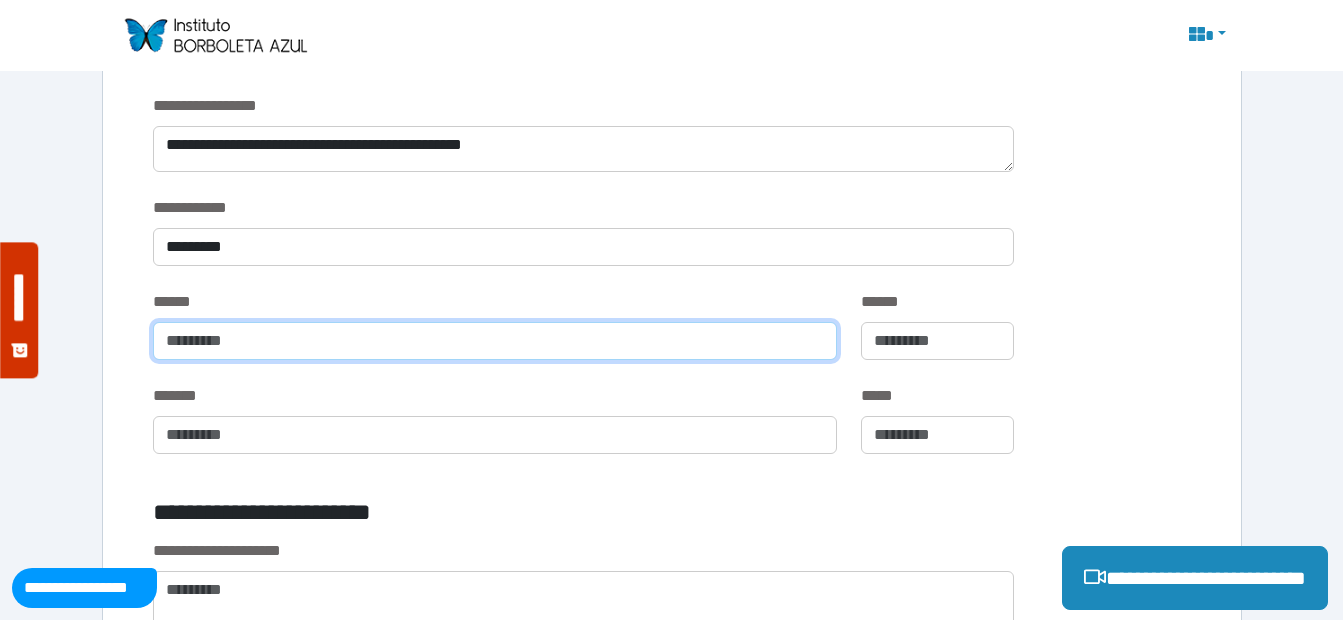 click at bounding box center [495, 341] 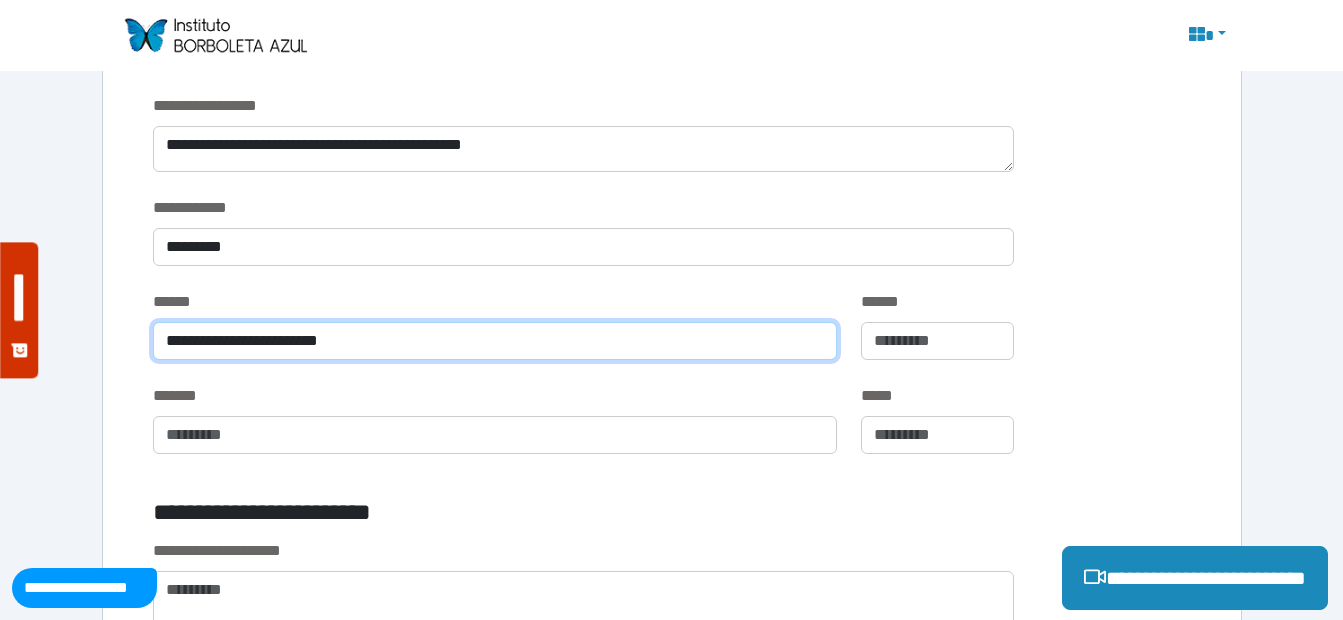 click on "**********" at bounding box center [495, 341] 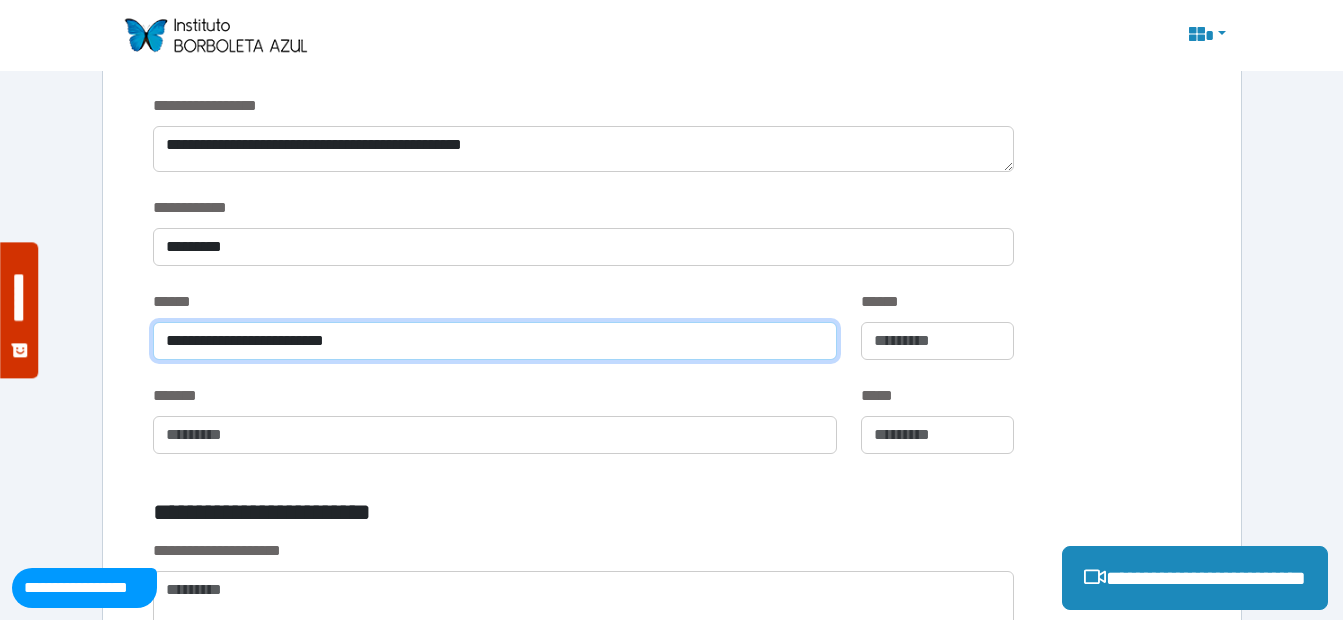 click on "**********" at bounding box center [495, 341] 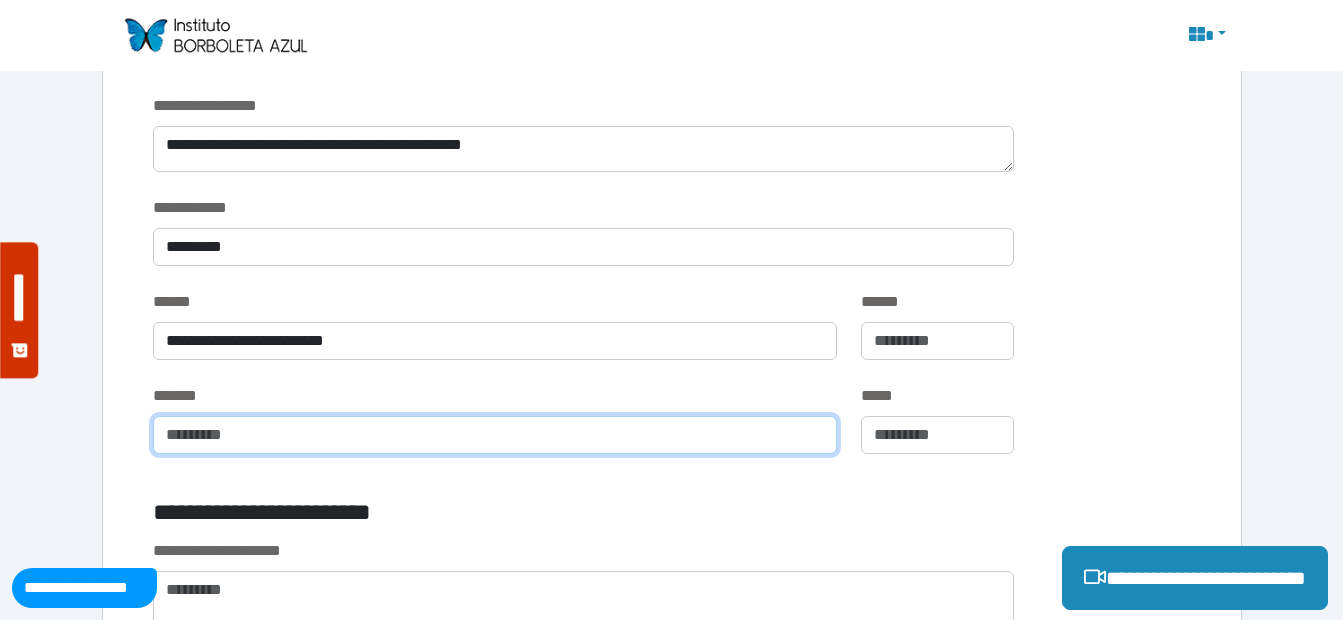 click at bounding box center (495, 435) 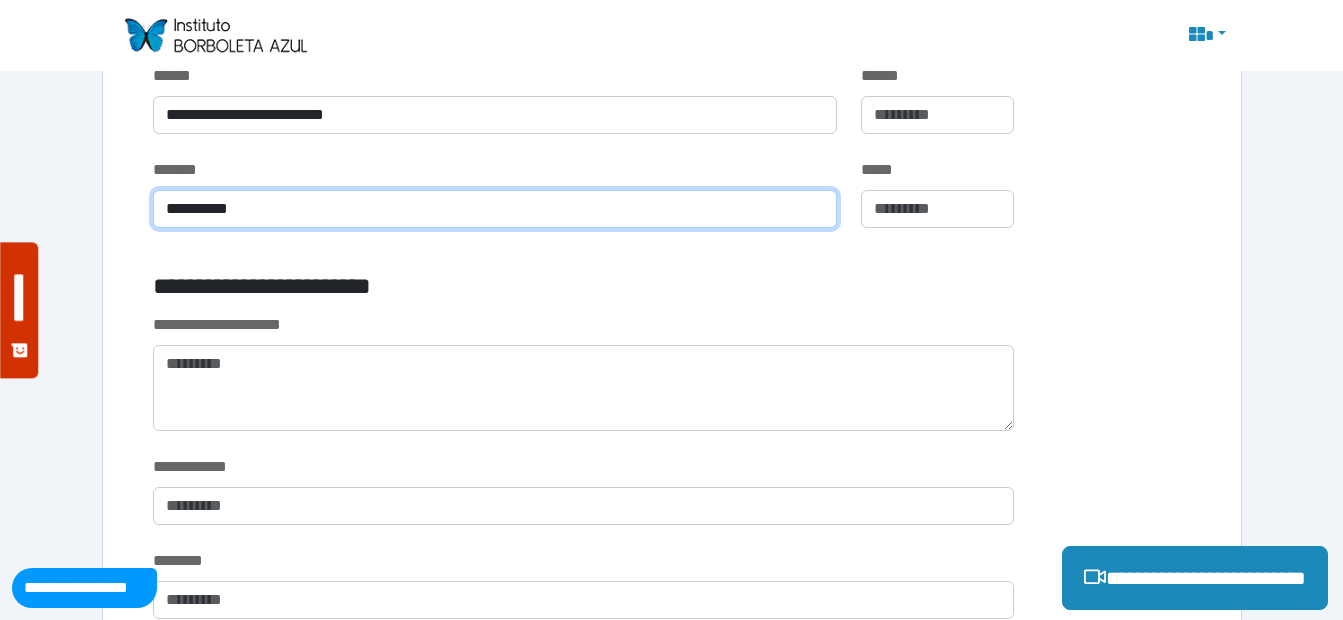 scroll, scrollTop: 1669, scrollLeft: 0, axis: vertical 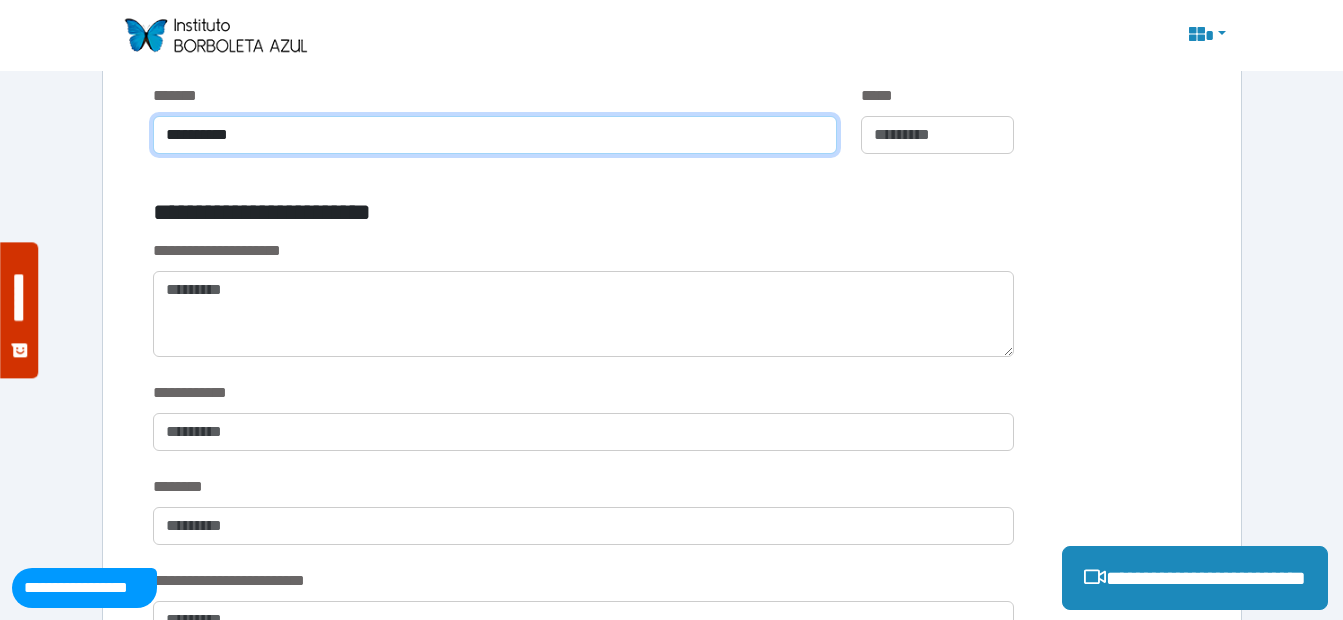 type on "**********" 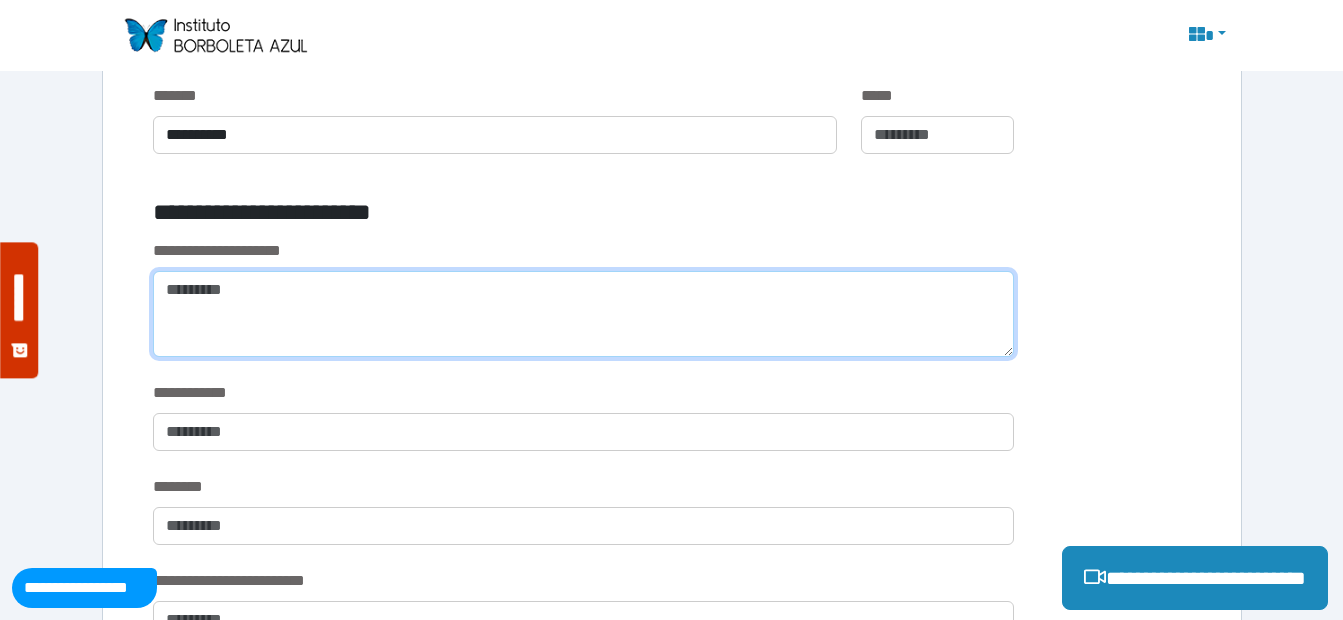 click at bounding box center (583, 314) 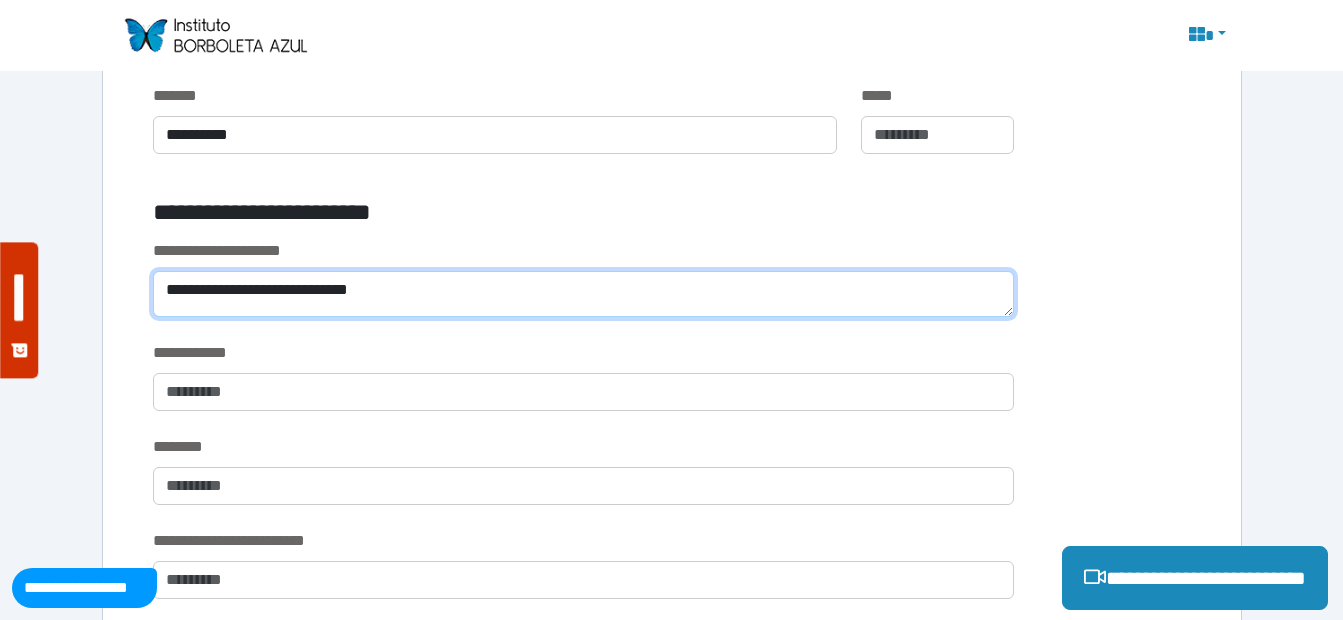 type on "**********" 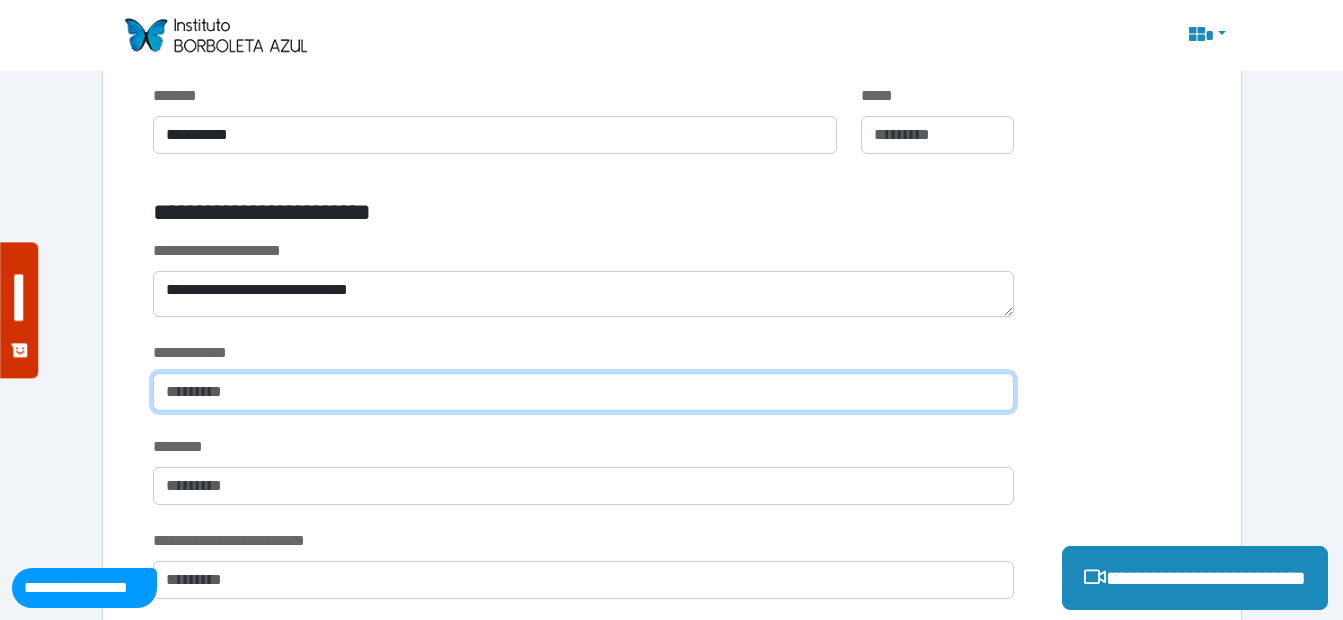 click at bounding box center (583, 392) 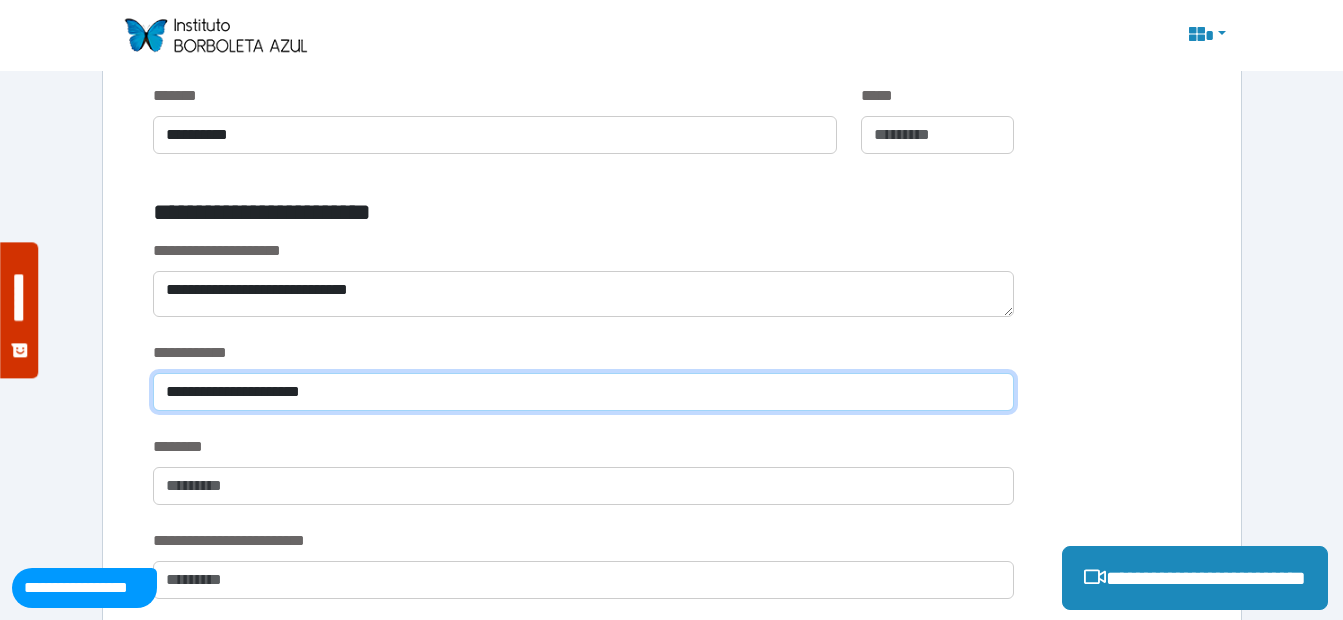 type on "**********" 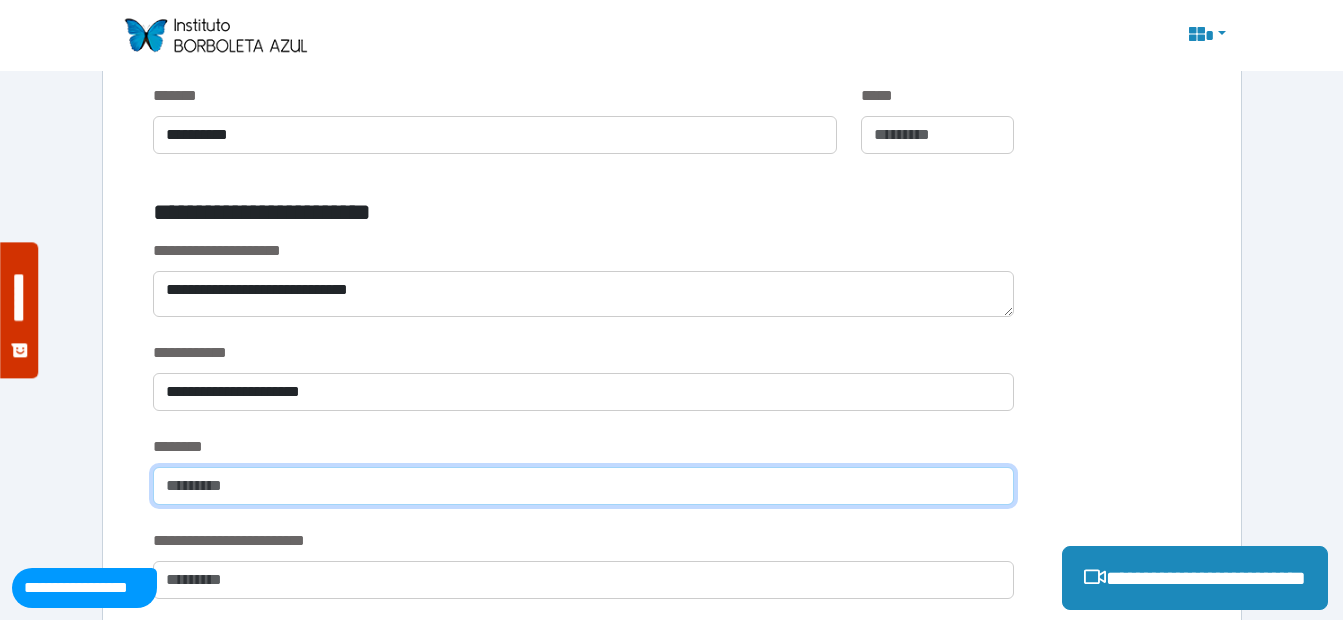 click at bounding box center (583, 486) 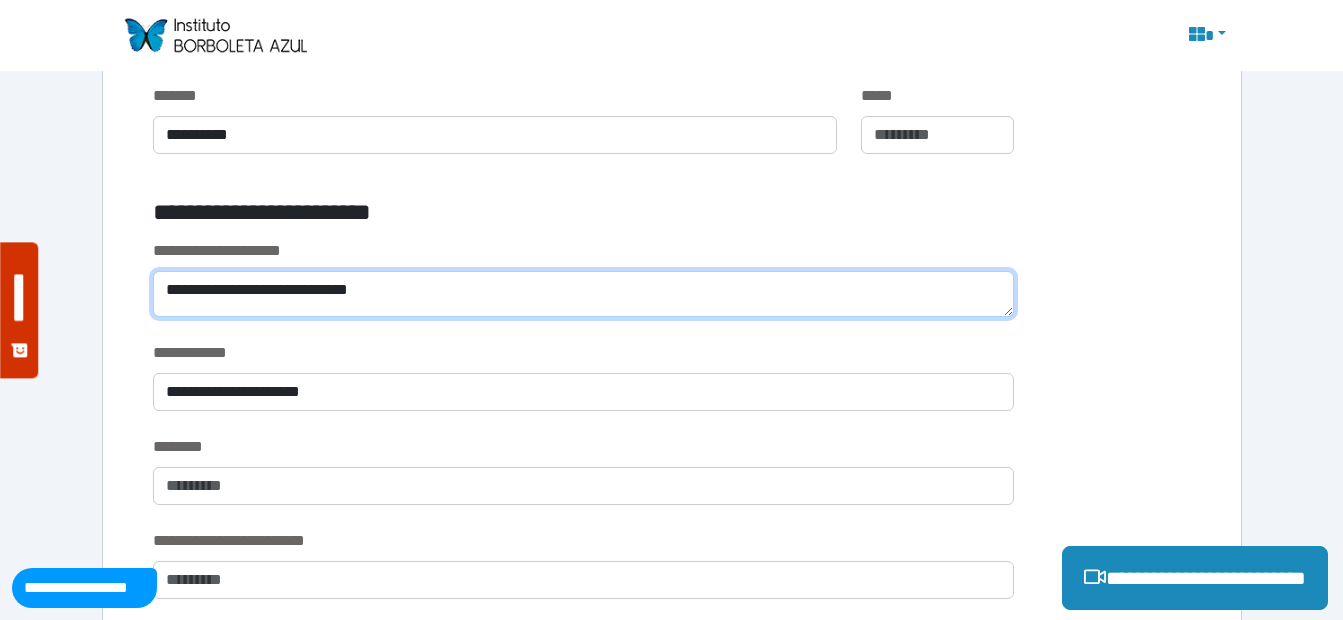 type on "**********" 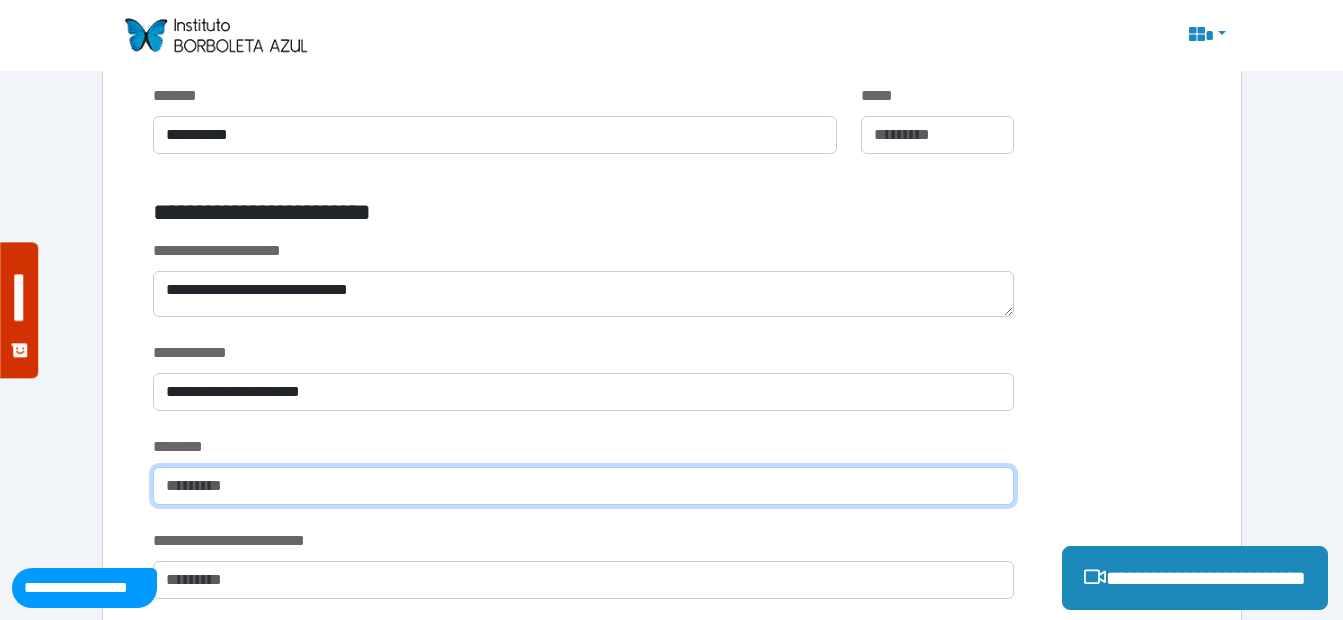 click at bounding box center (583, 486) 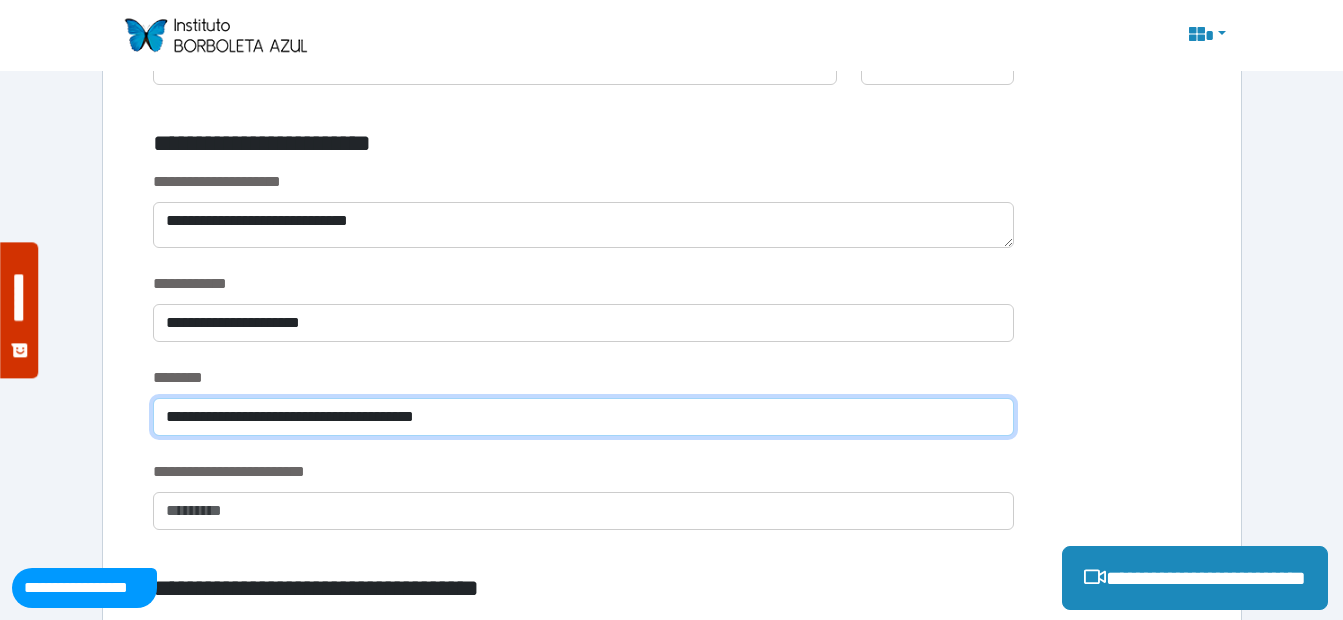 scroll, scrollTop: 1769, scrollLeft: 0, axis: vertical 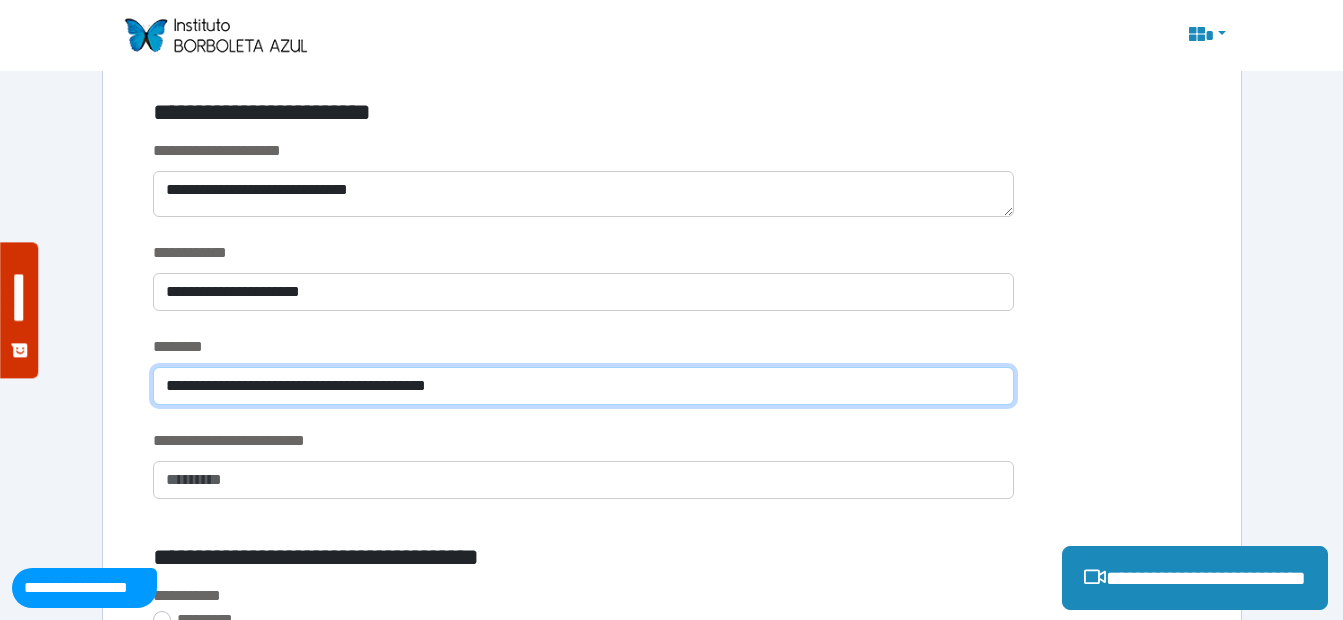 click on "**********" at bounding box center [583, 386] 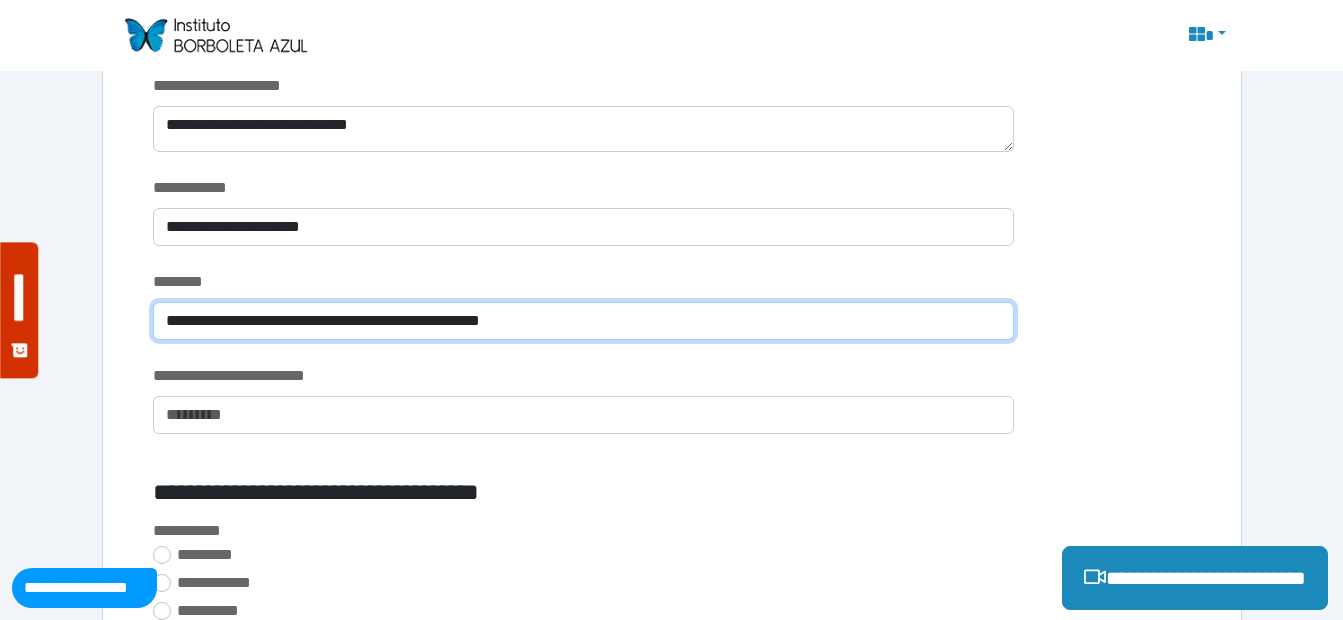 scroll, scrollTop: 1869, scrollLeft: 0, axis: vertical 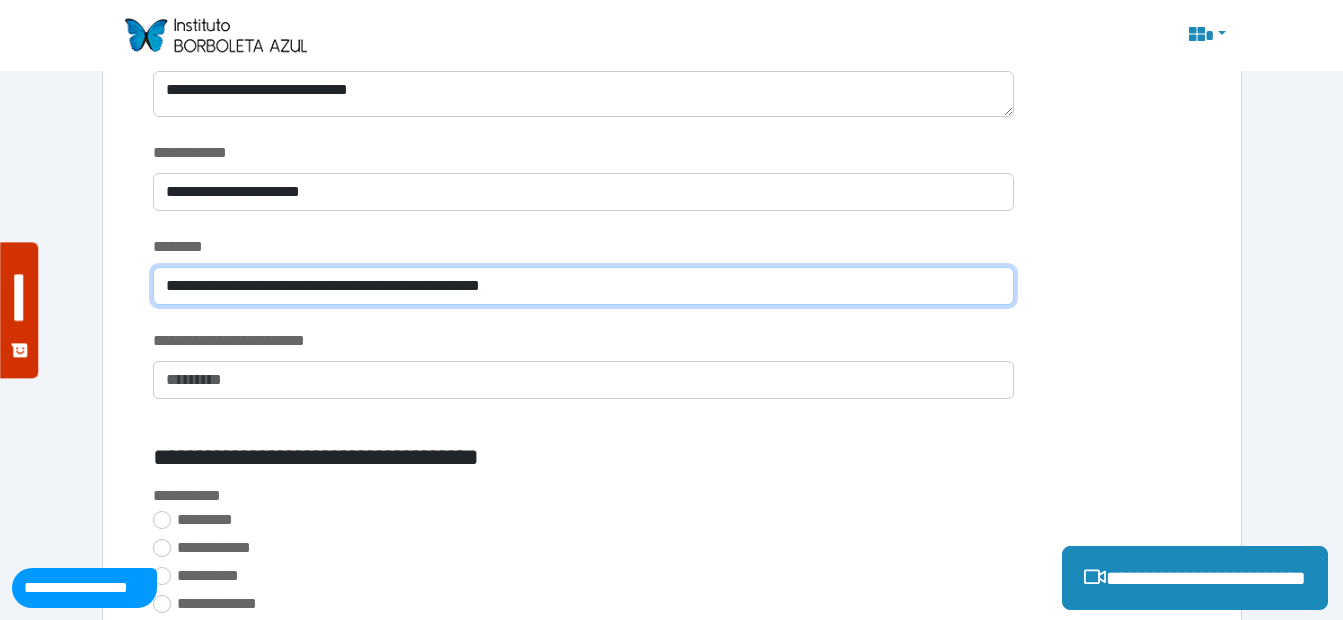 click on "**********" at bounding box center [583, 286] 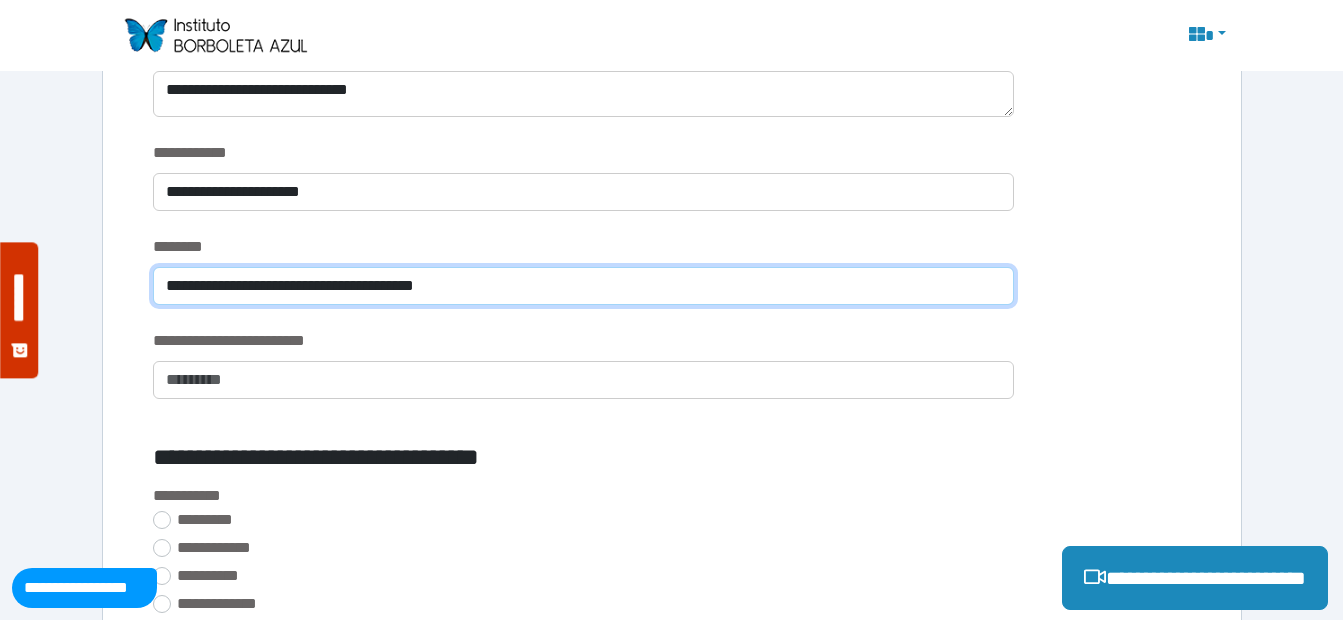 scroll, scrollTop: 1969, scrollLeft: 0, axis: vertical 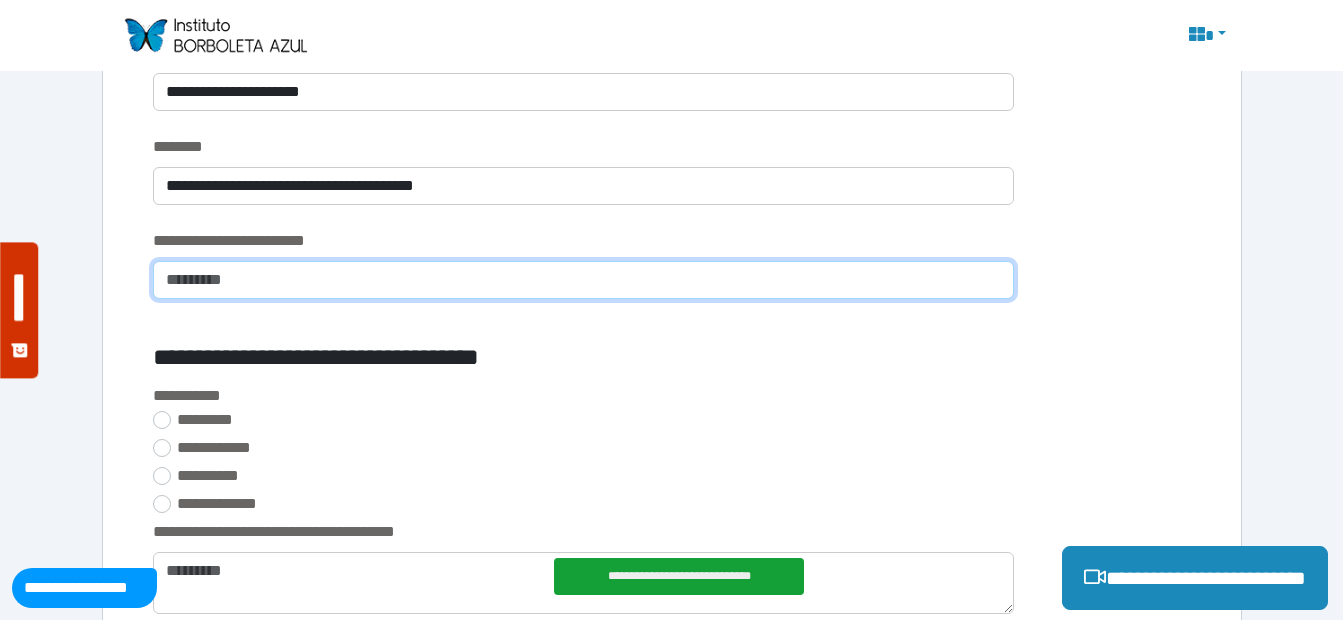 click at bounding box center (583, 280) 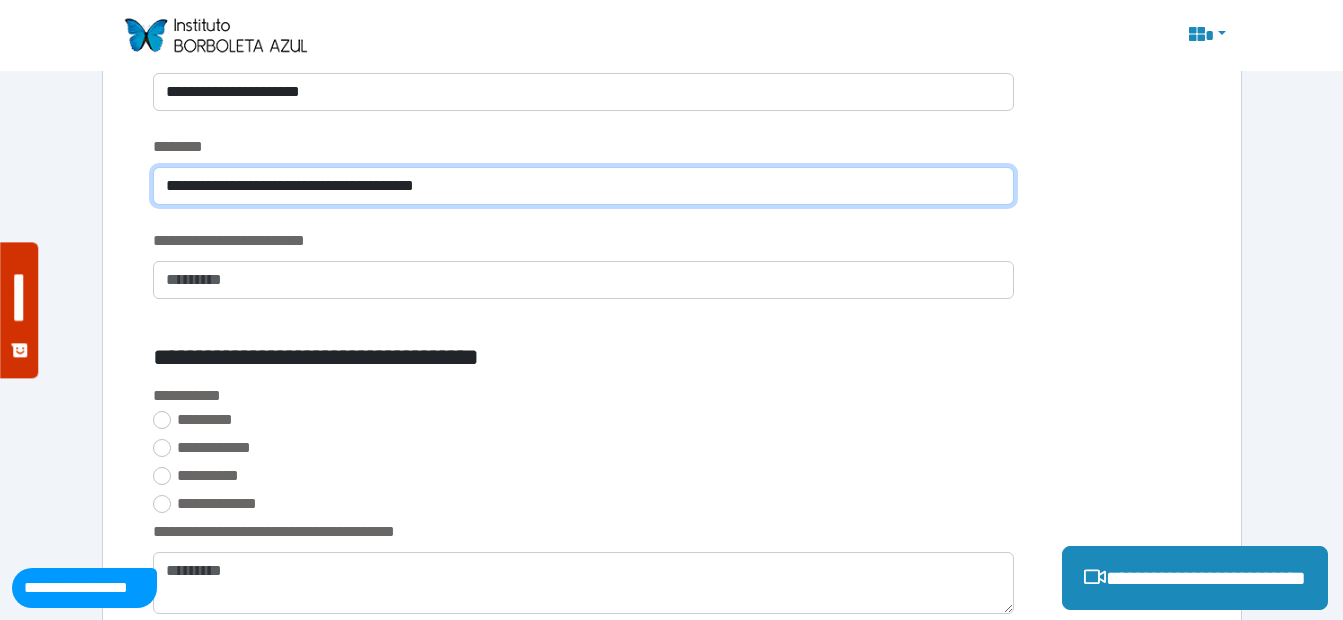 click on "**********" at bounding box center (583, 186) 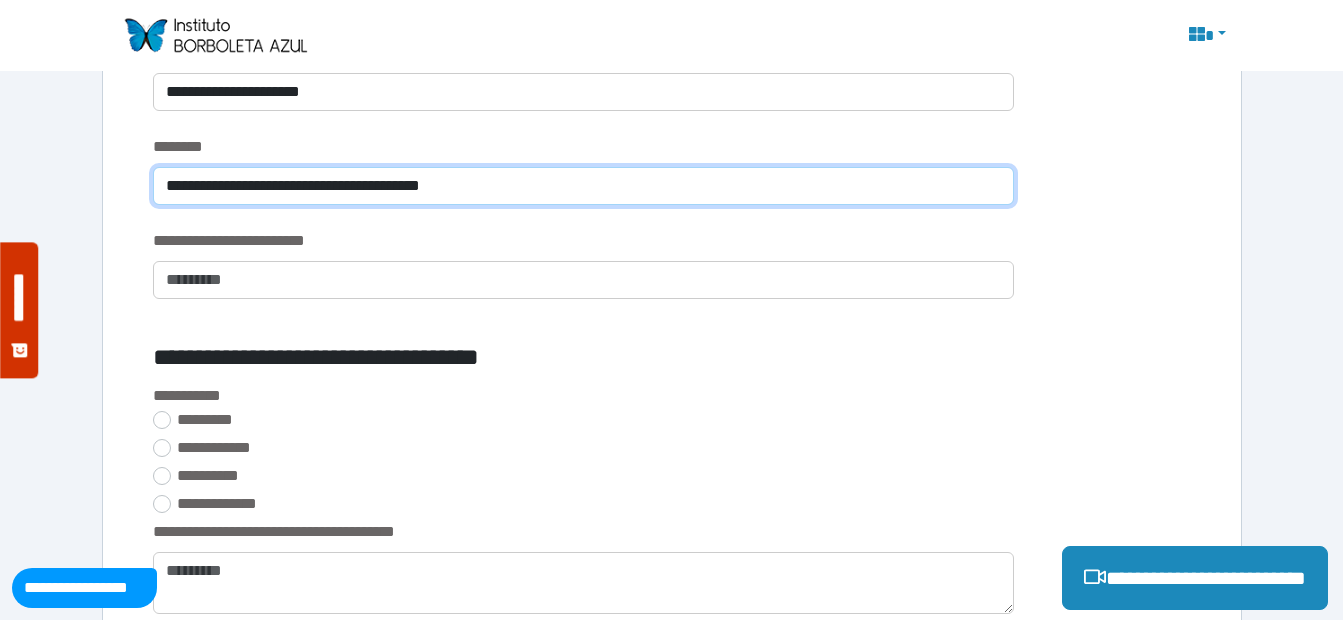 type on "**********" 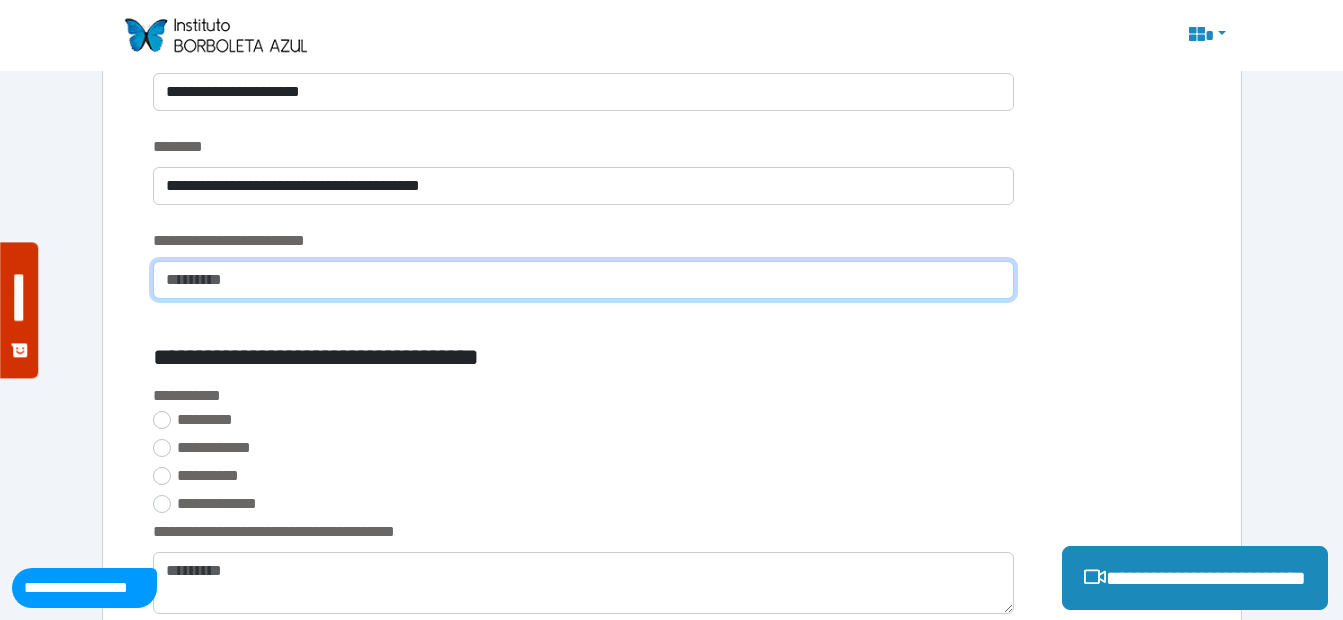click at bounding box center [583, 280] 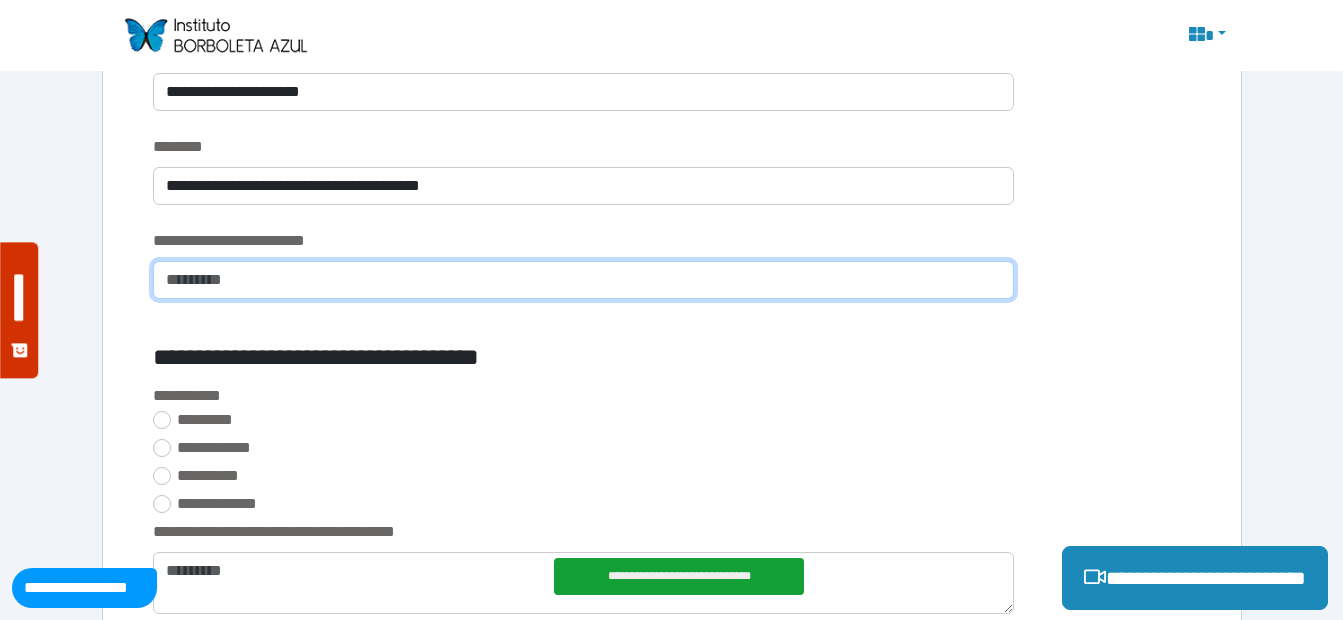 type on "*" 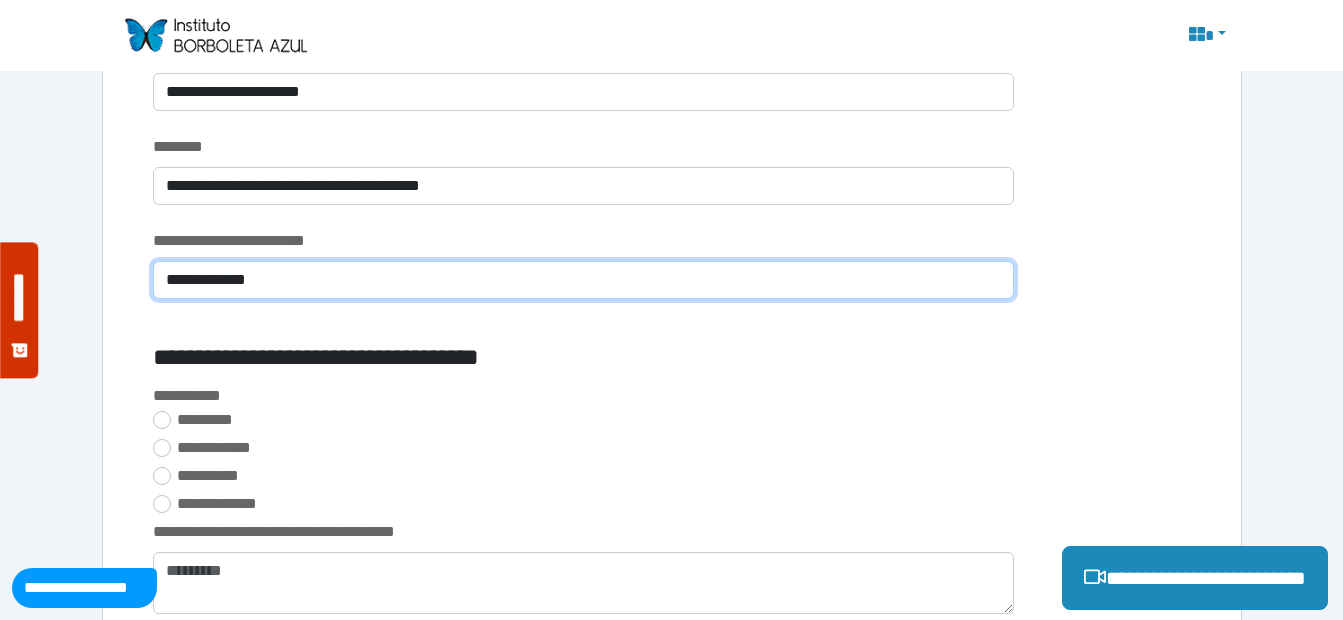 type on "**********" 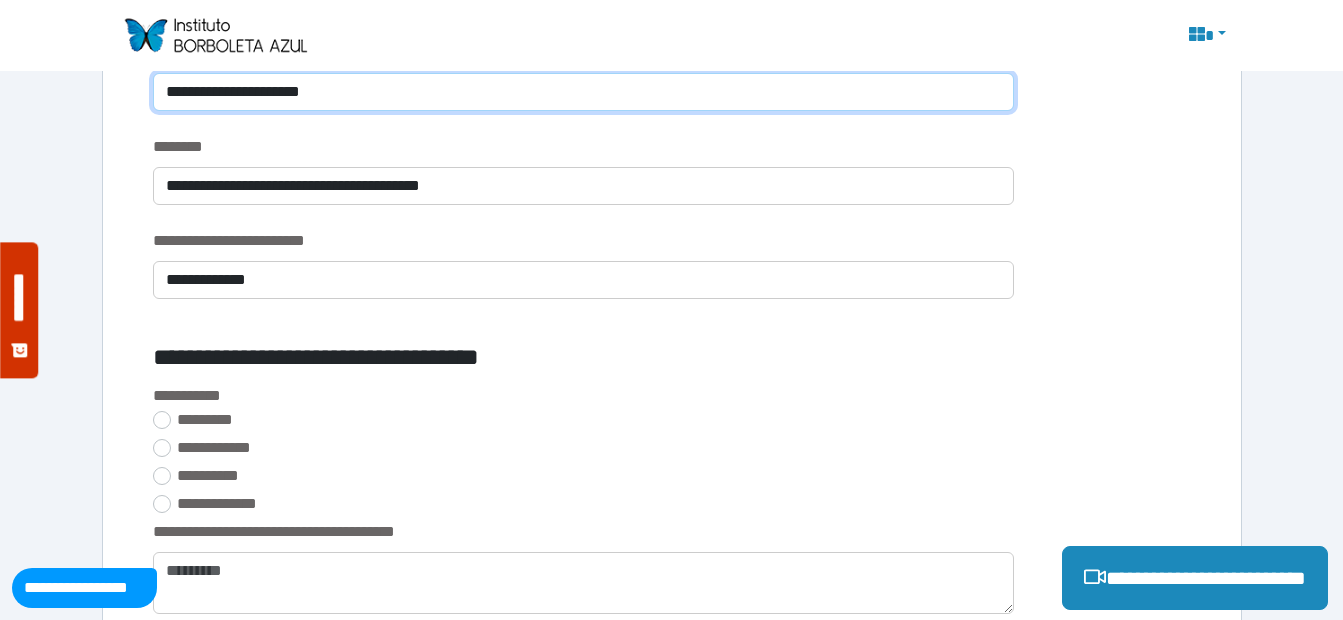 click on "**********" at bounding box center [583, 92] 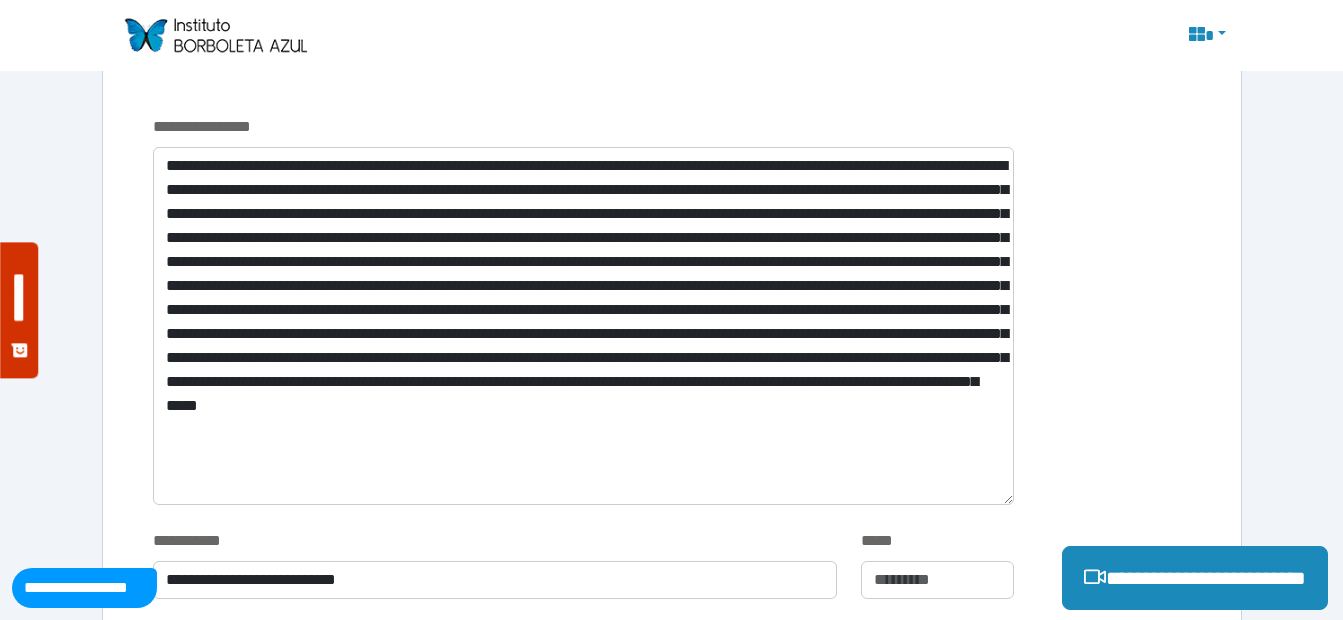 scroll, scrollTop: 569, scrollLeft: 0, axis: vertical 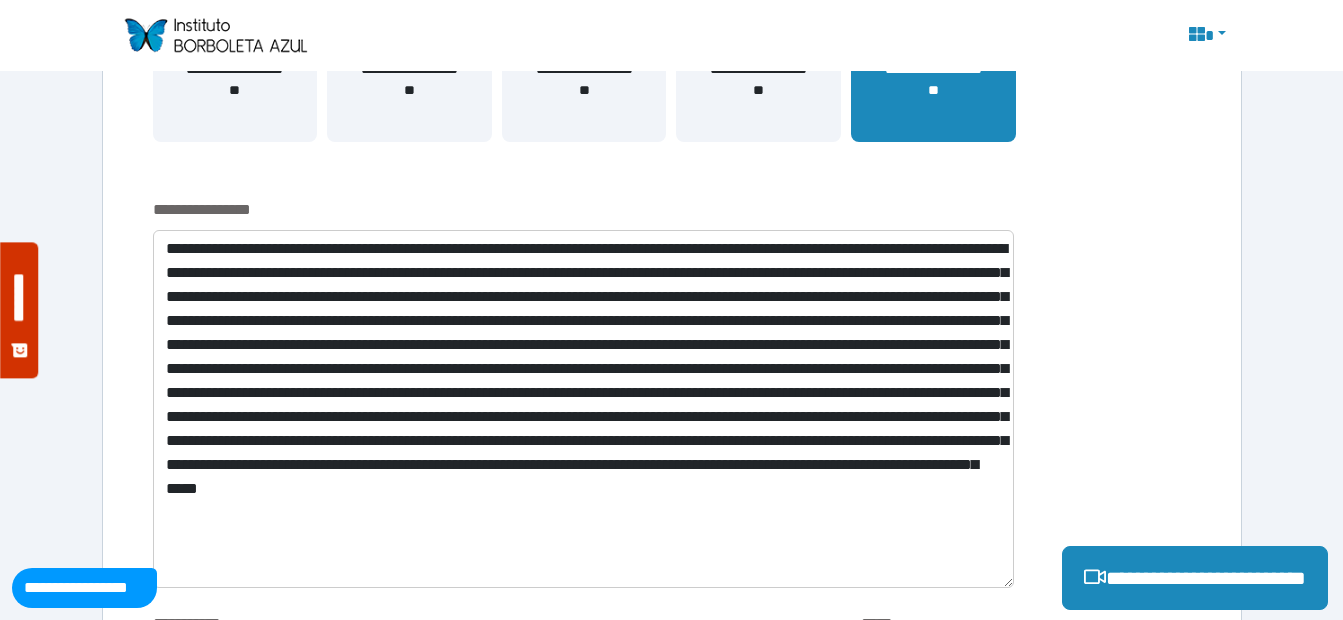 type on "**********" 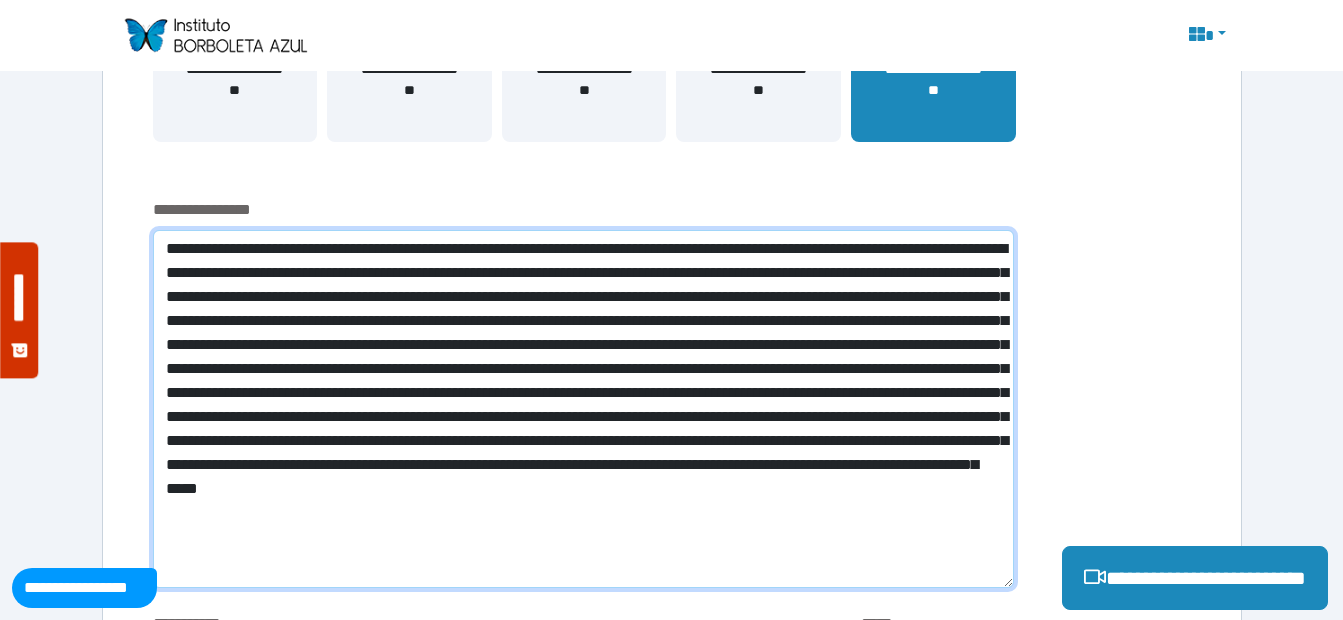 click at bounding box center [583, 409] 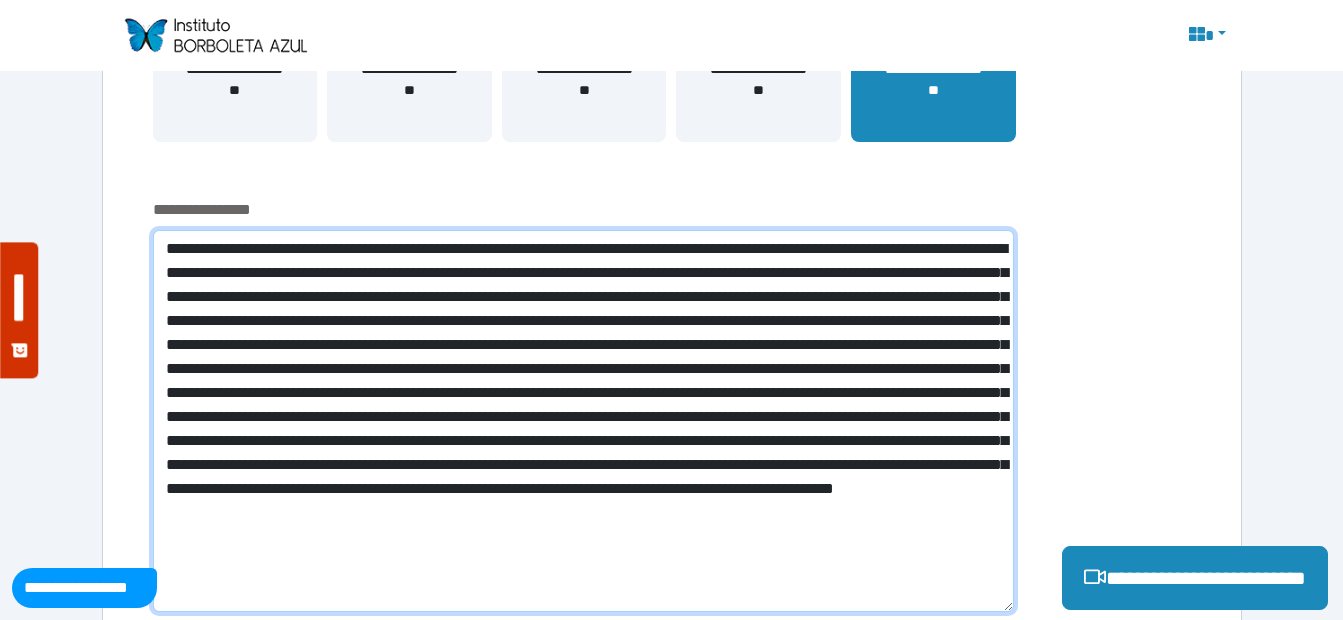 click at bounding box center [583, 421] 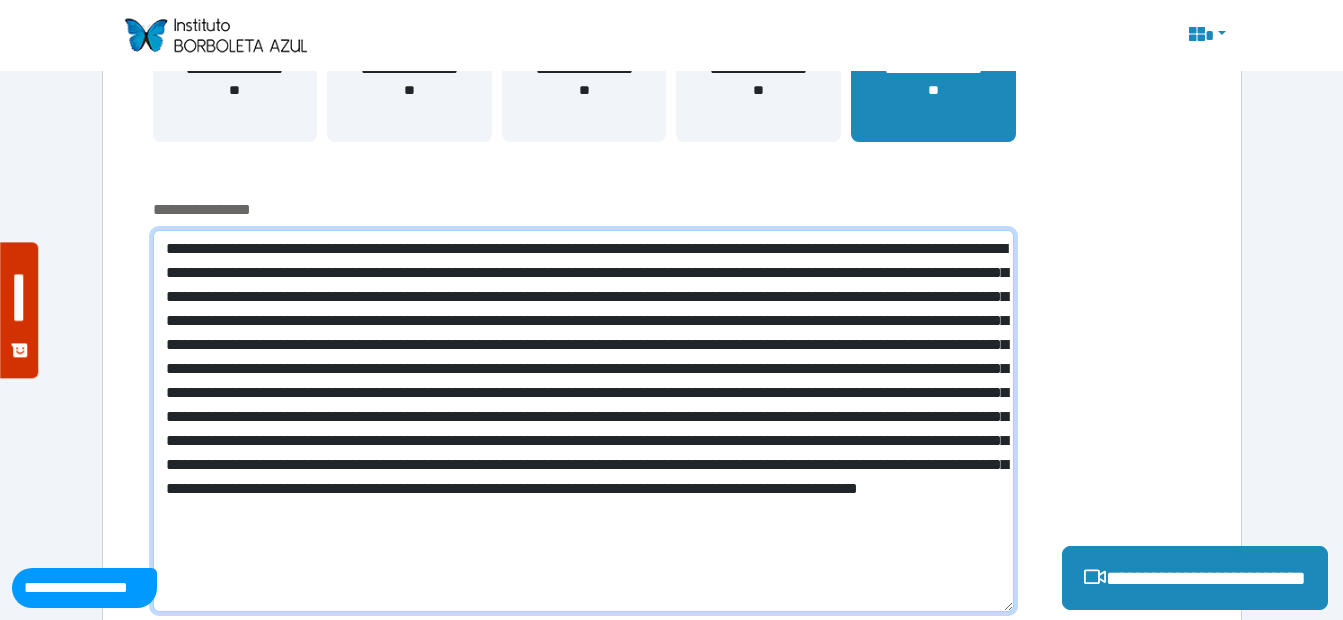 click at bounding box center [583, 421] 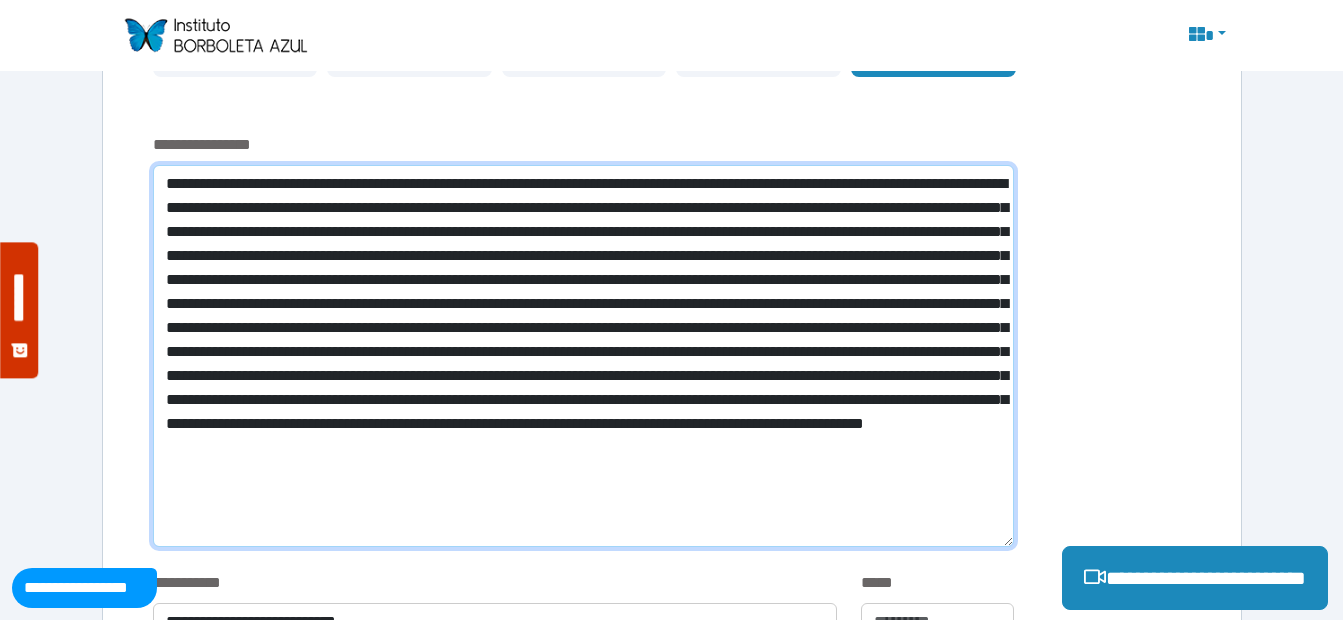 scroll, scrollTop: 669, scrollLeft: 0, axis: vertical 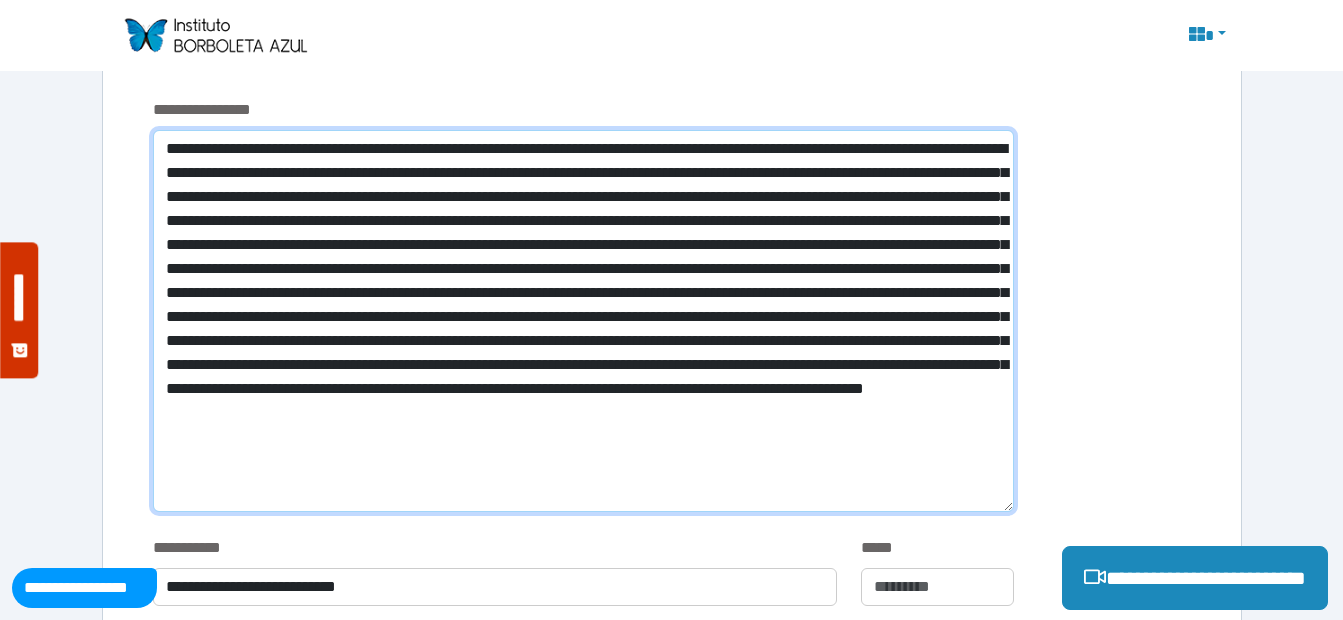 click at bounding box center (583, 321) 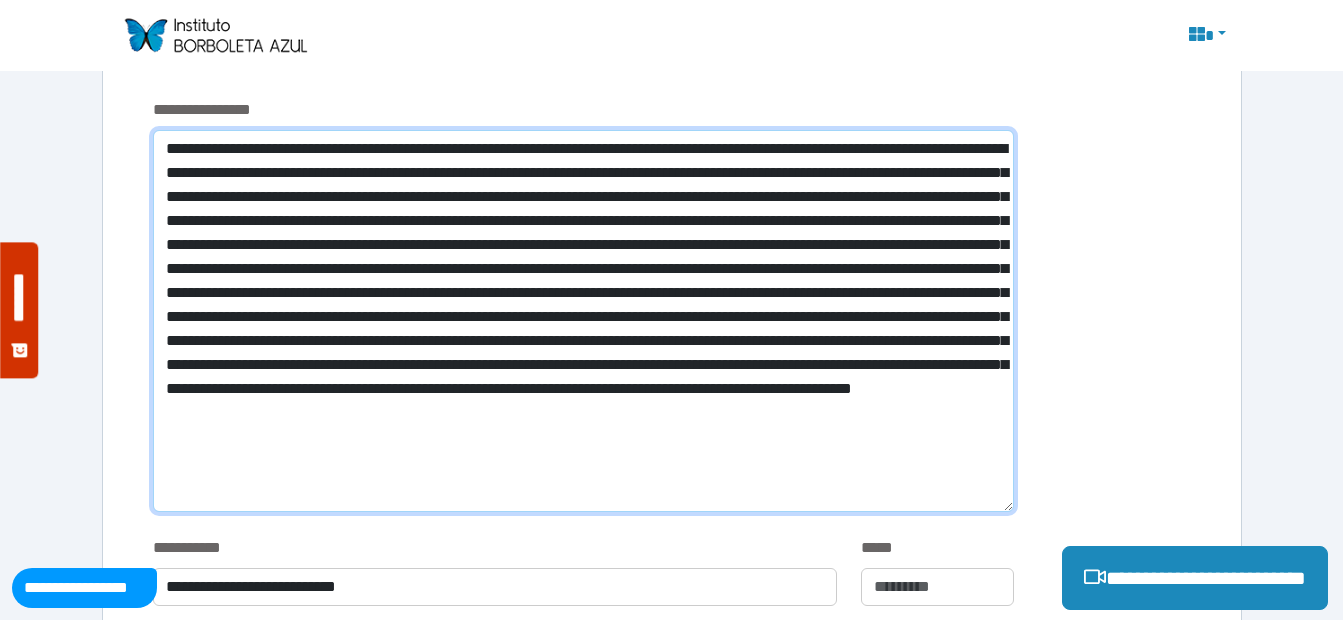 click at bounding box center [583, 321] 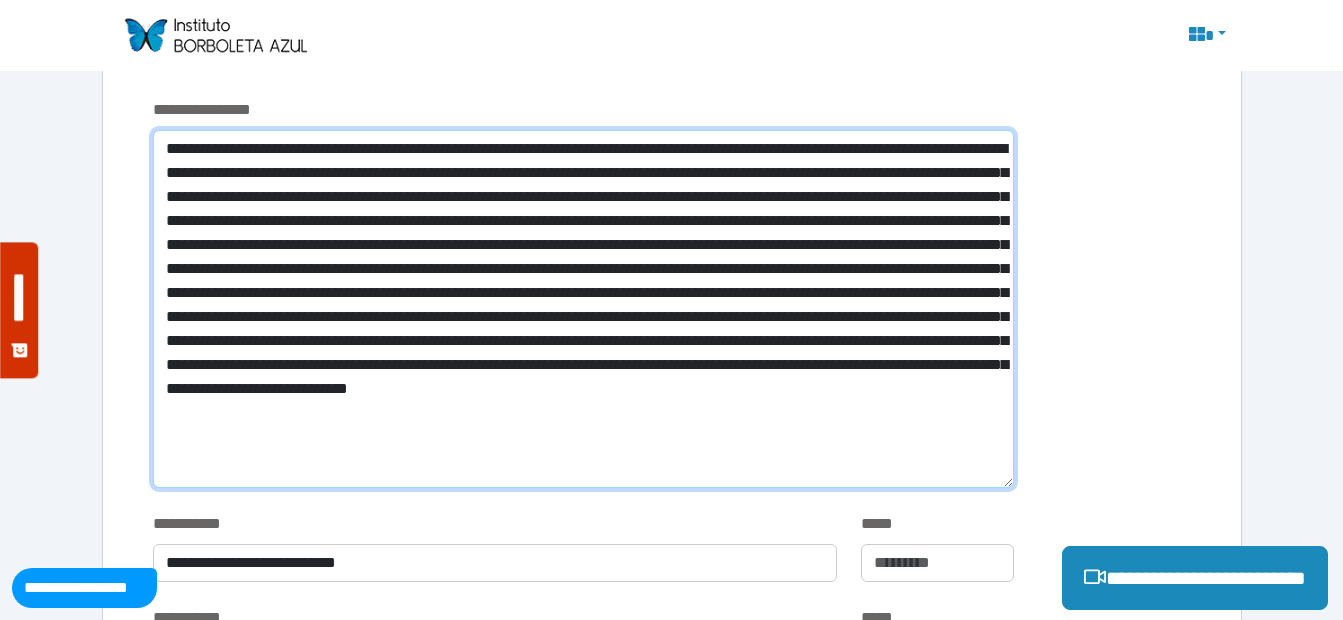 click at bounding box center [583, 309] 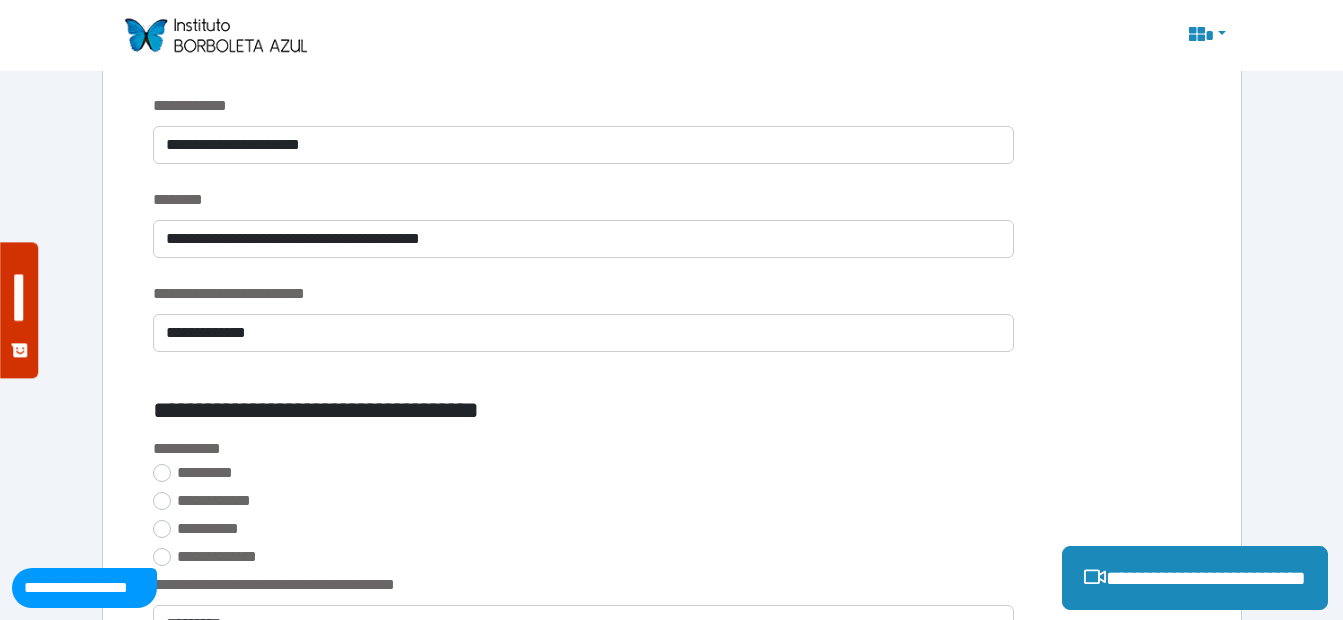 scroll, scrollTop: 1869, scrollLeft: 0, axis: vertical 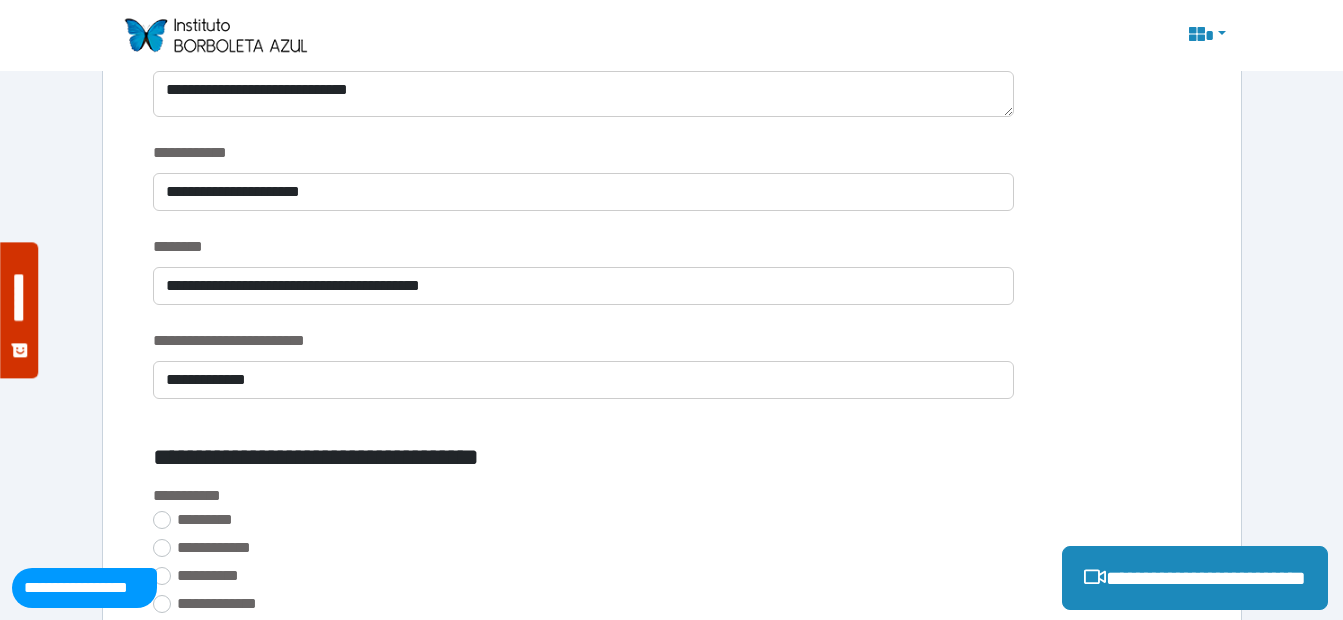 type on "**********" 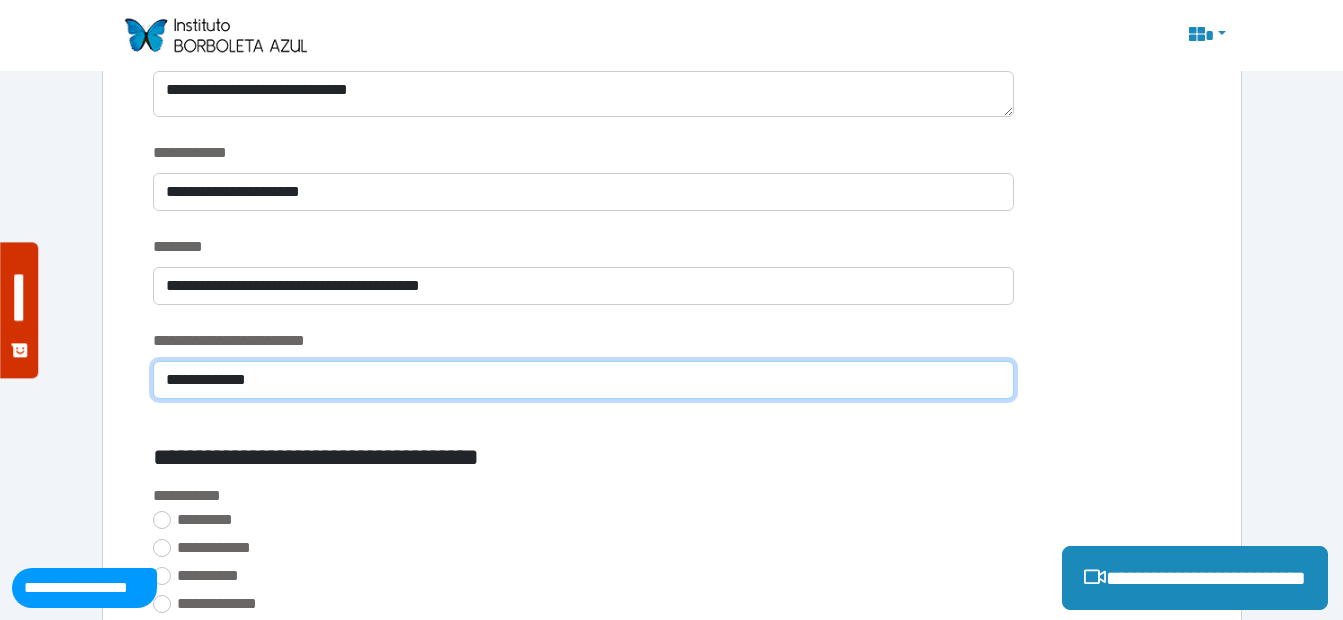 click on "**********" at bounding box center [583, 380] 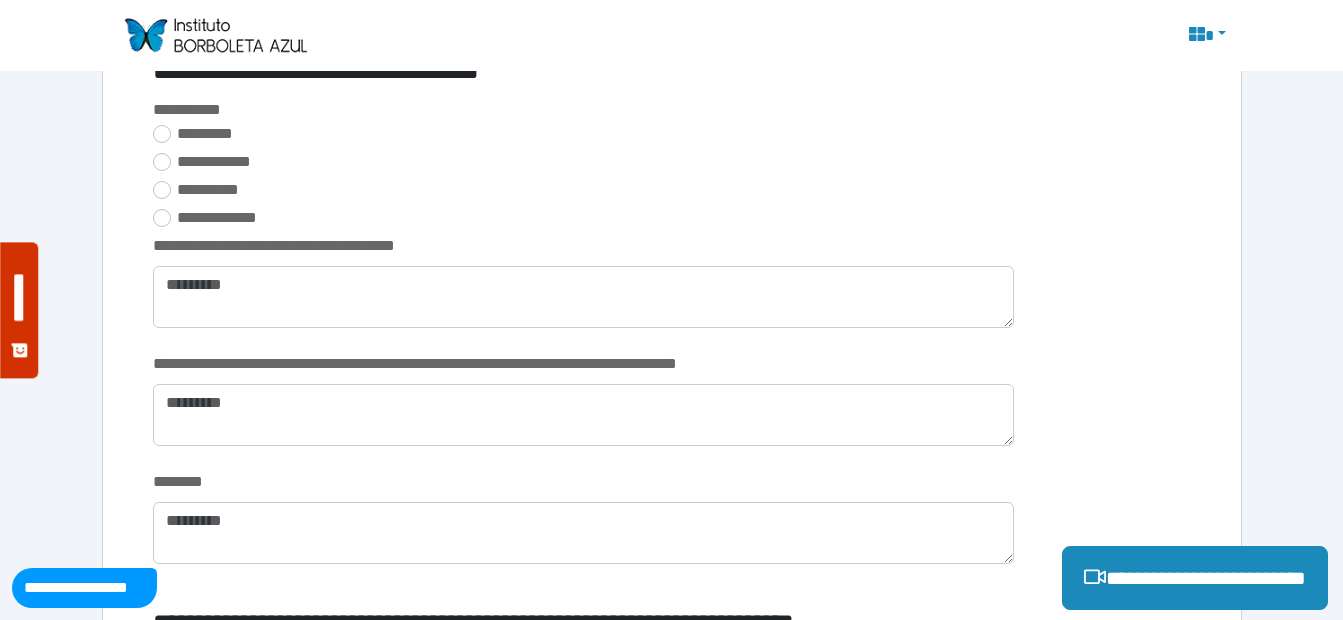 scroll, scrollTop: 2269, scrollLeft: 0, axis: vertical 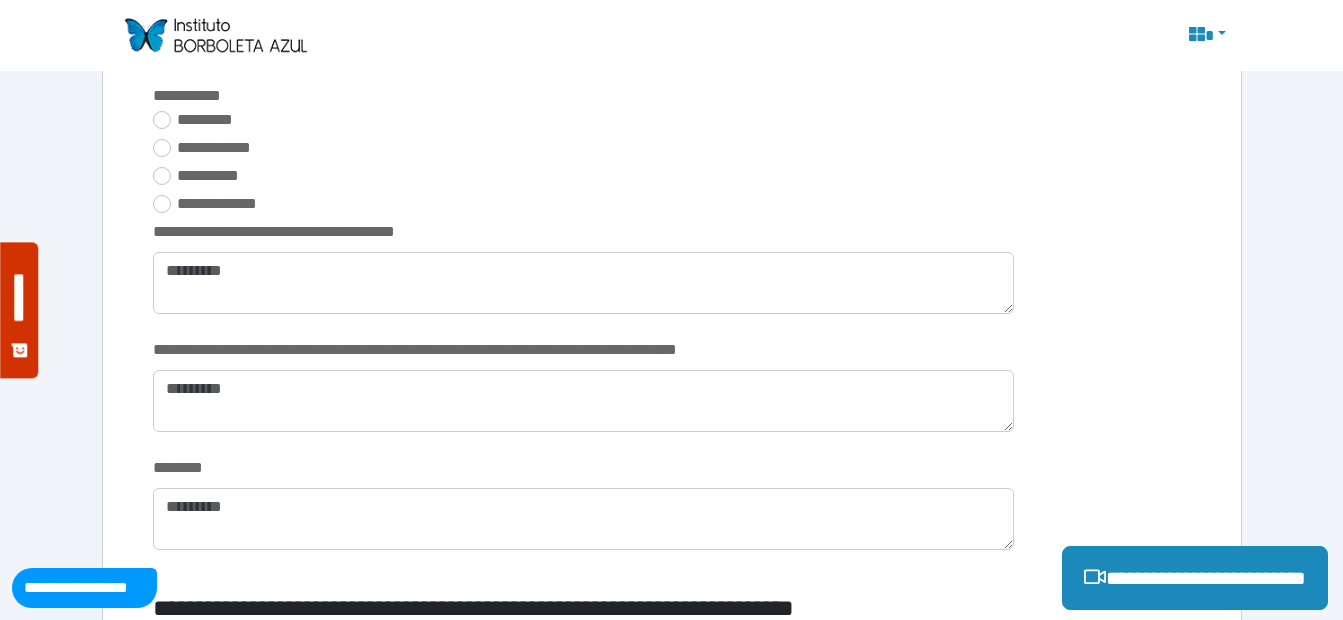 type on "**********" 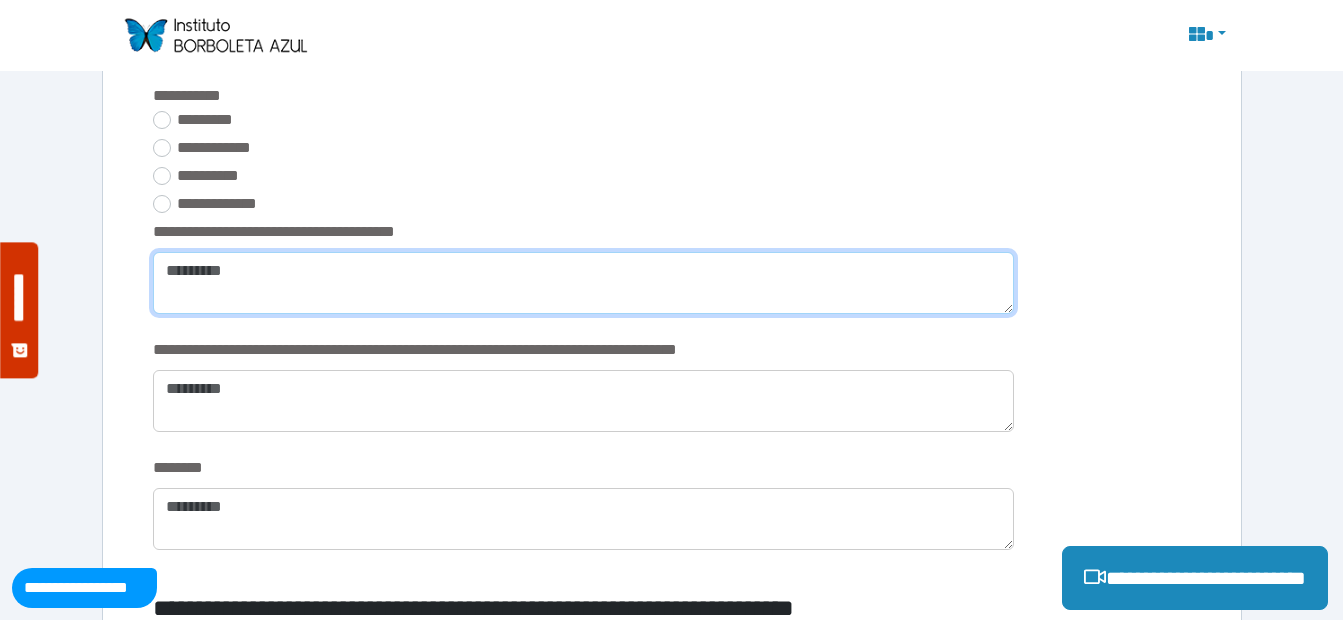 click at bounding box center (583, 283) 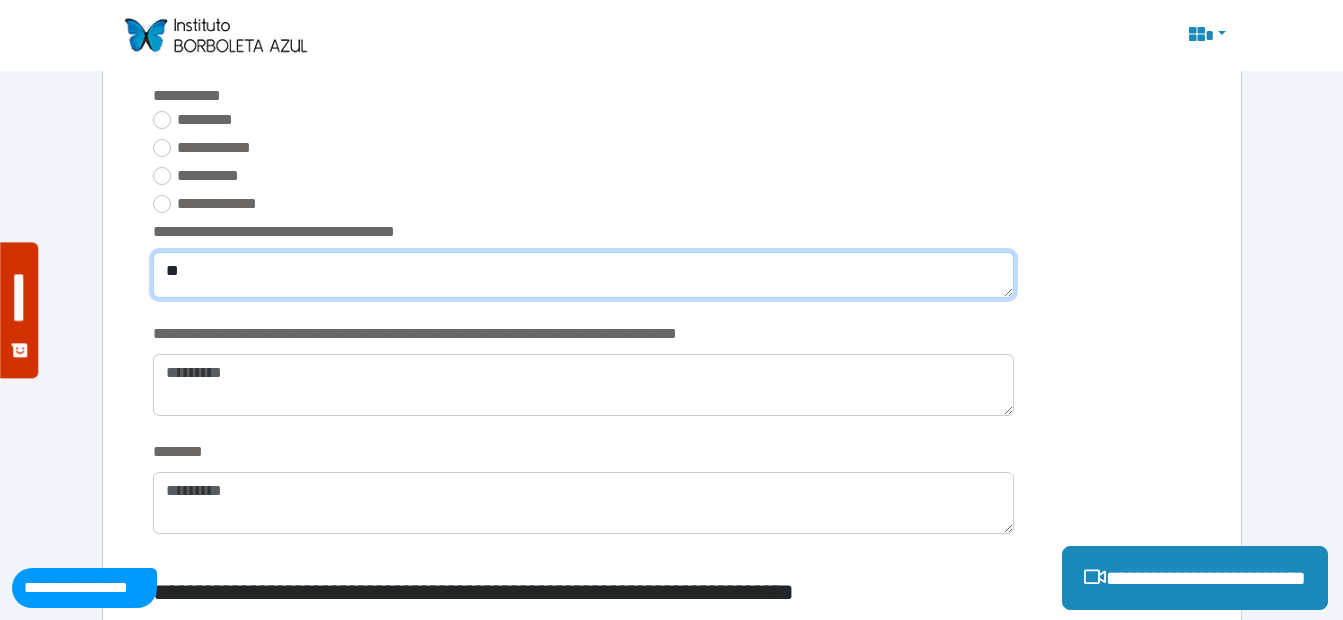 type on "*" 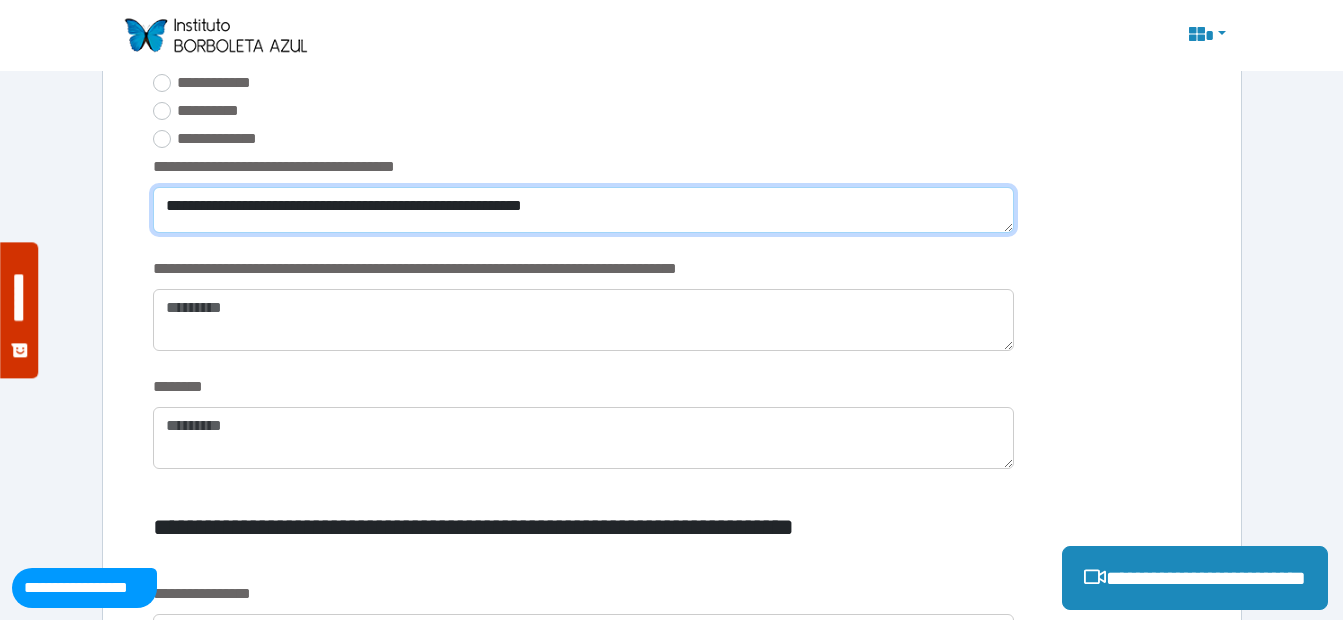 scroll, scrollTop: 2369, scrollLeft: 0, axis: vertical 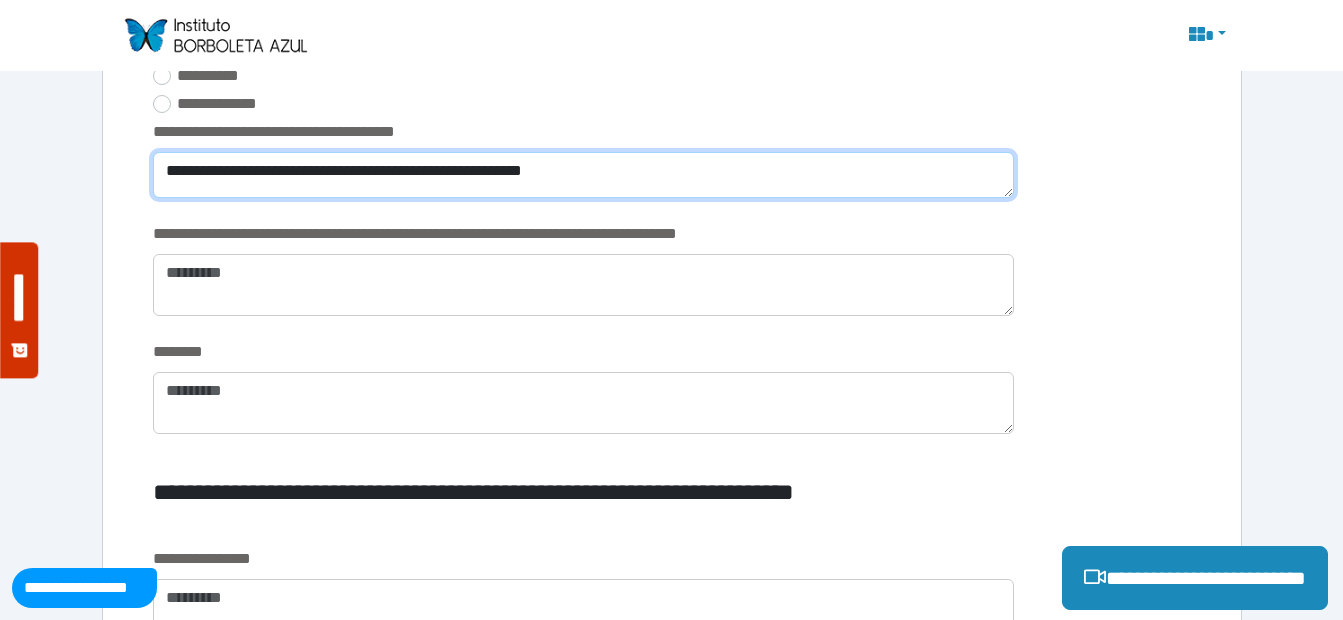 type on "**********" 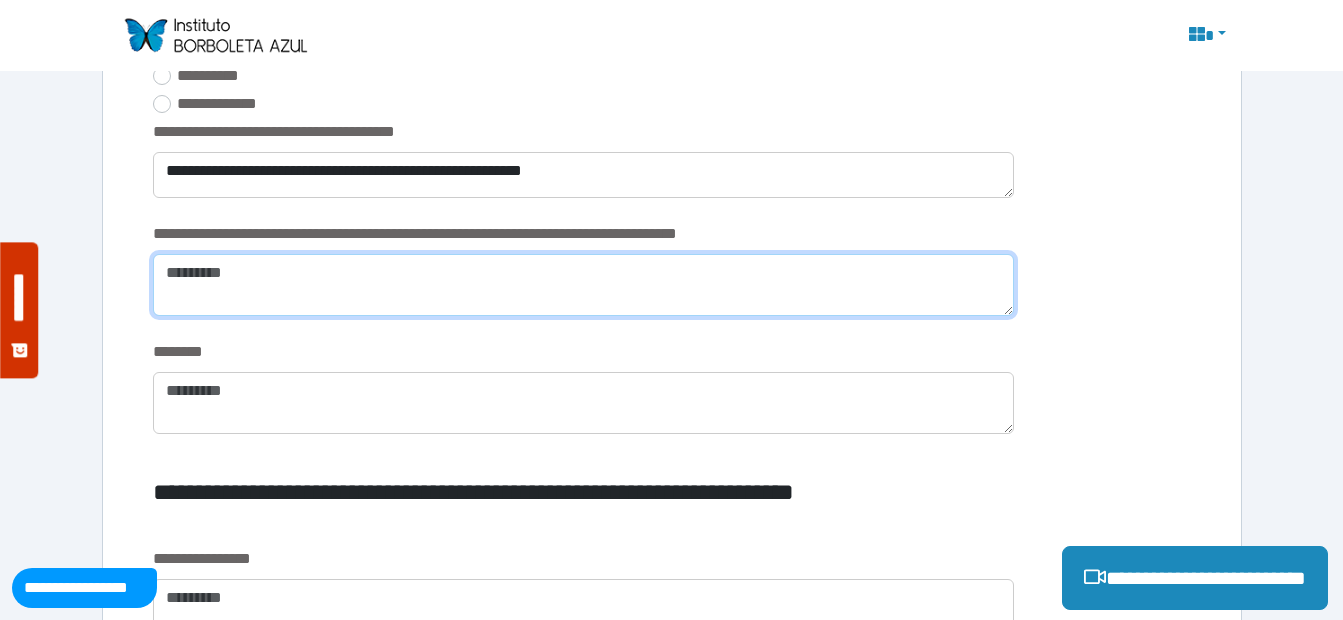 click at bounding box center (583, 285) 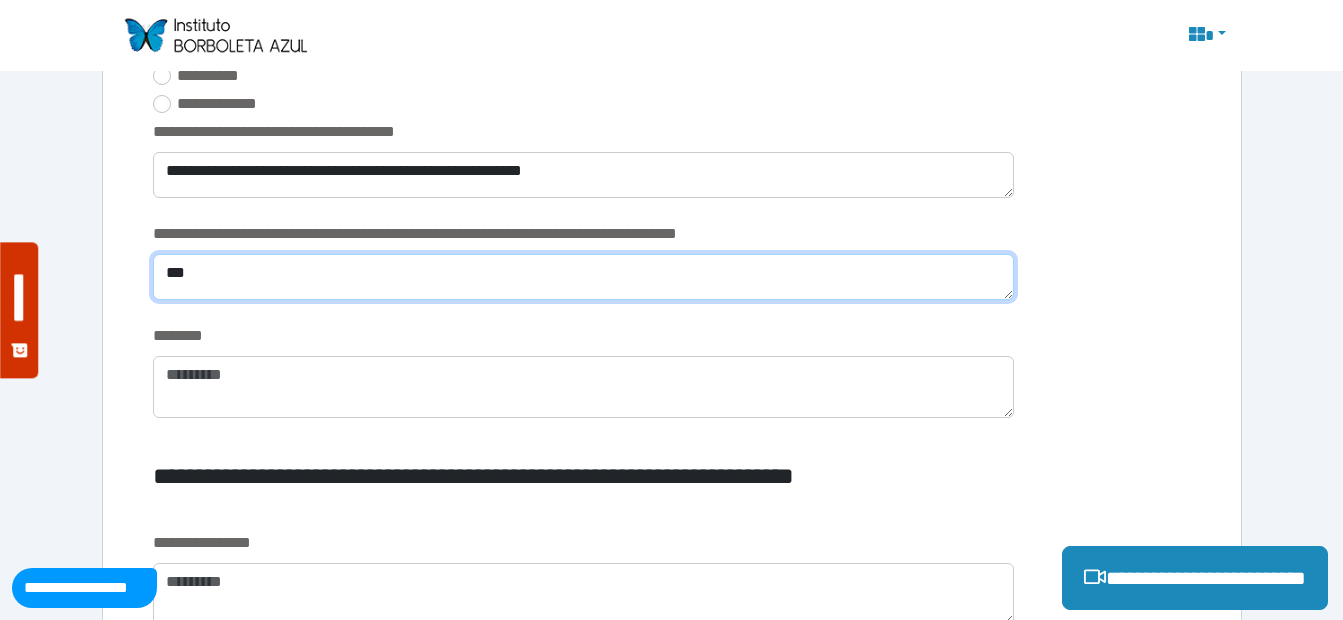 type on "***" 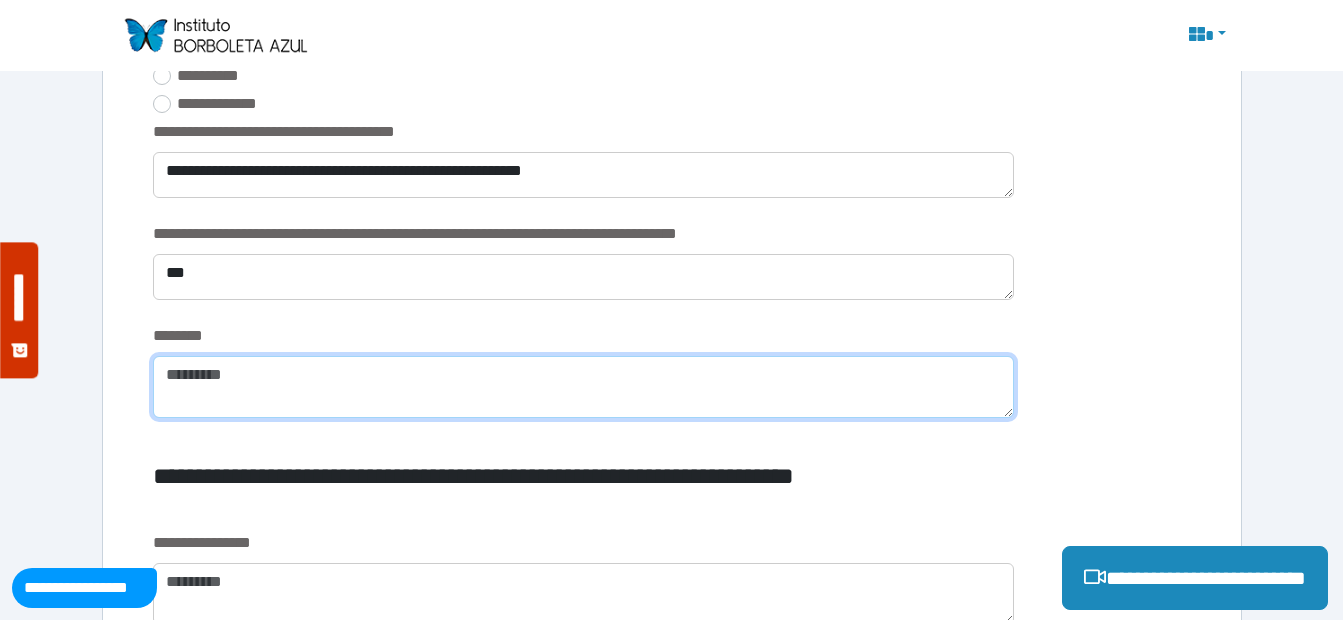 click at bounding box center (583, 387) 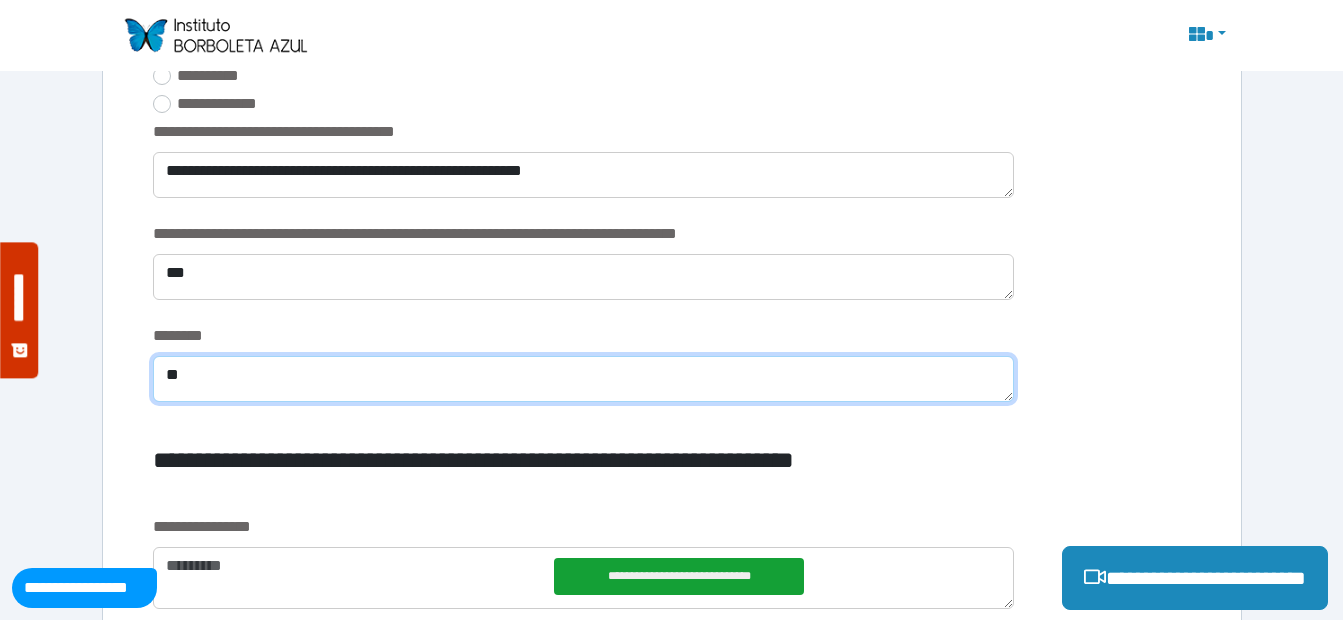 type on "*" 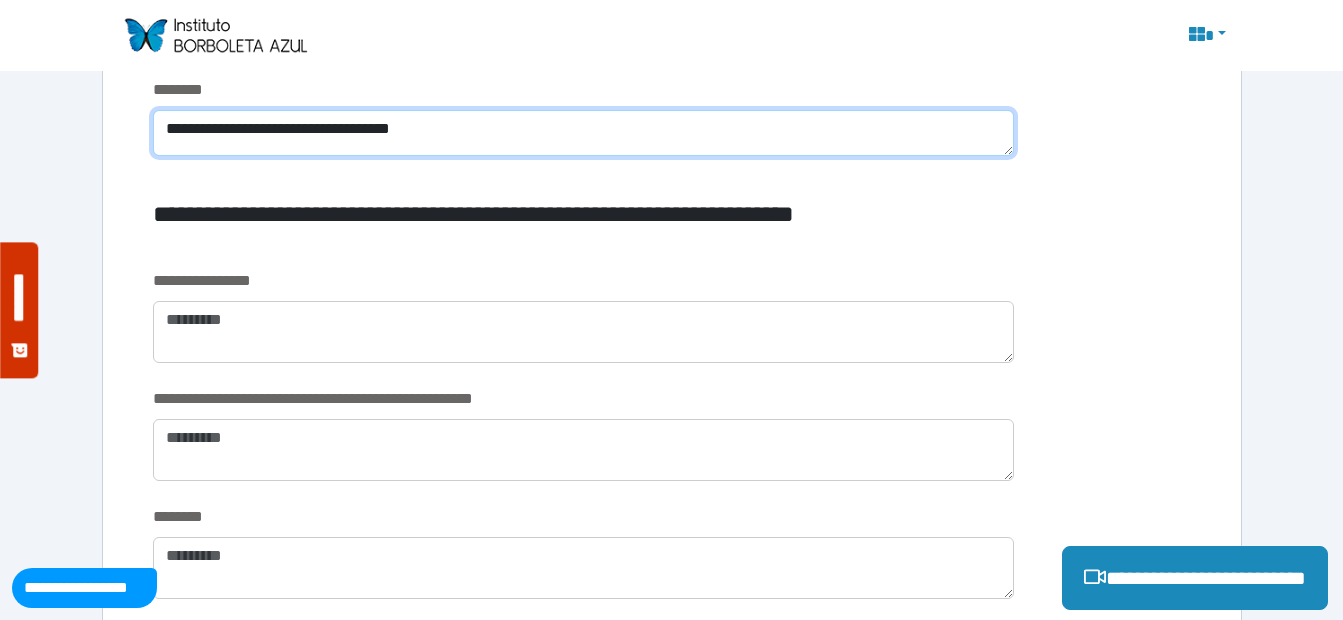 scroll, scrollTop: 2669, scrollLeft: 0, axis: vertical 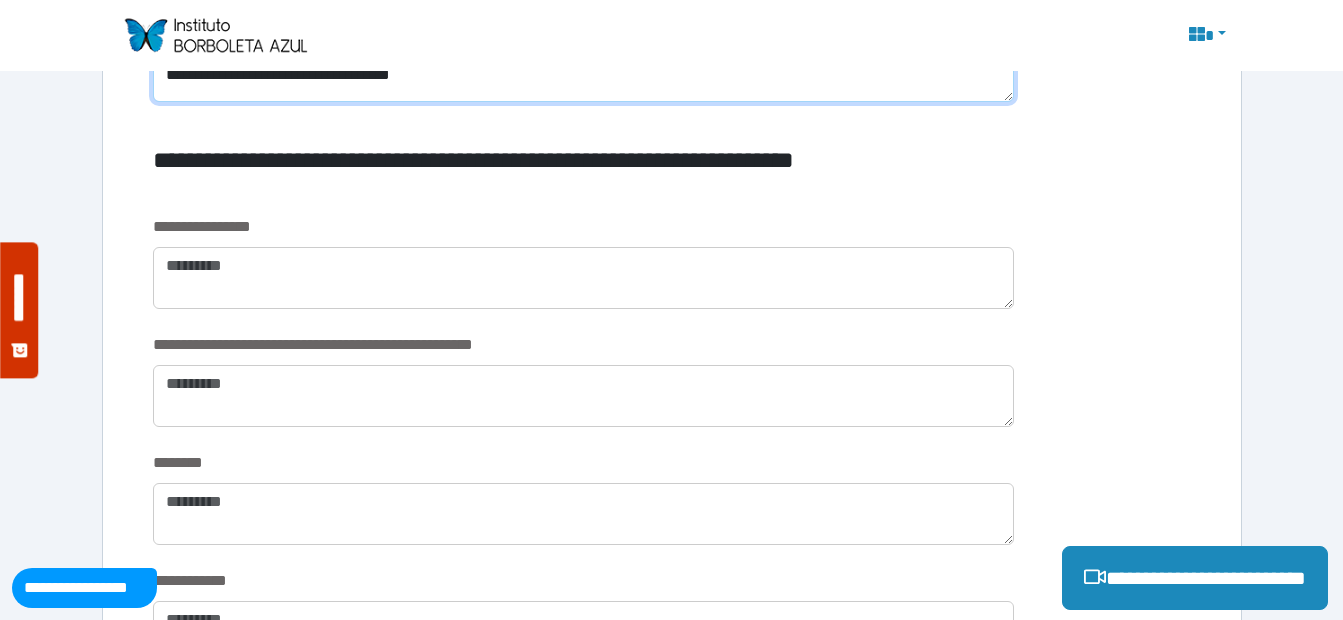 type on "**********" 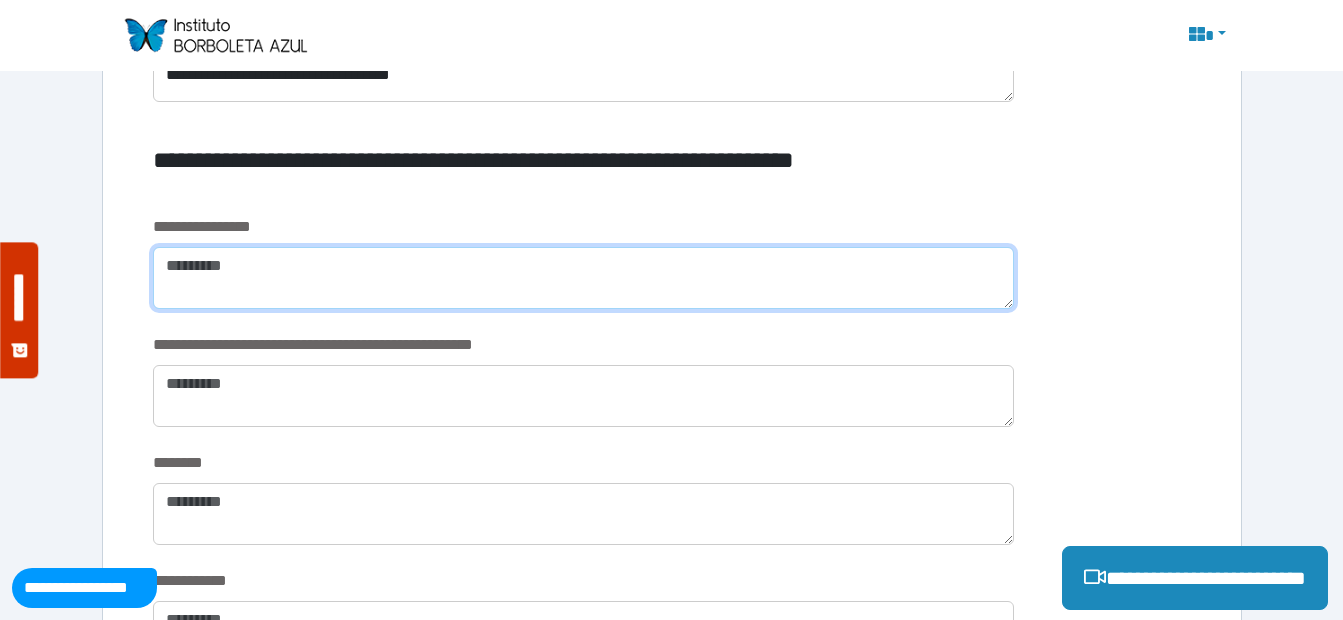 click at bounding box center (583, 278) 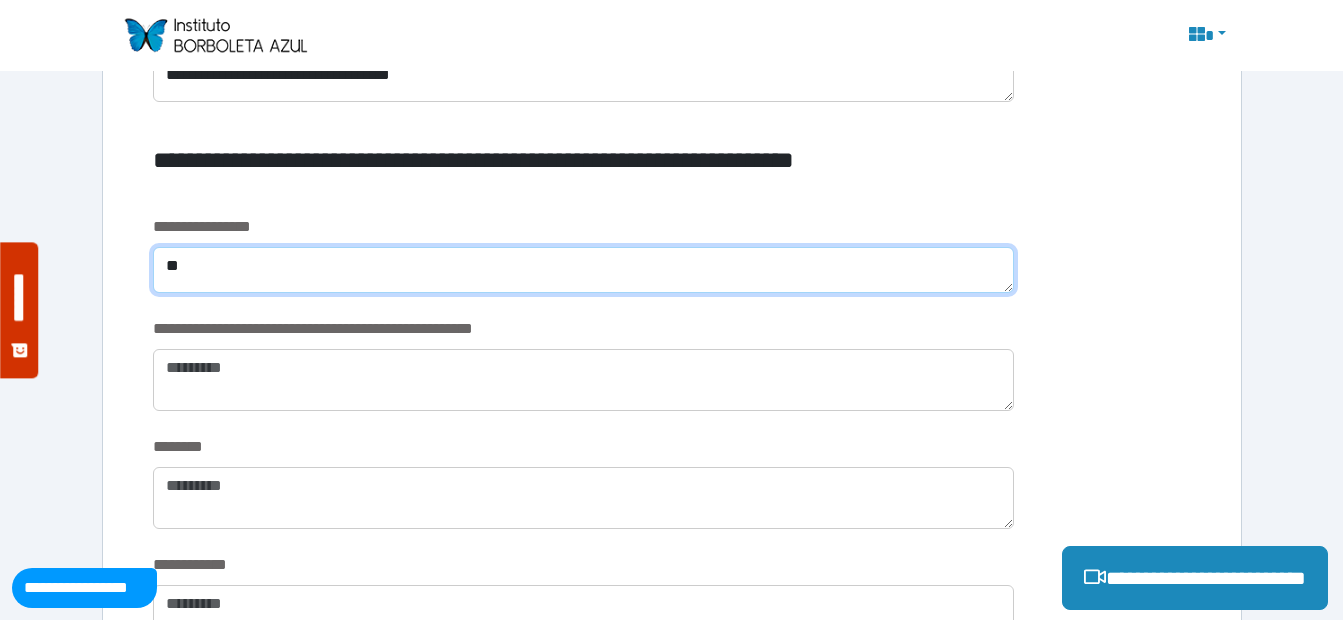 type on "*" 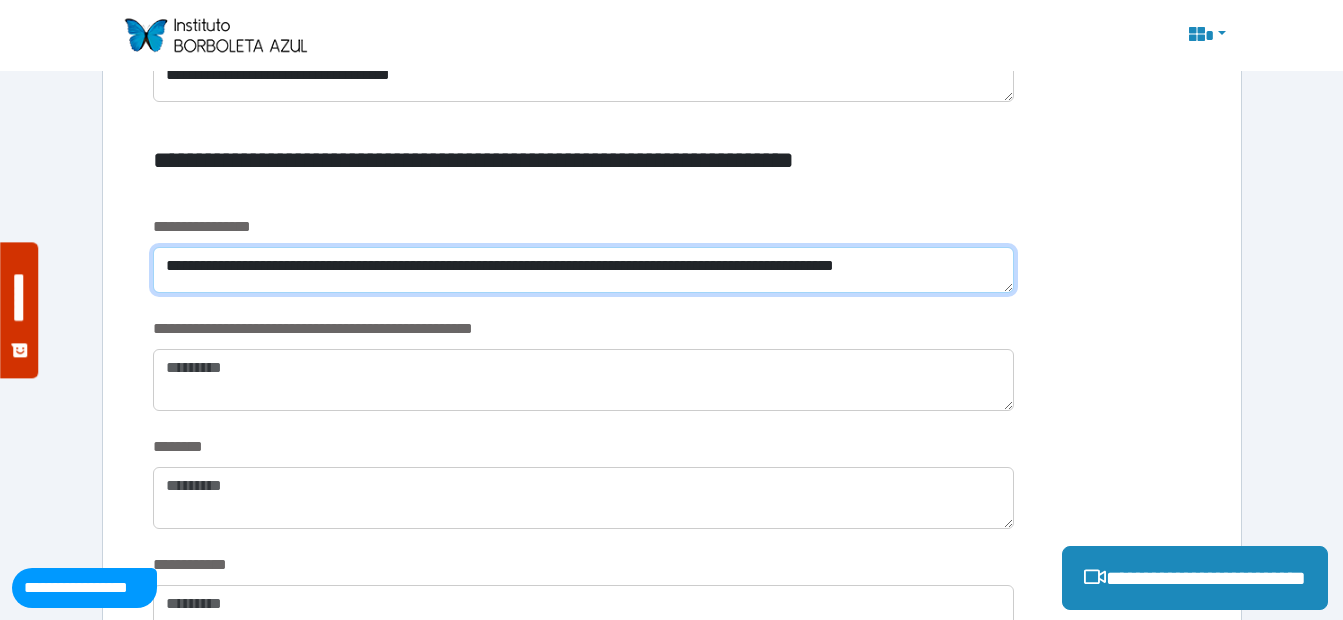 scroll, scrollTop: 0, scrollLeft: 0, axis: both 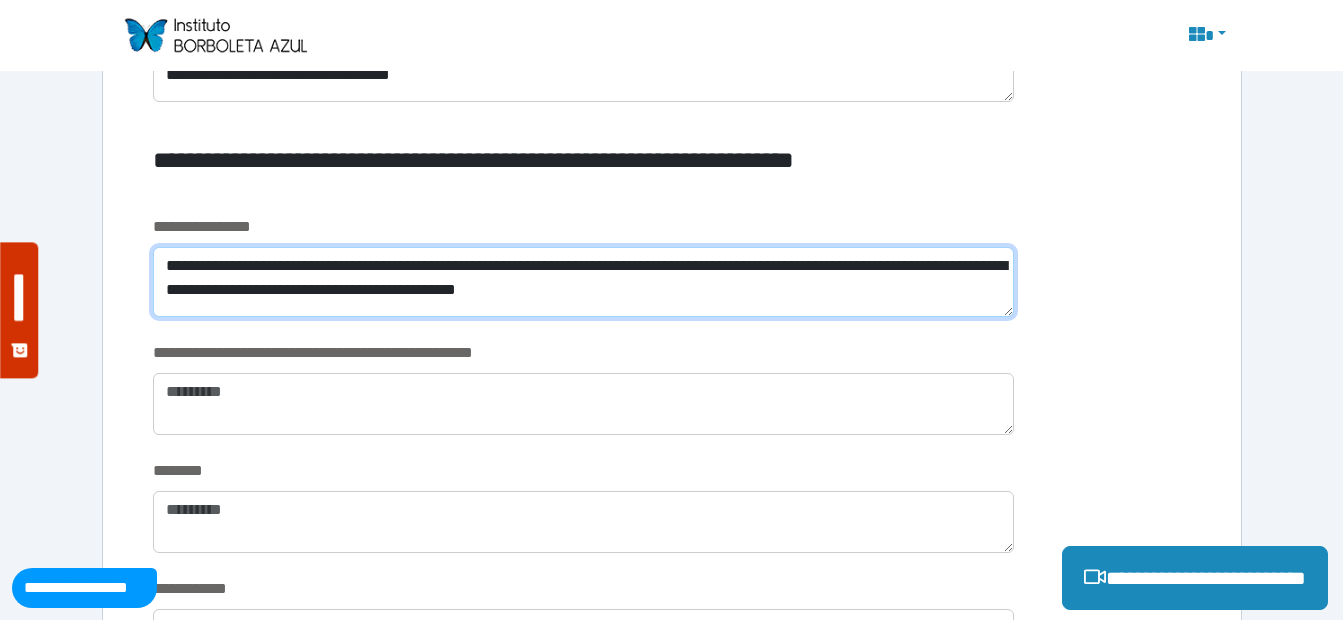 click on "**********" at bounding box center (583, 282) 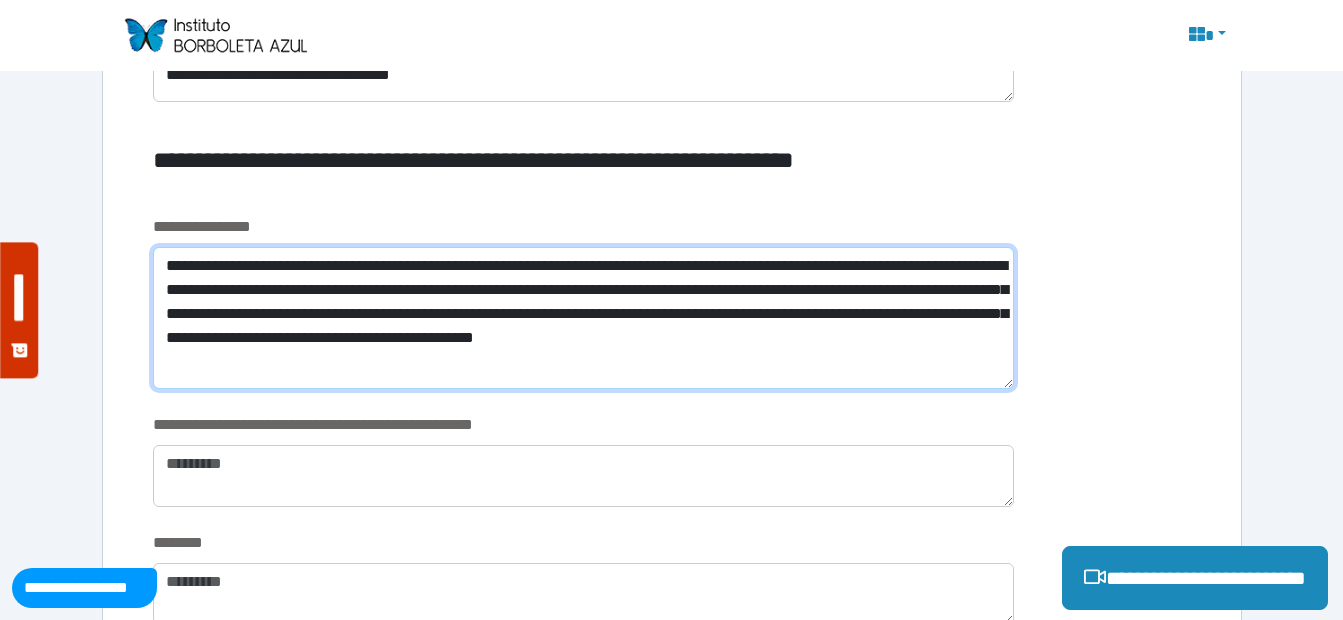click on "**********" at bounding box center [583, 318] 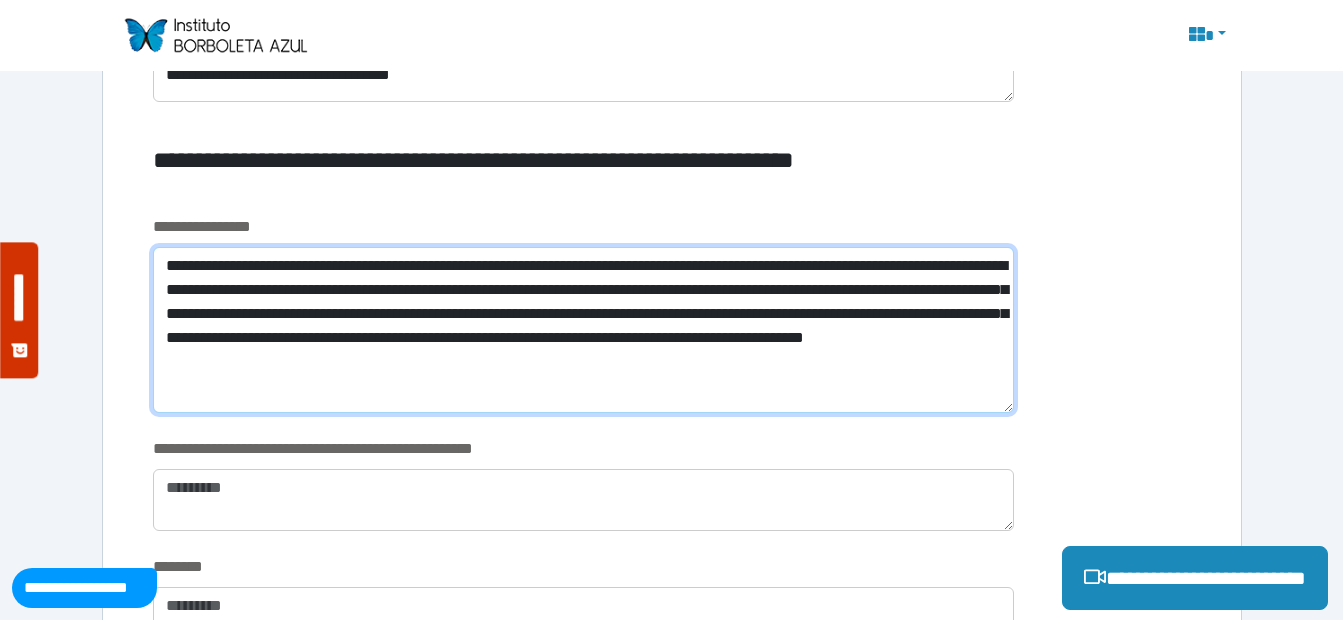 click on "**********" at bounding box center [583, 330] 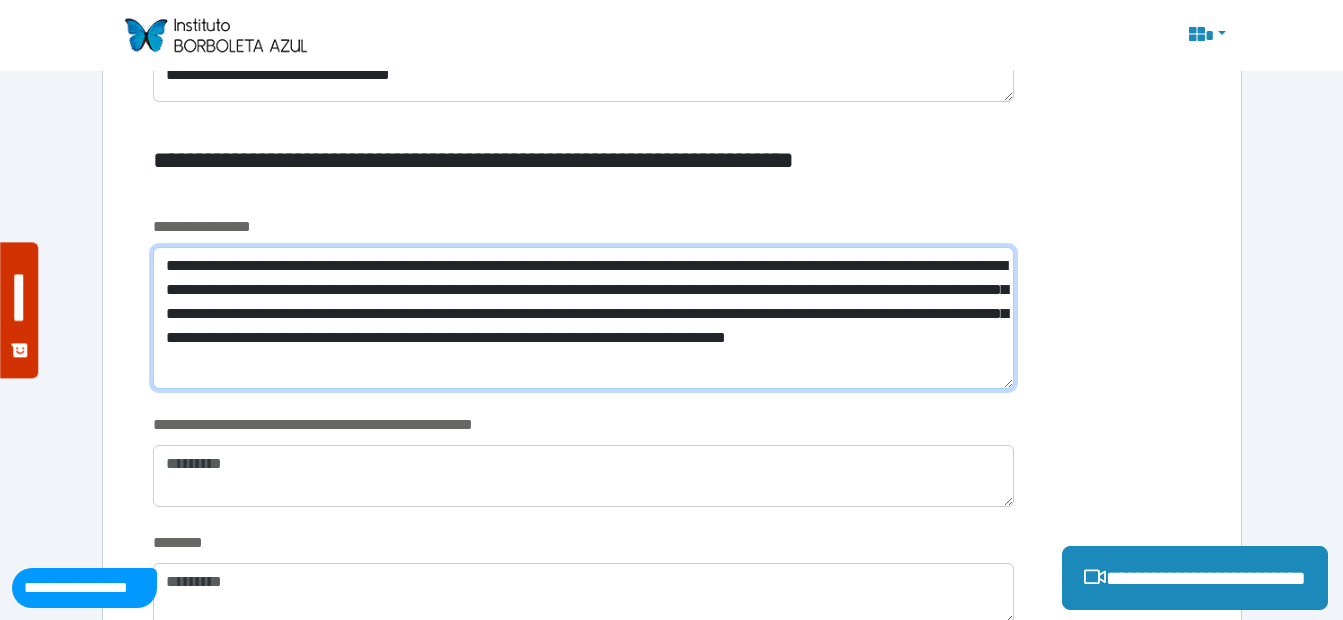click on "**********" at bounding box center [583, 318] 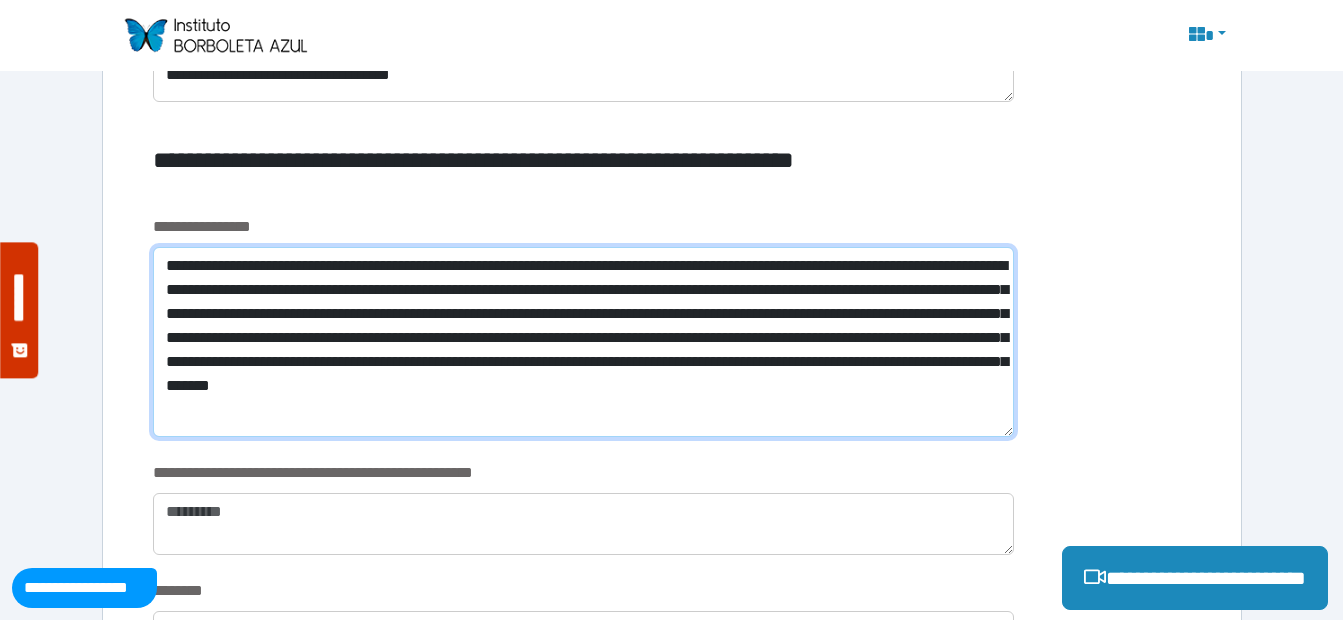 click on "**********" at bounding box center [583, 342] 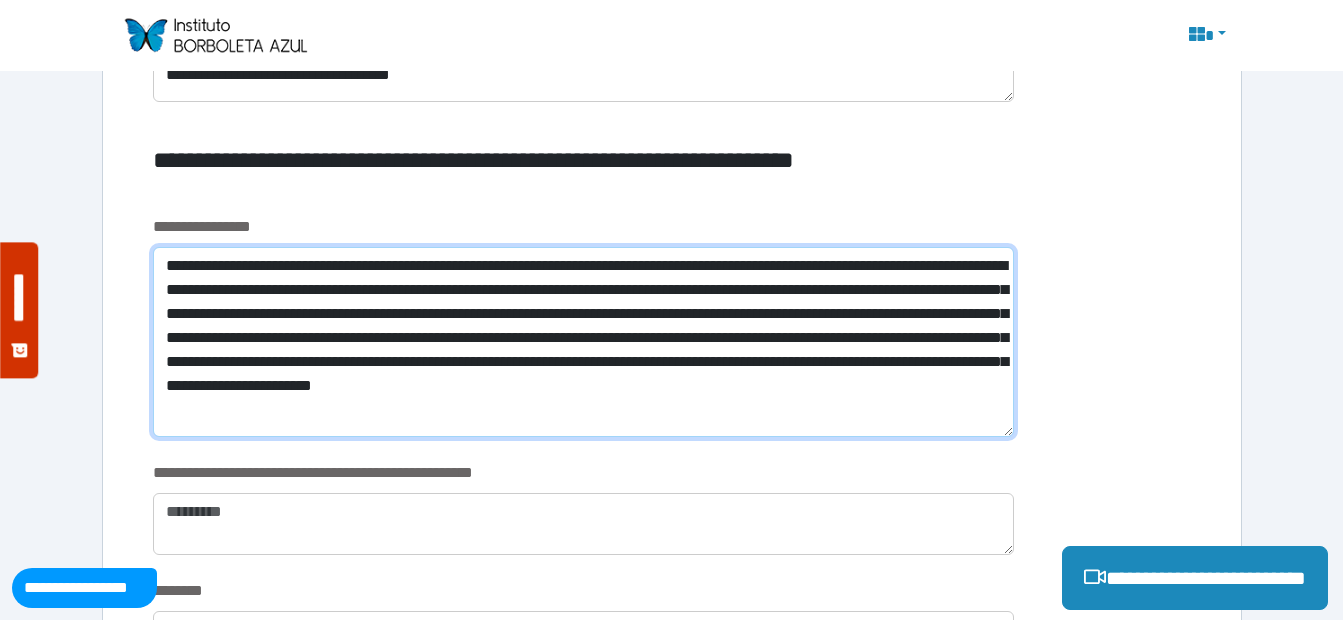 click on "**********" at bounding box center [583, 342] 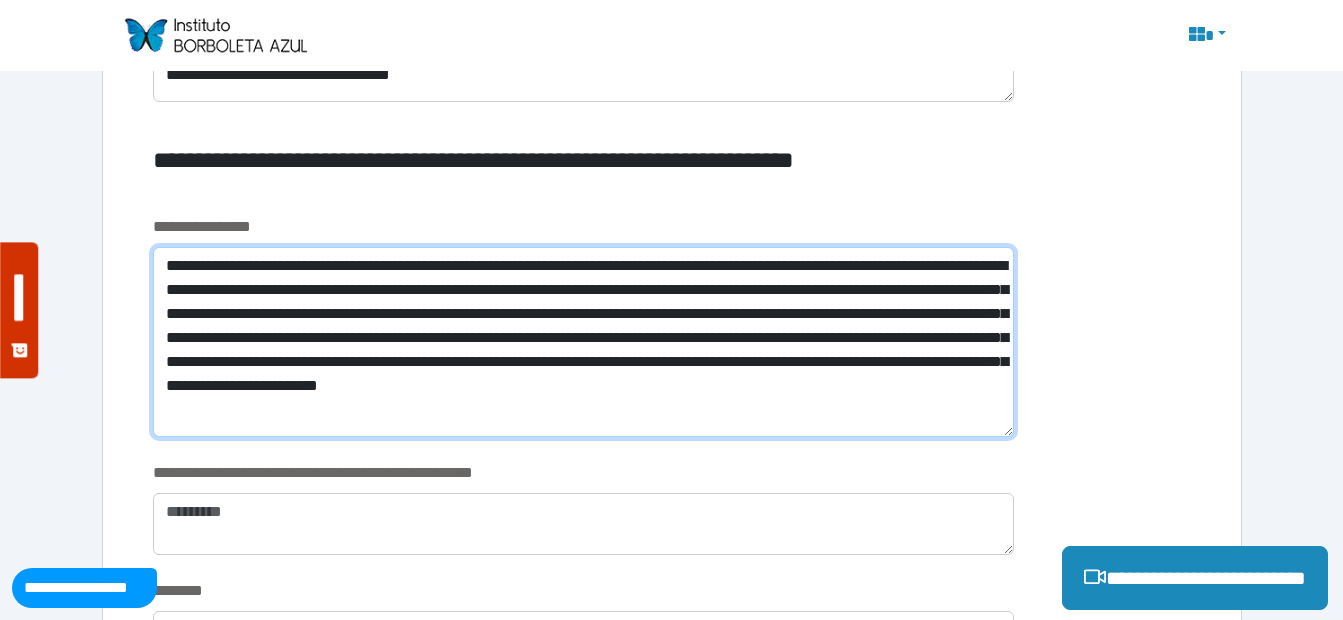 click on "**********" at bounding box center (583, 342) 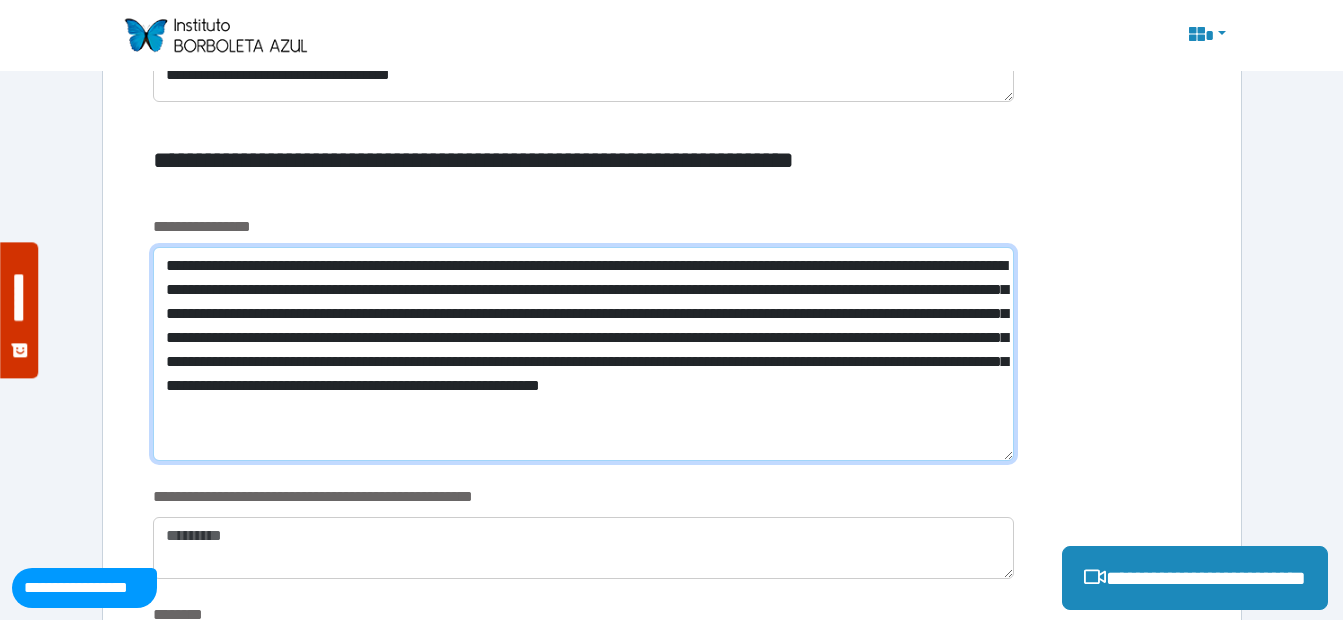 click on "**********" at bounding box center [583, 354] 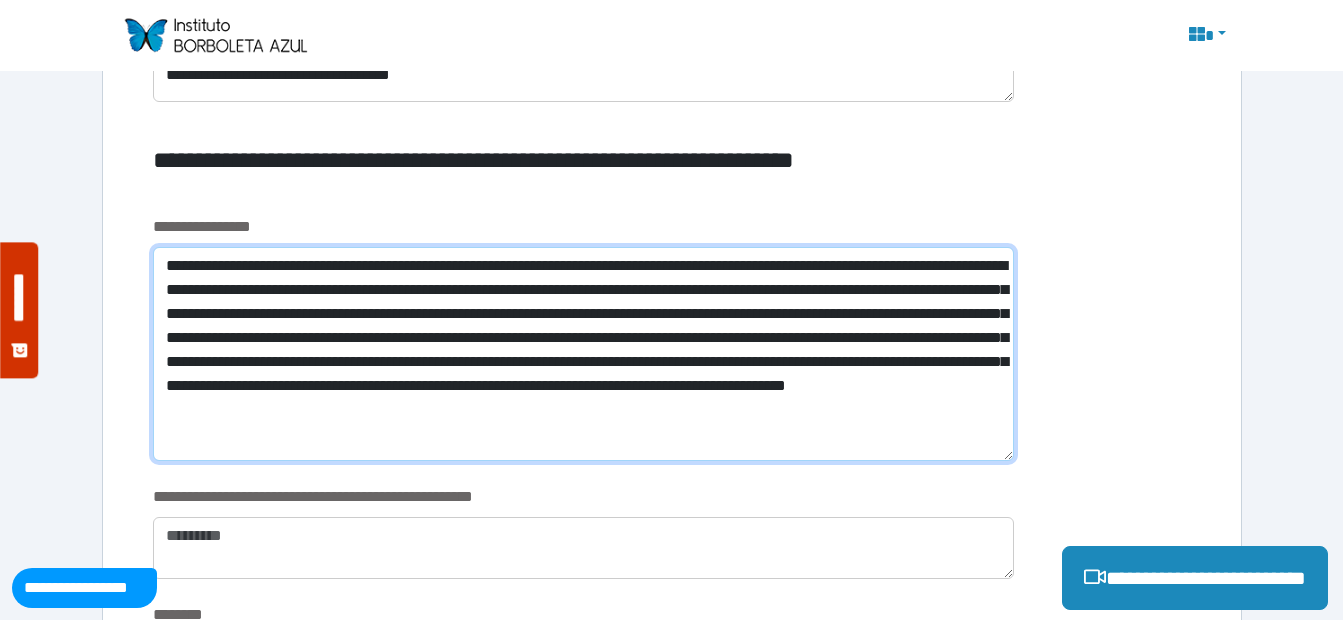 click on "**********" at bounding box center (583, 354) 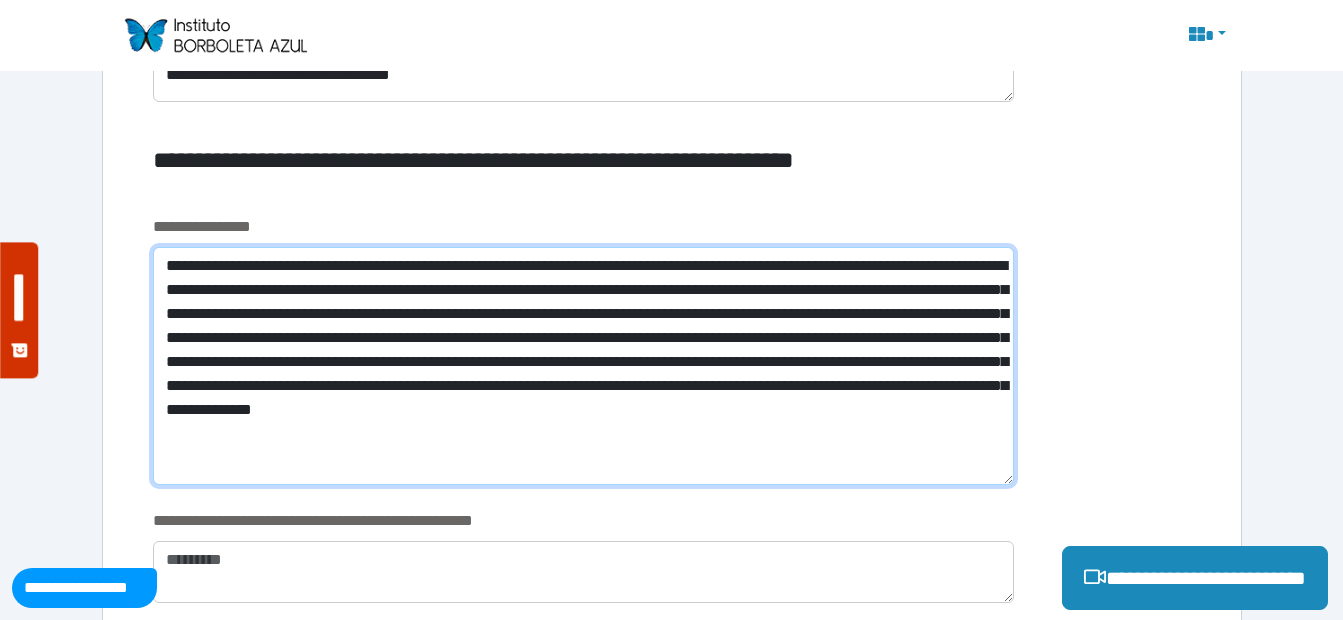 click on "**********" at bounding box center (583, 366) 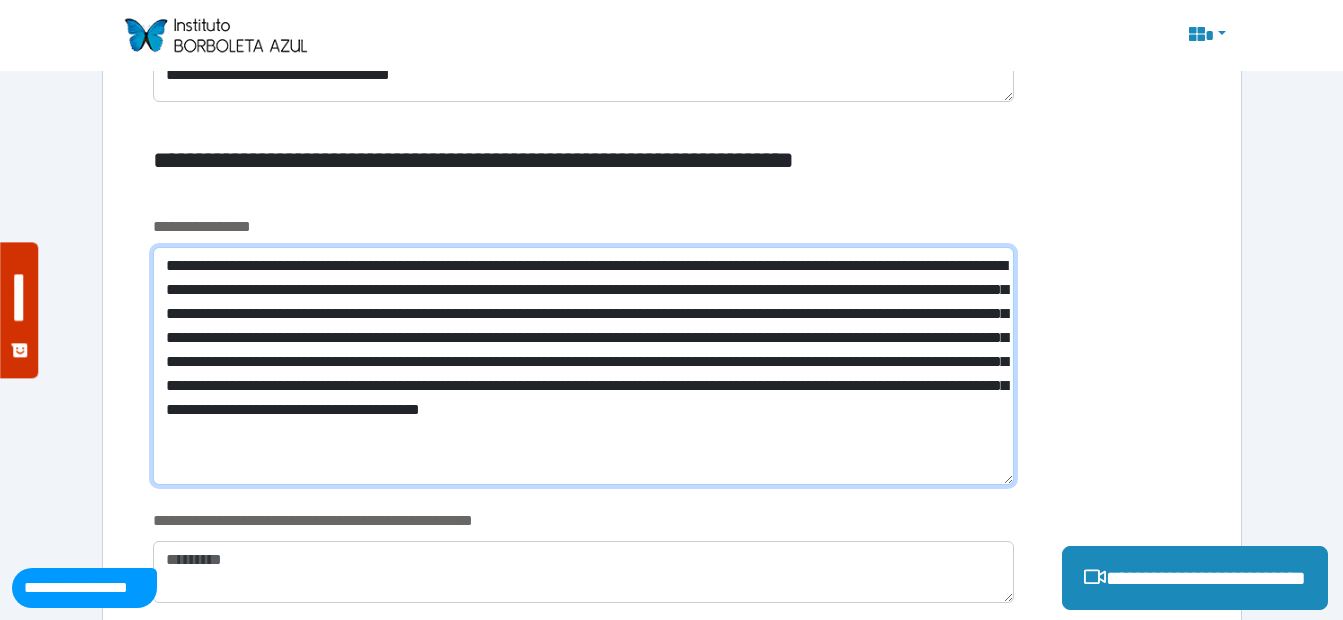 click on "**********" at bounding box center (583, 366) 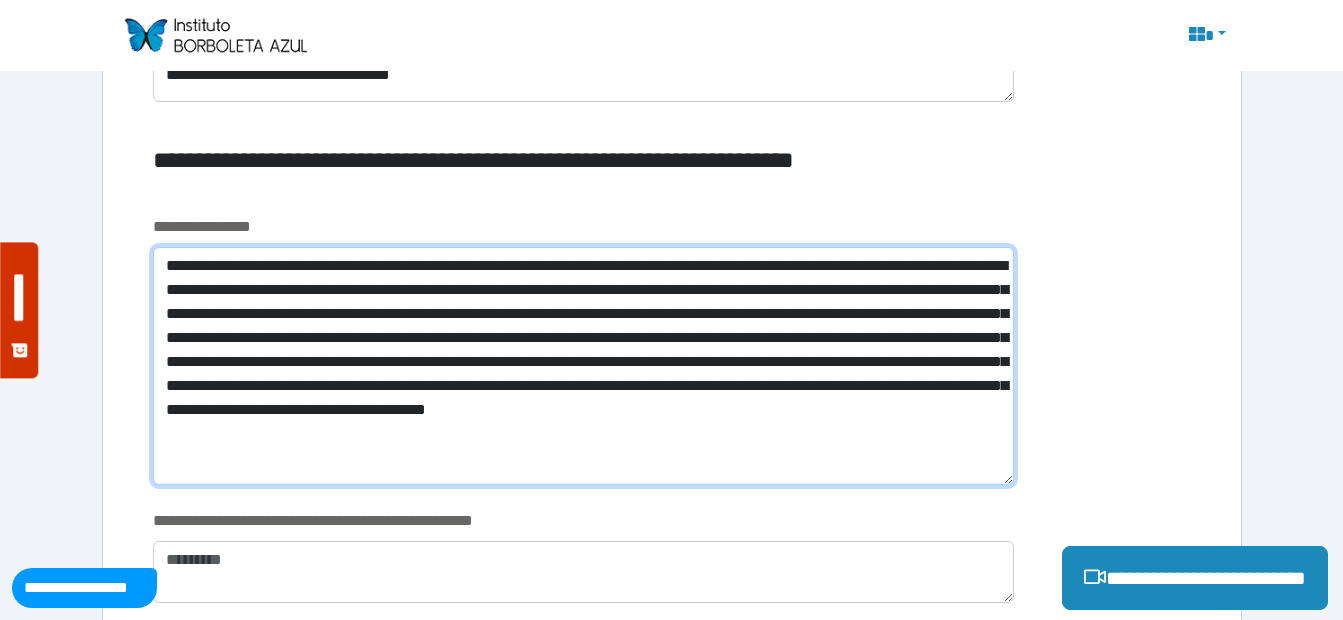 click on "**********" at bounding box center (583, 366) 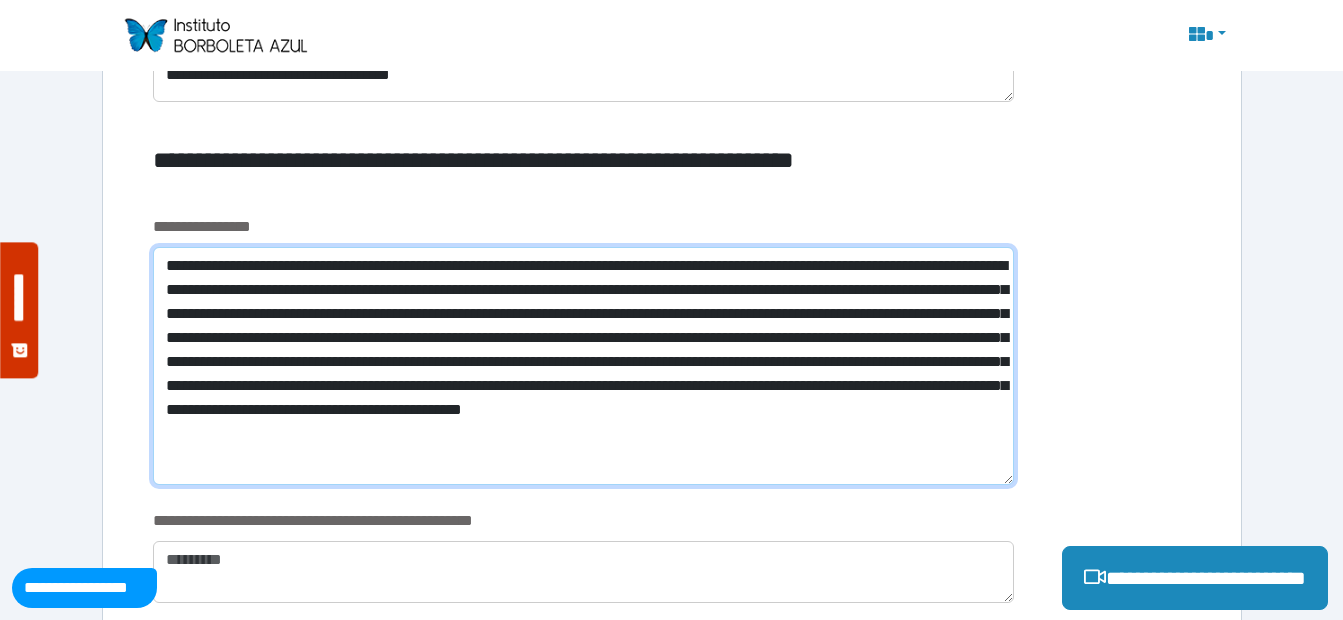 click on "**********" at bounding box center [583, 366] 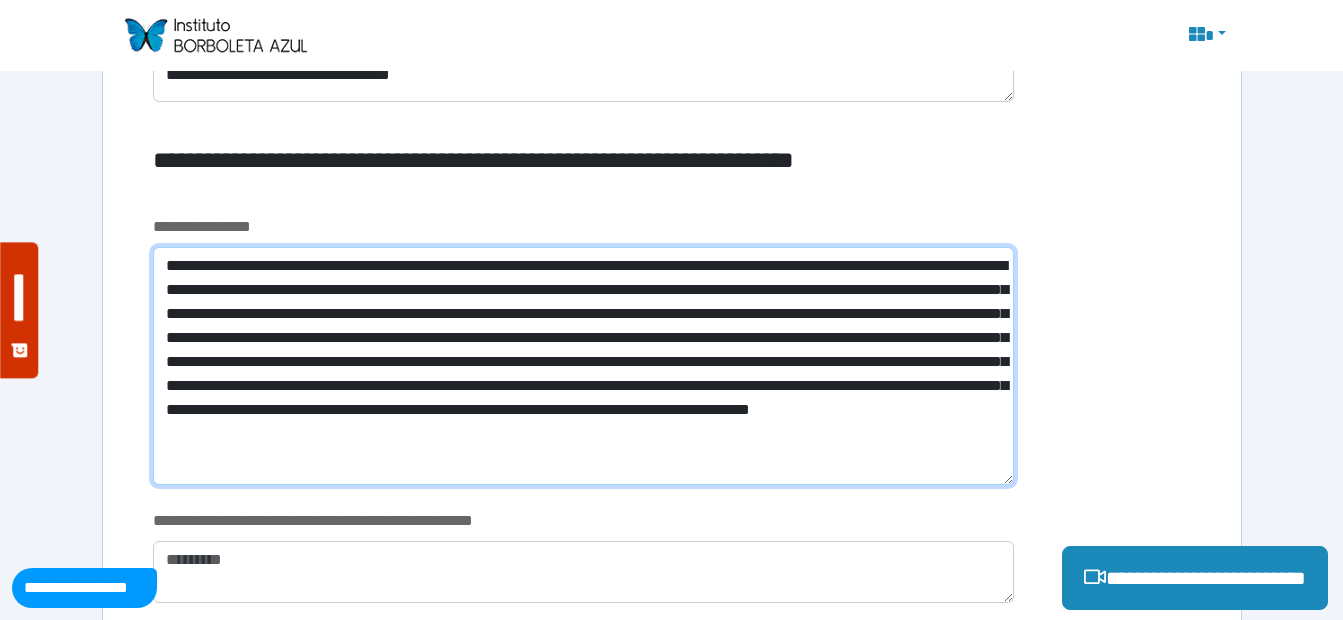 click on "**********" at bounding box center (583, 366) 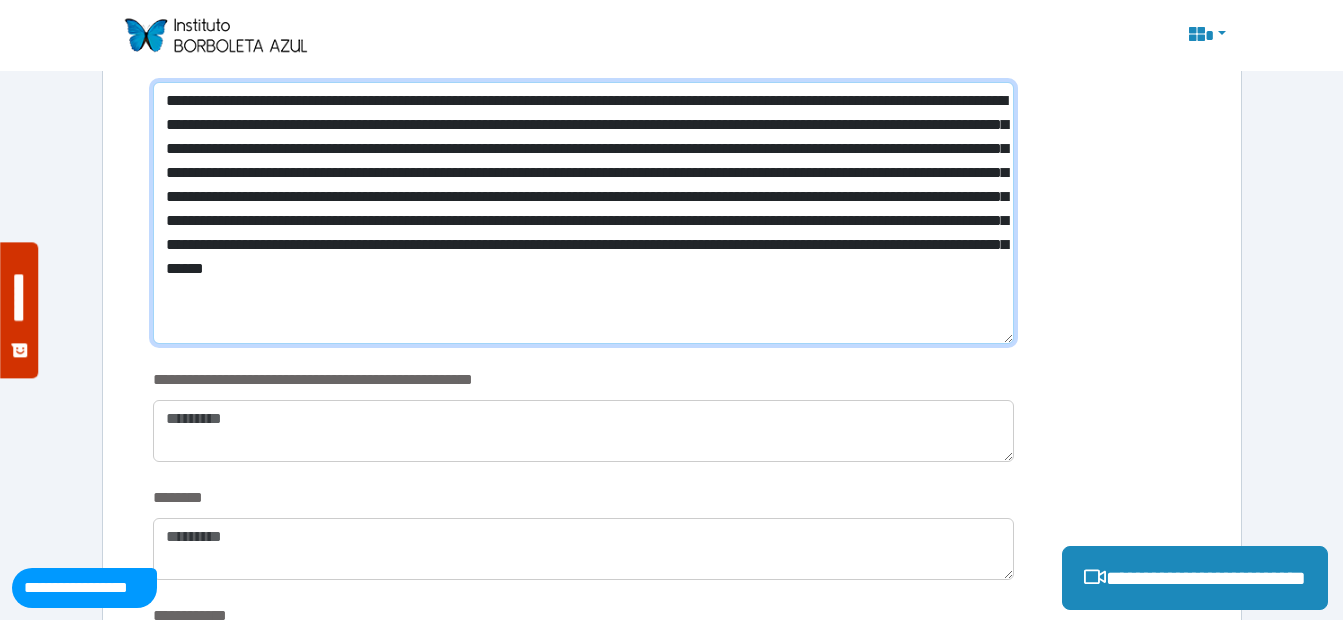 scroll, scrollTop: 2869, scrollLeft: 0, axis: vertical 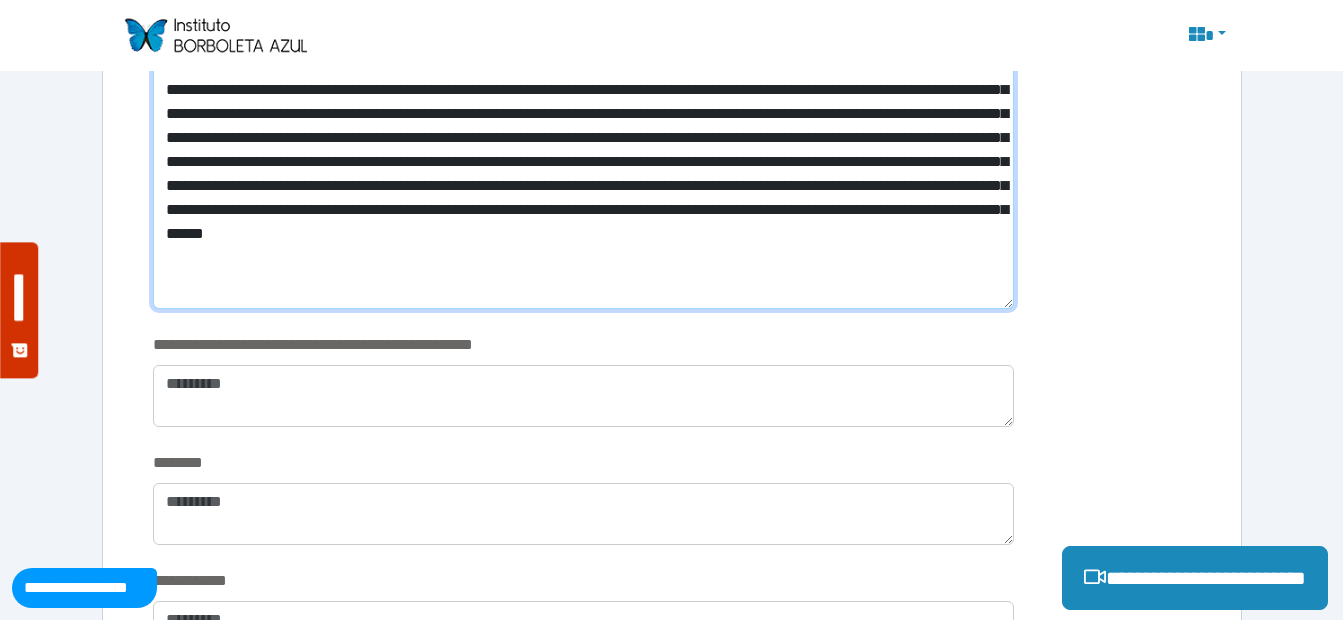 type on "**********" 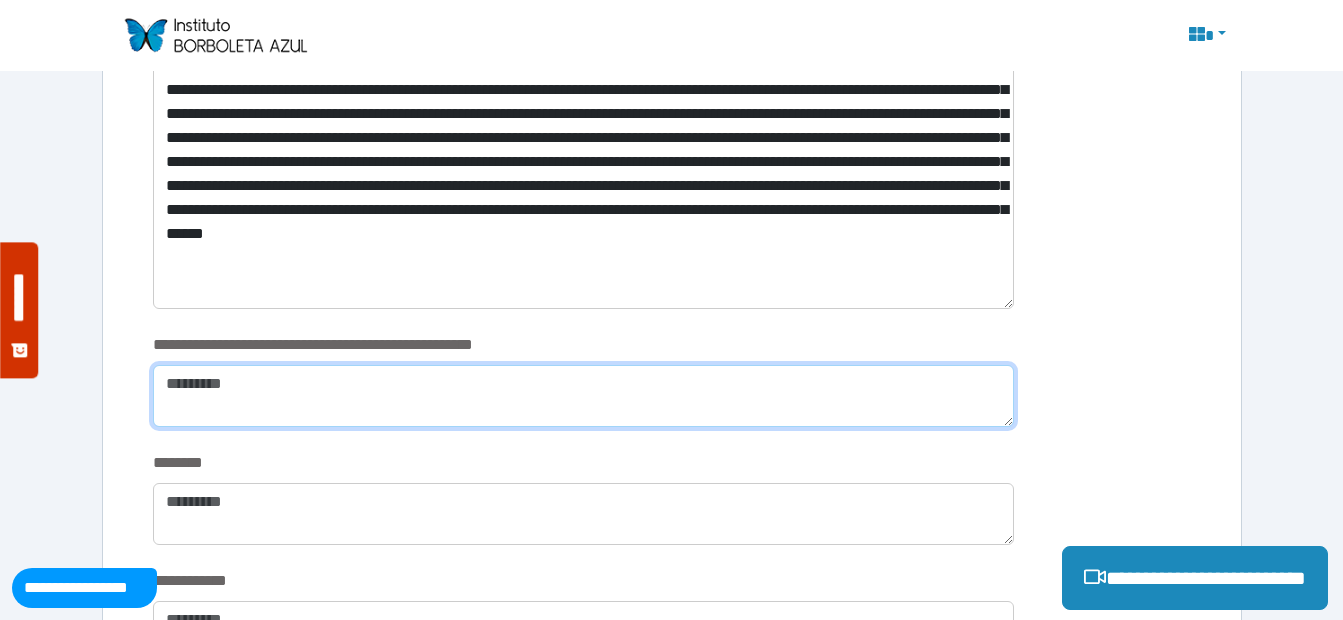 click at bounding box center (583, 396) 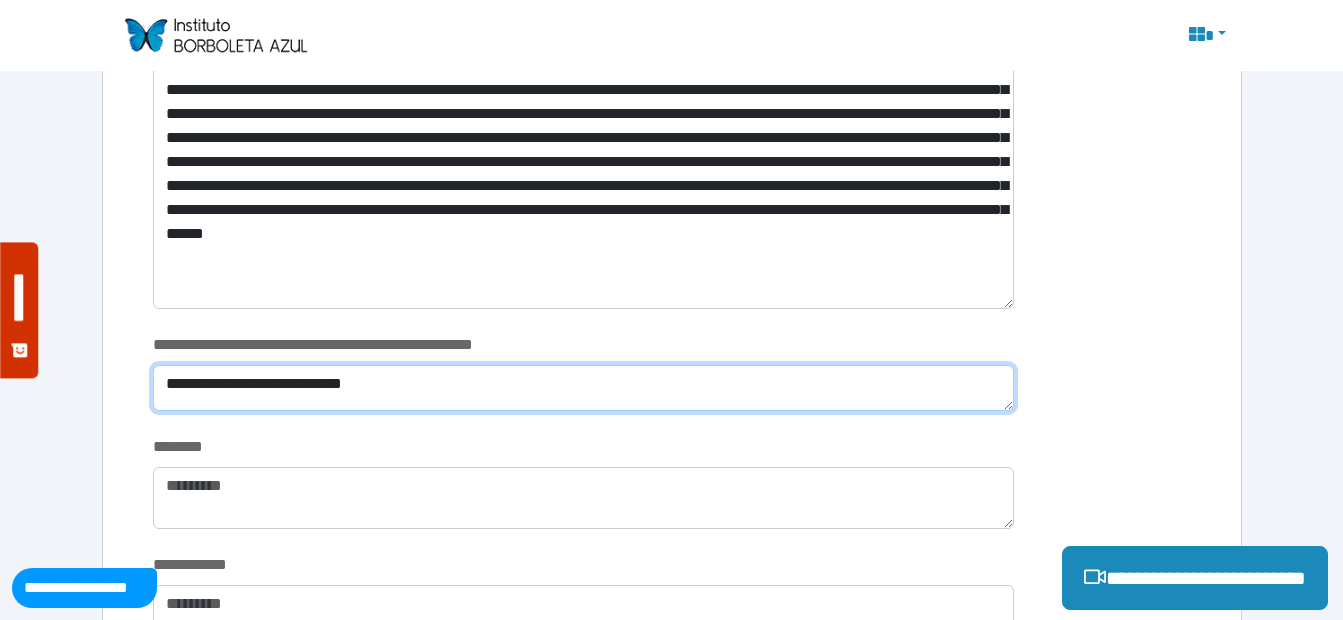click on "**********" at bounding box center (583, 388) 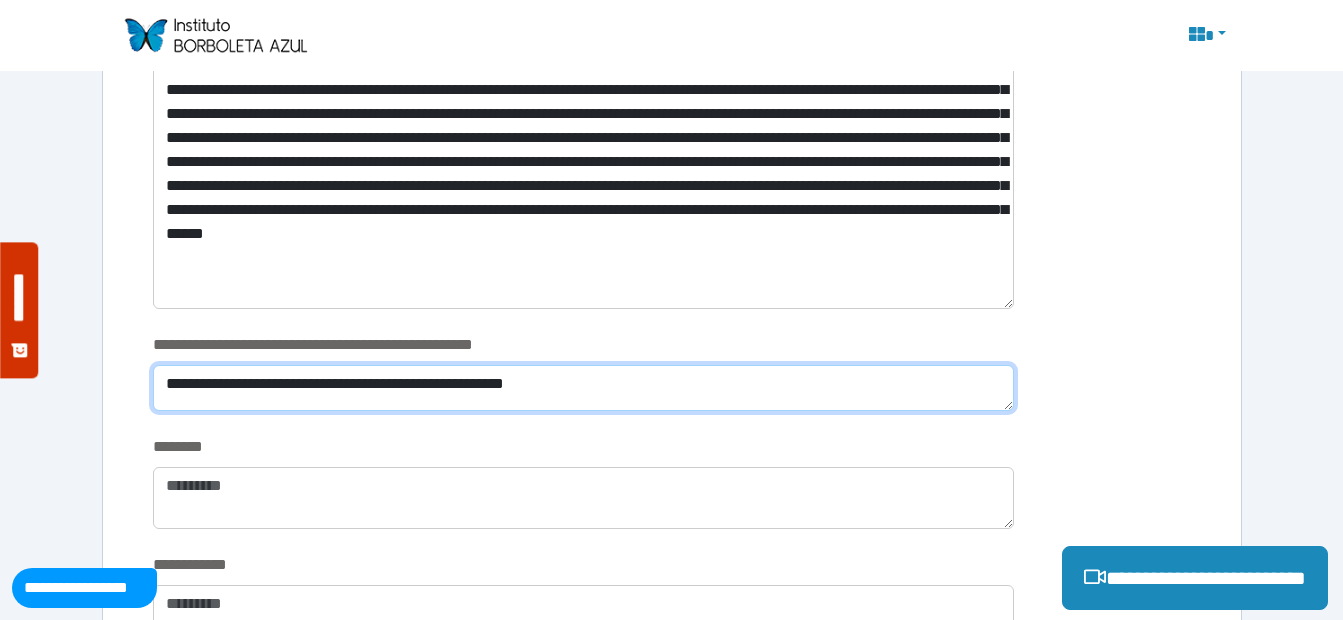 click on "**********" at bounding box center (583, 388) 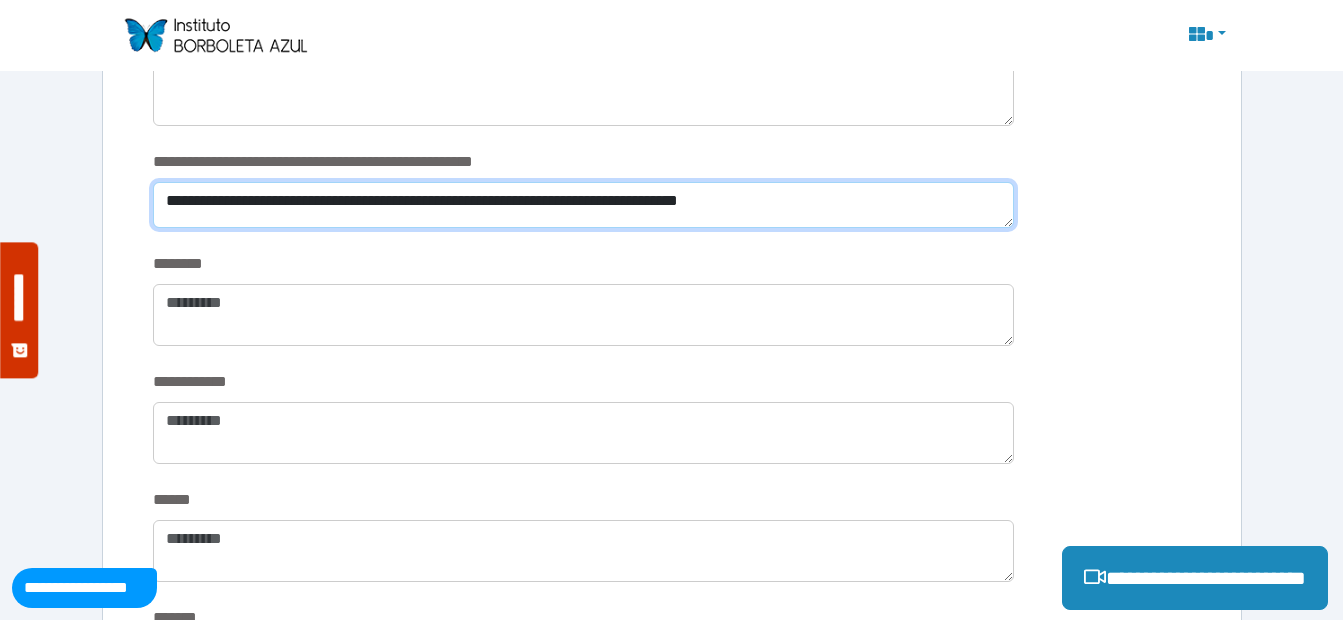 scroll, scrollTop: 3169, scrollLeft: 0, axis: vertical 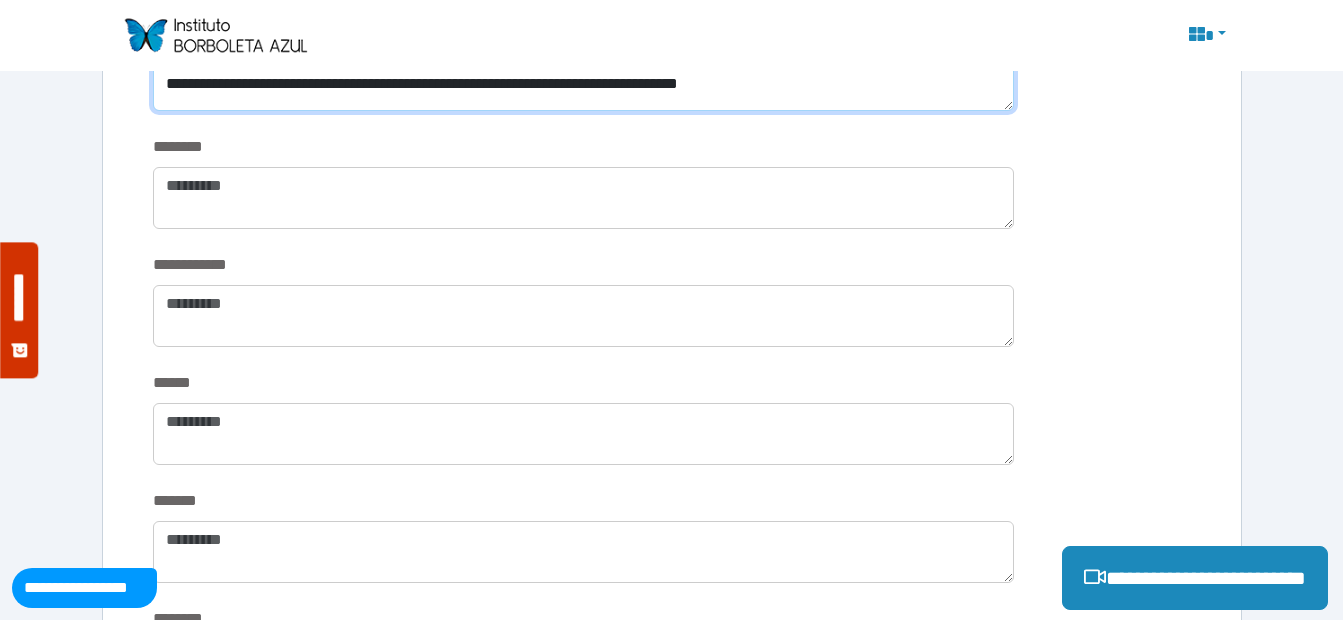 type on "**********" 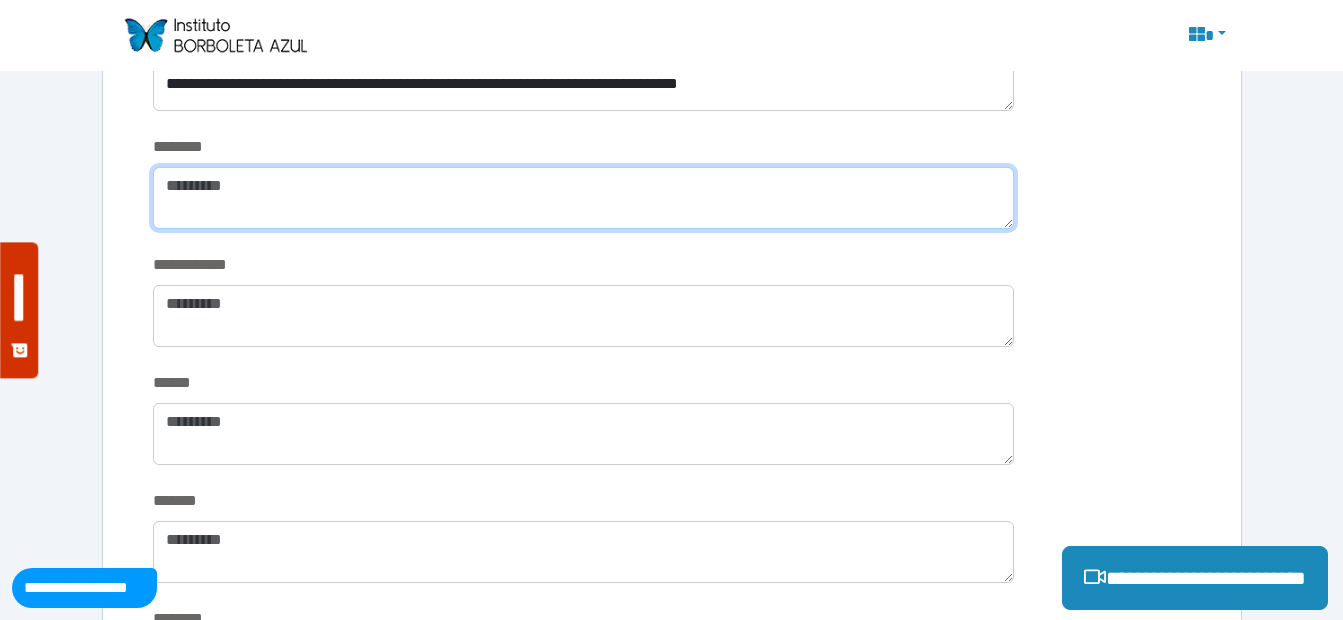 click at bounding box center [583, 198] 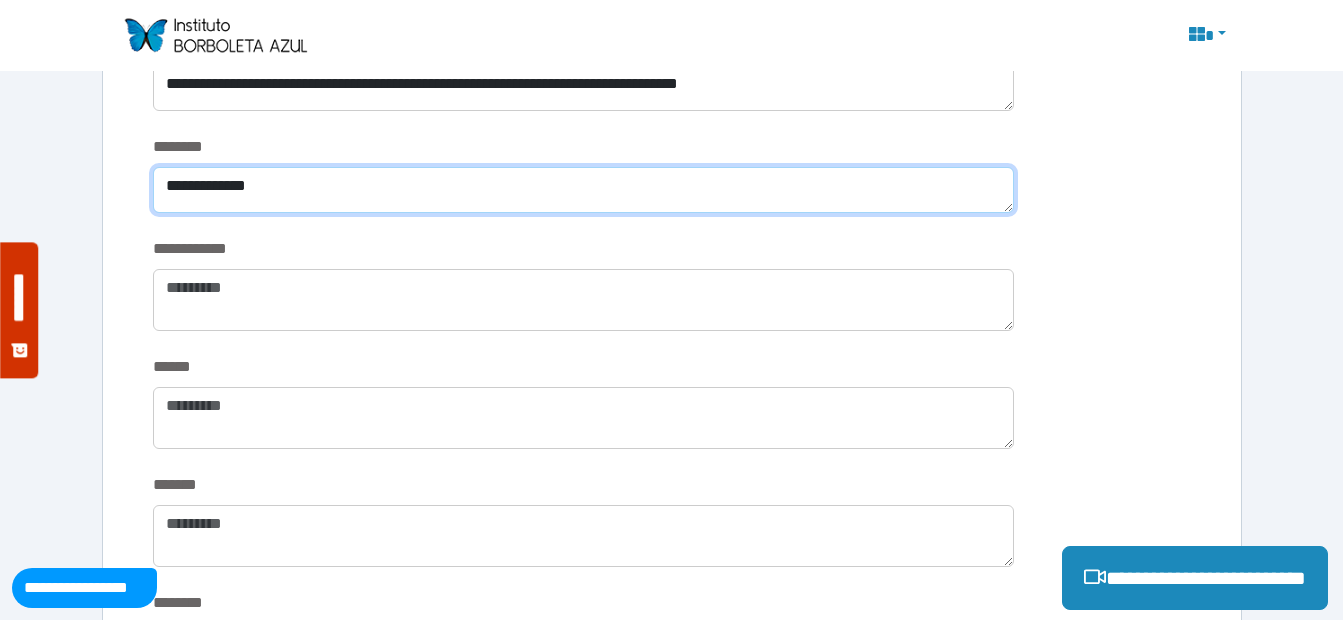 click on "**********" at bounding box center [583, 190] 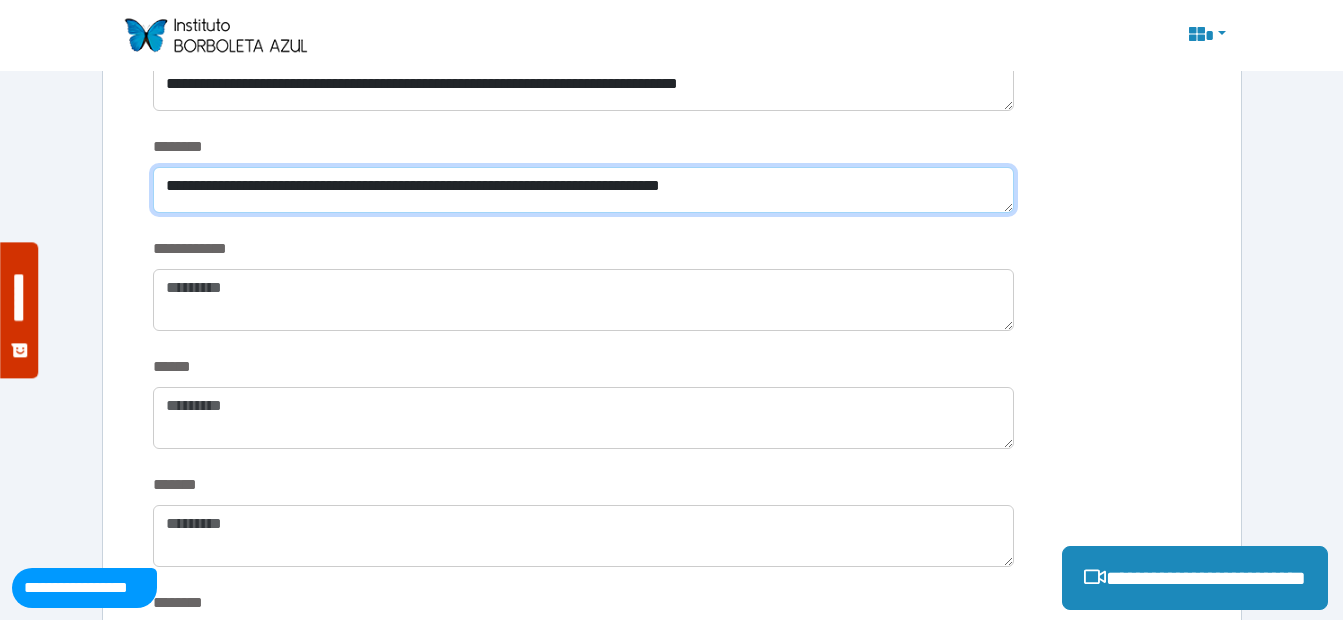 type on "**********" 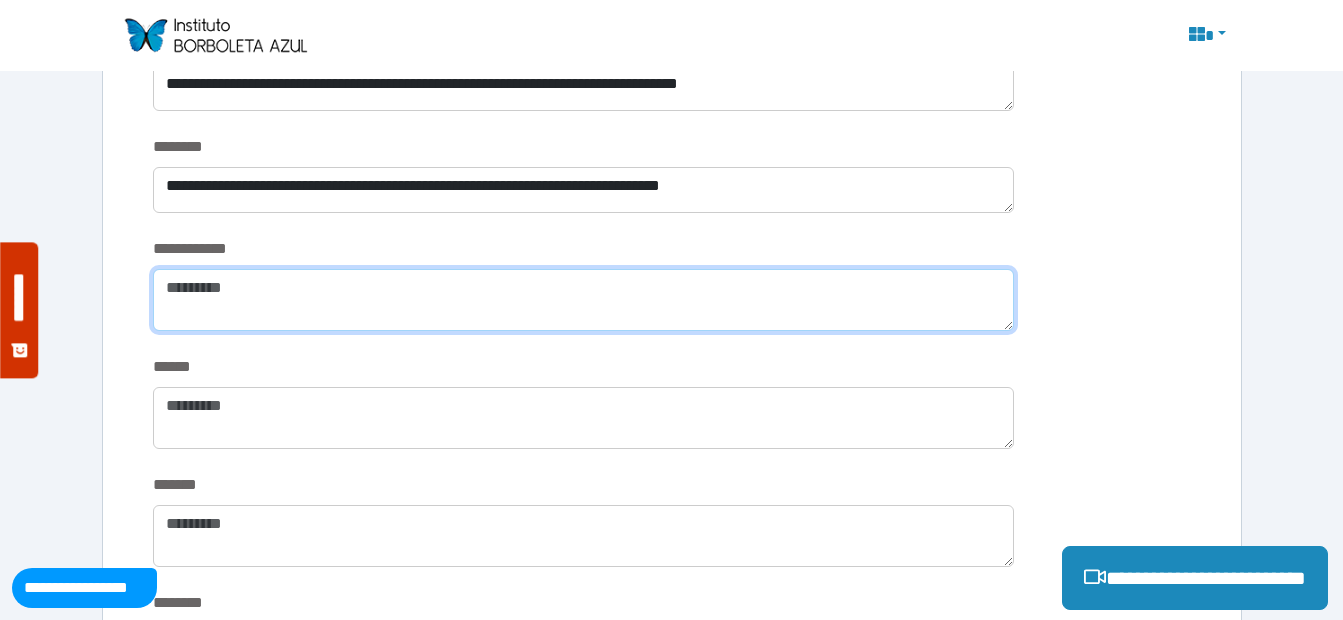 click at bounding box center (583, 300) 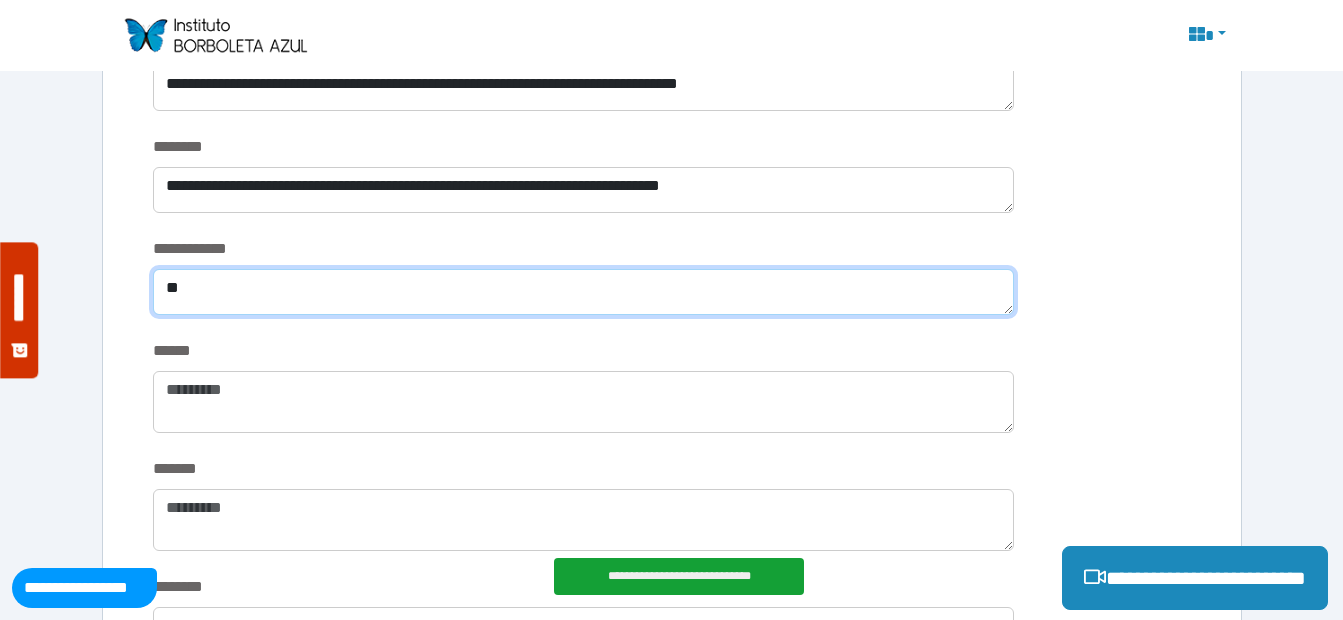 type on "*" 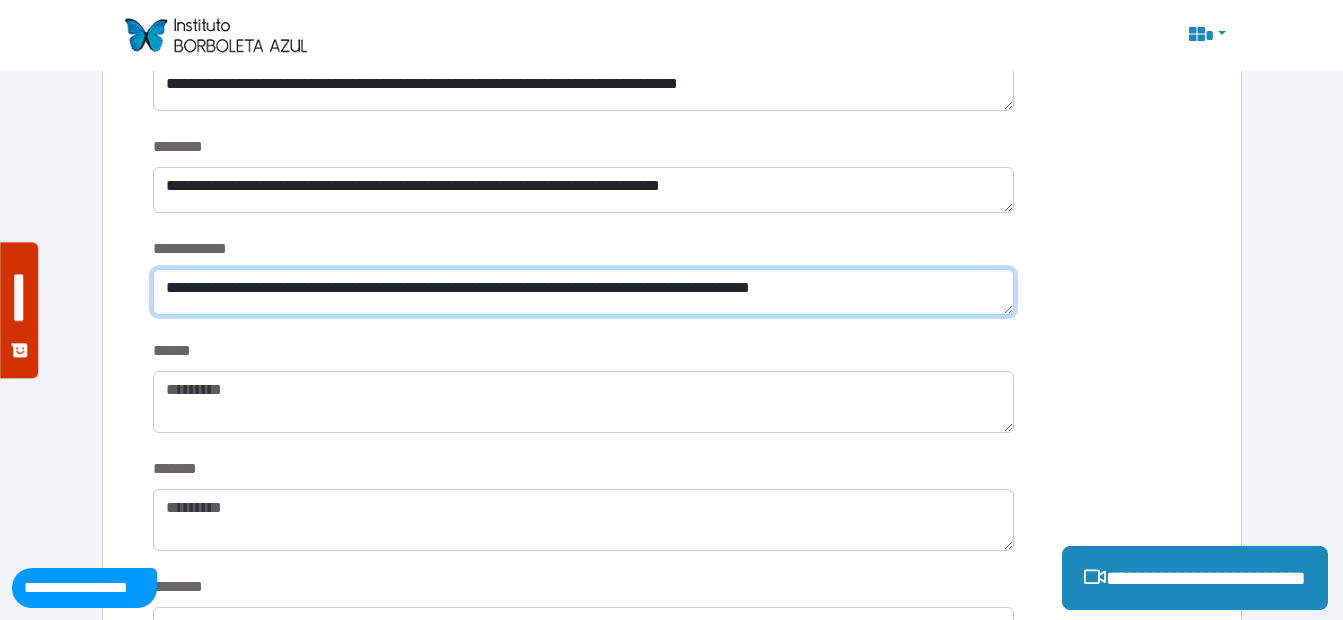 drag, startPoint x: 840, startPoint y: 283, endPoint x: 785, endPoint y: 280, distance: 55.081757 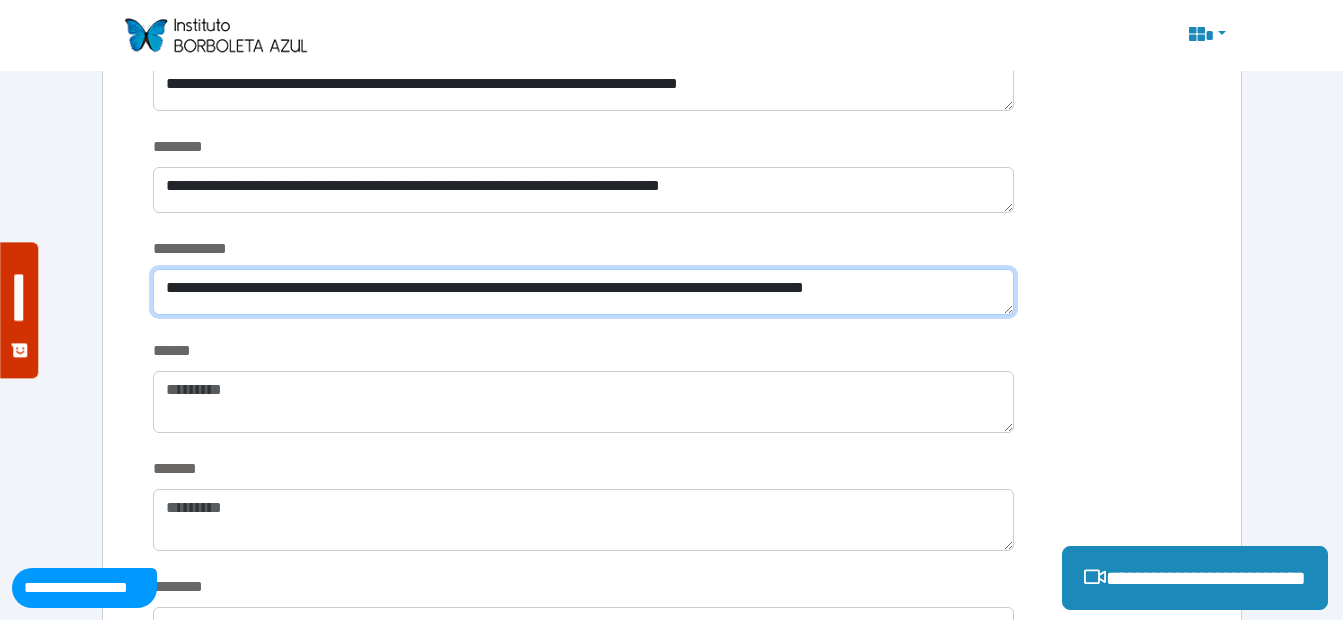type on "**********" 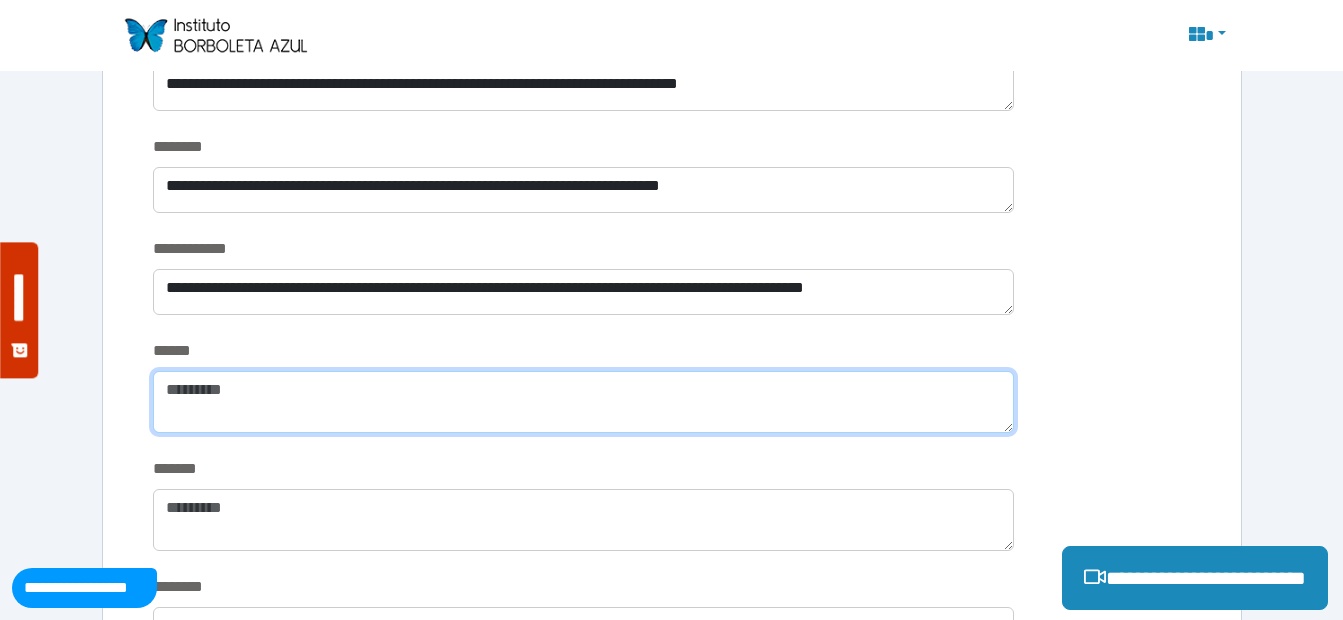 click at bounding box center (583, 402) 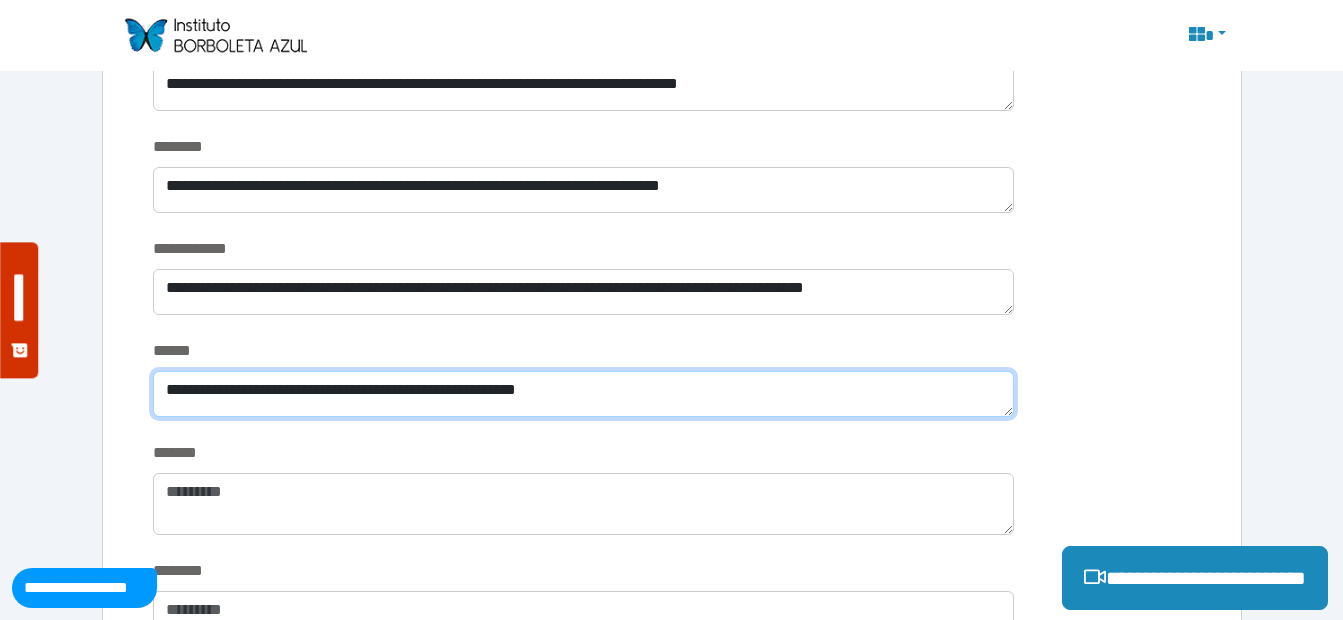 click on "**********" at bounding box center [583, 394] 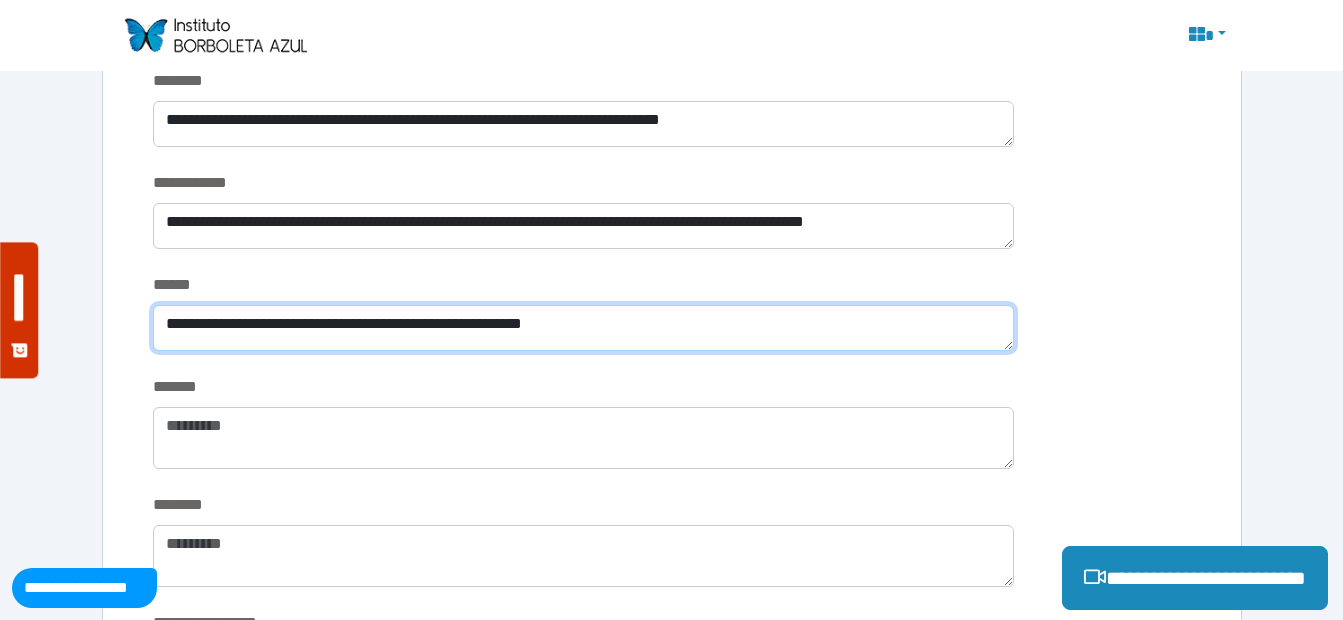 scroll, scrollTop: 3269, scrollLeft: 0, axis: vertical 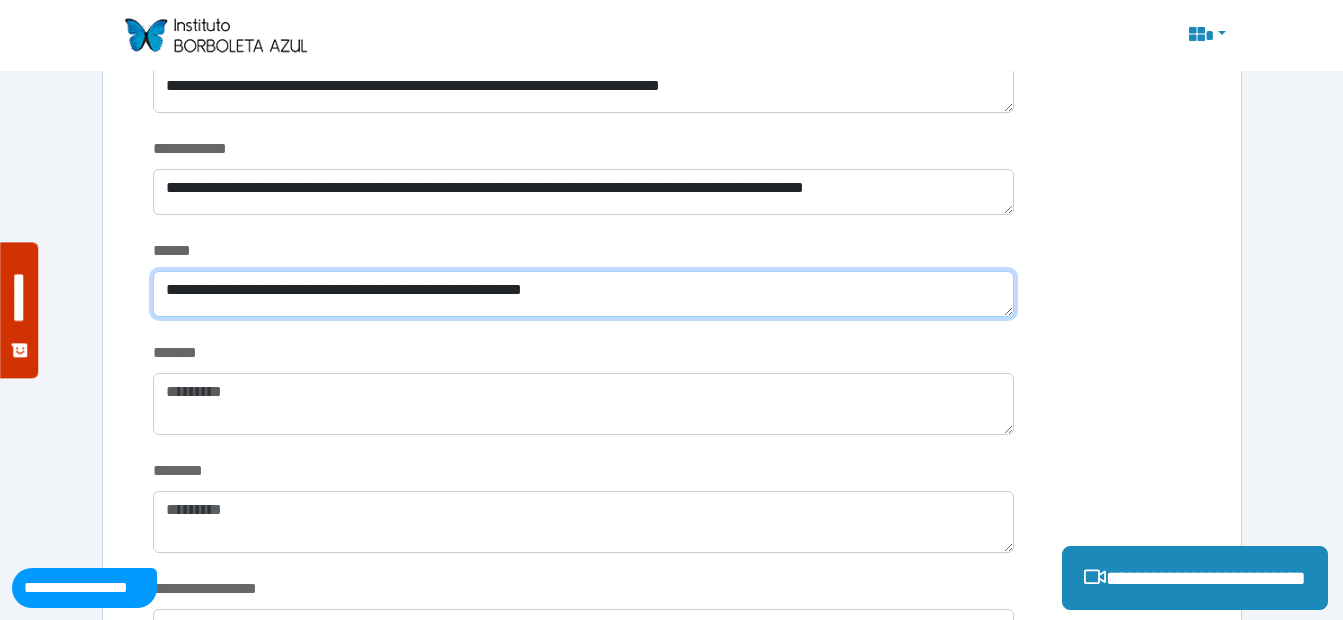 type on "**********" 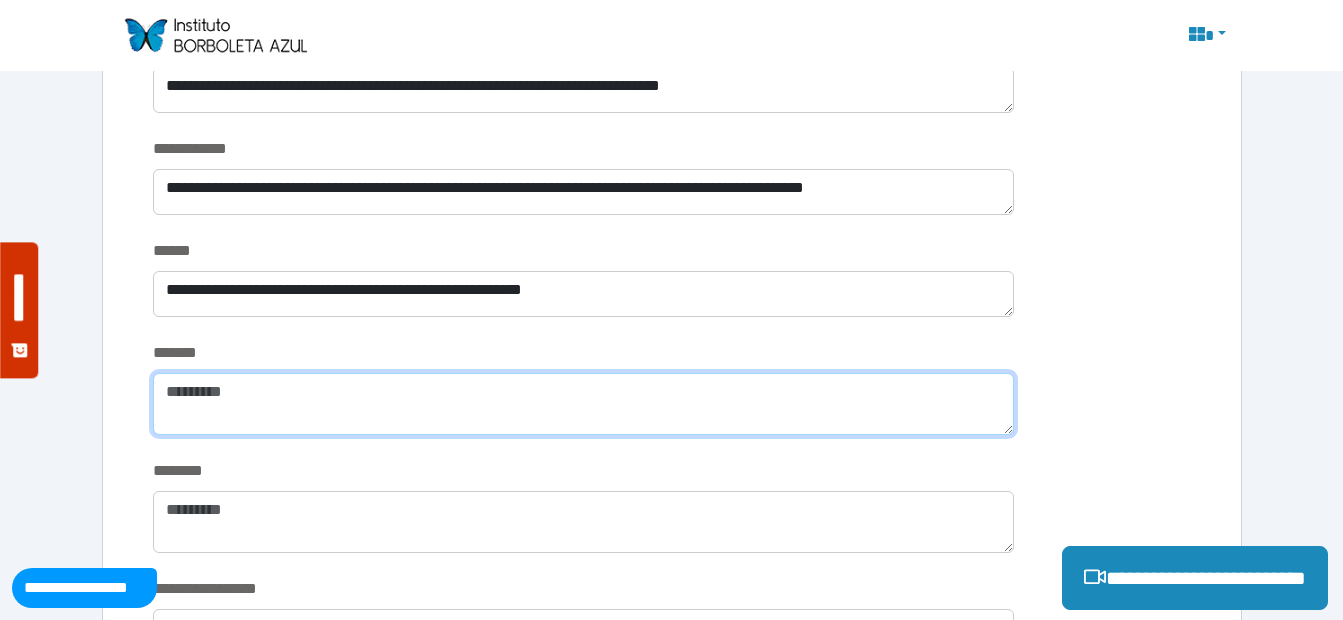 click at bounding box center (583, 404) 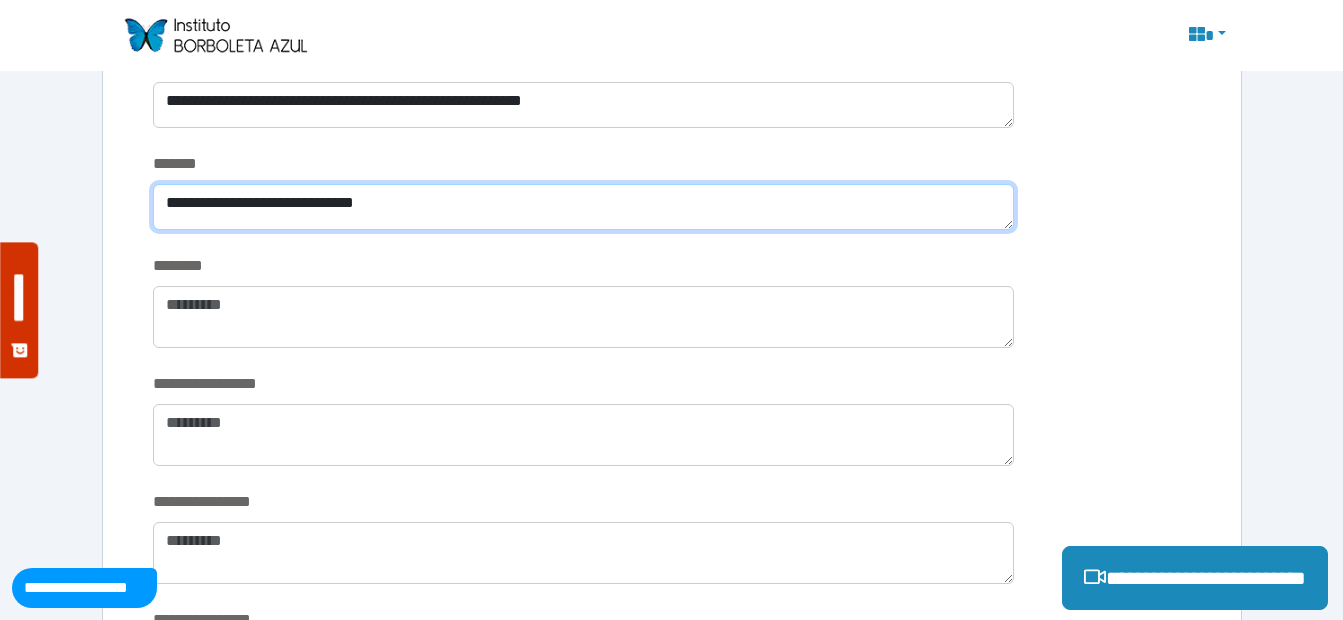 scroll, scrollTop: 3469, scrollLeft: 0, axis: vertical 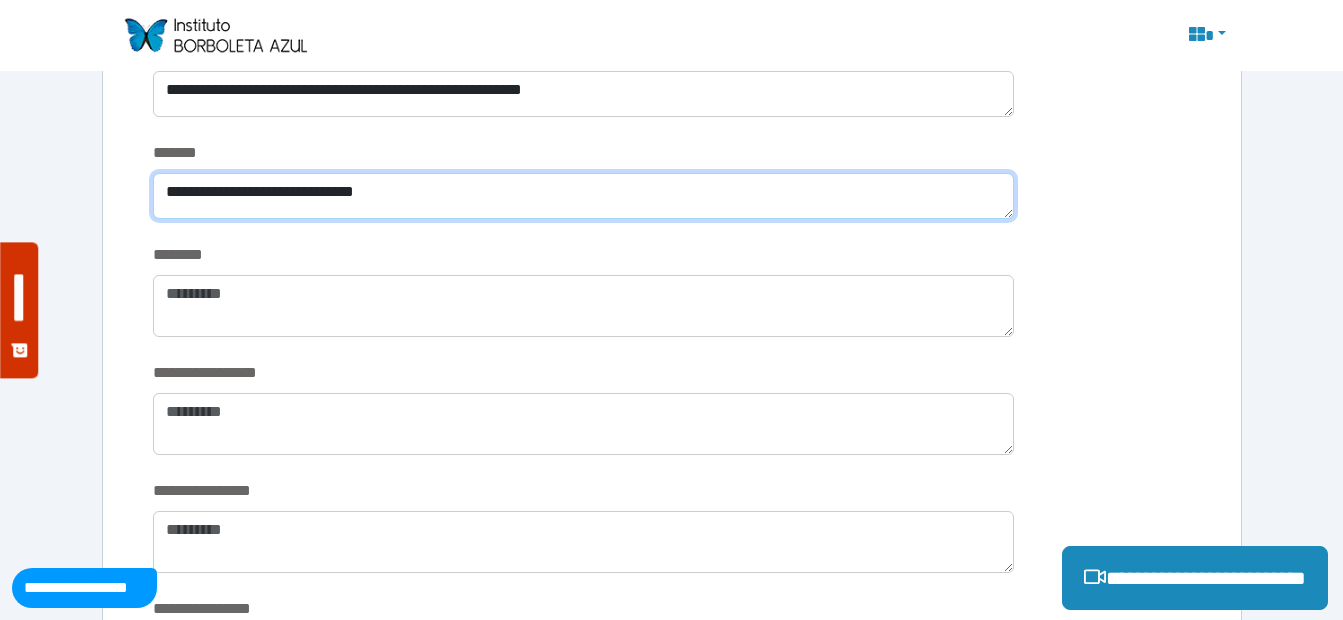 type on "**********" 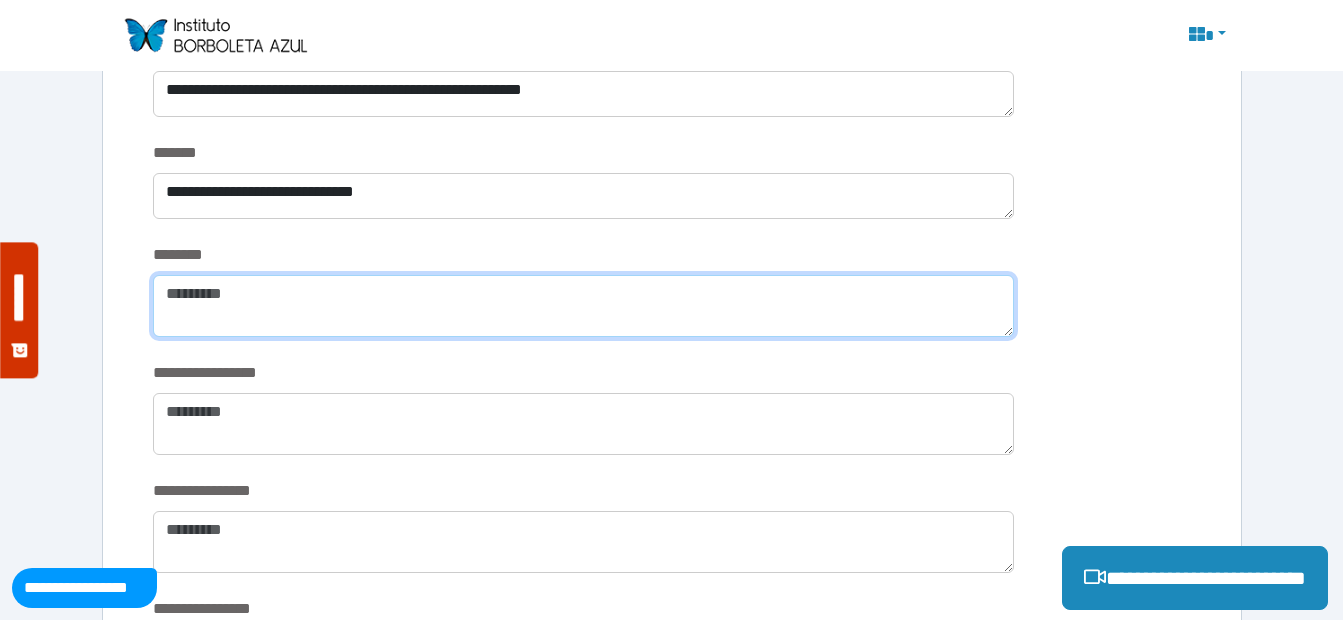 click at bounding box center [583, 306] 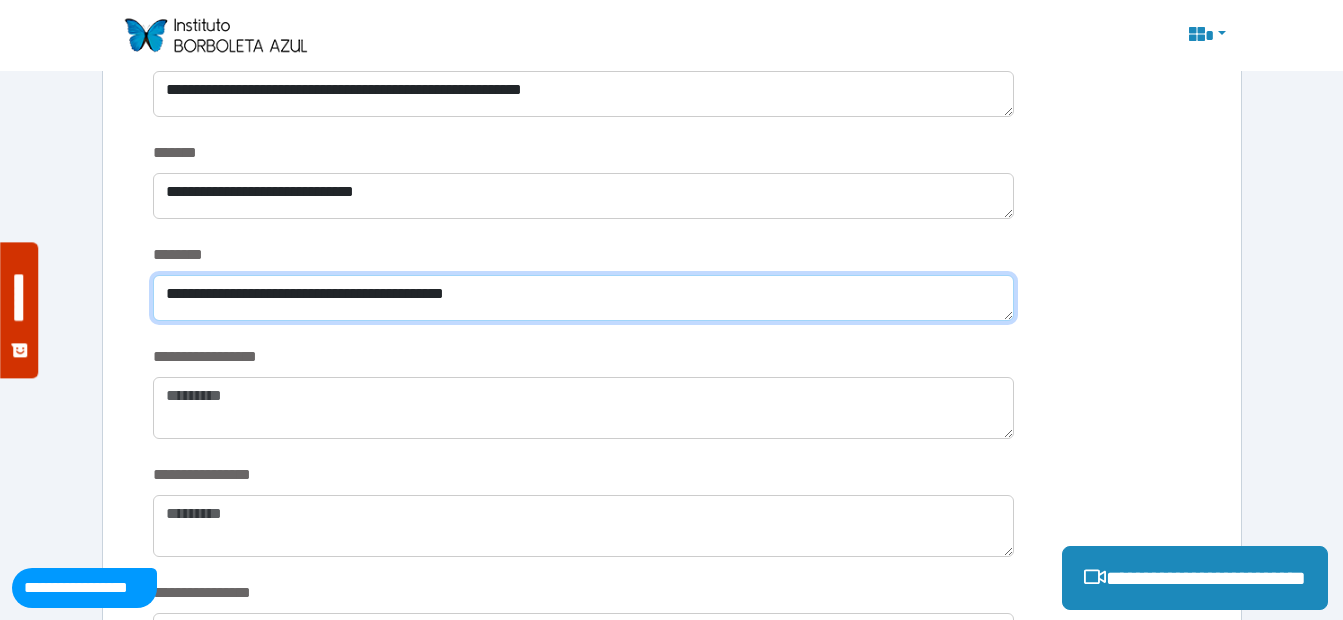 type on "**********" 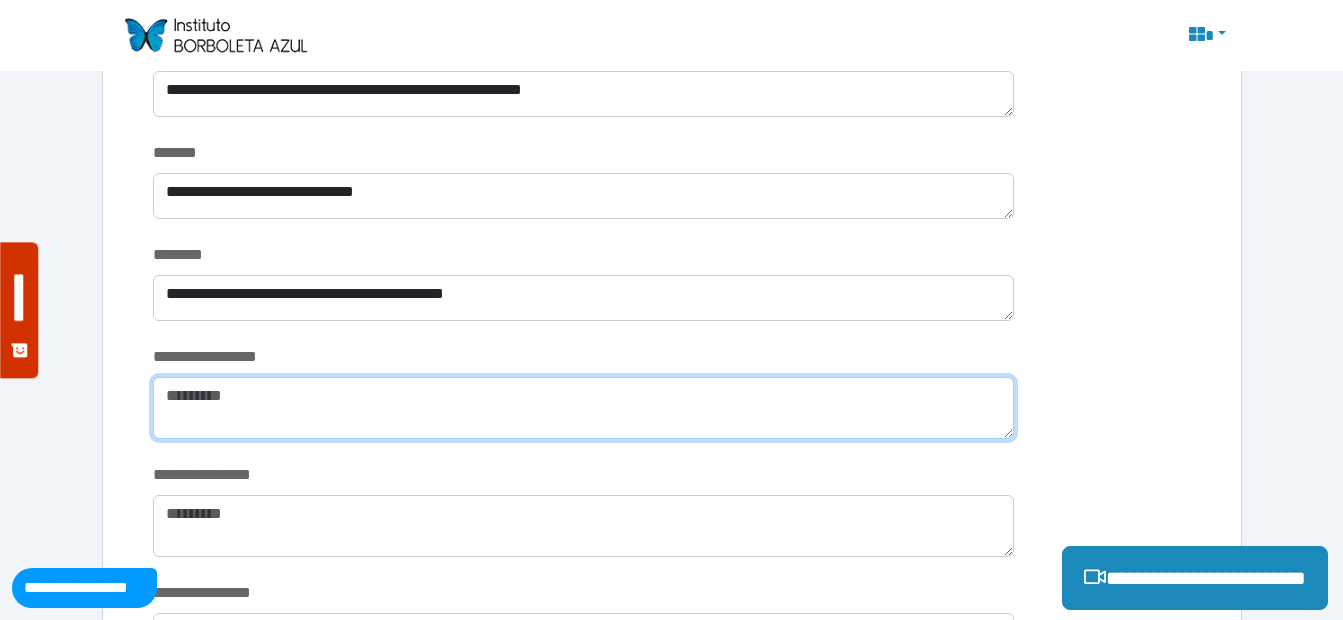 click at bounding box center [583, 408] 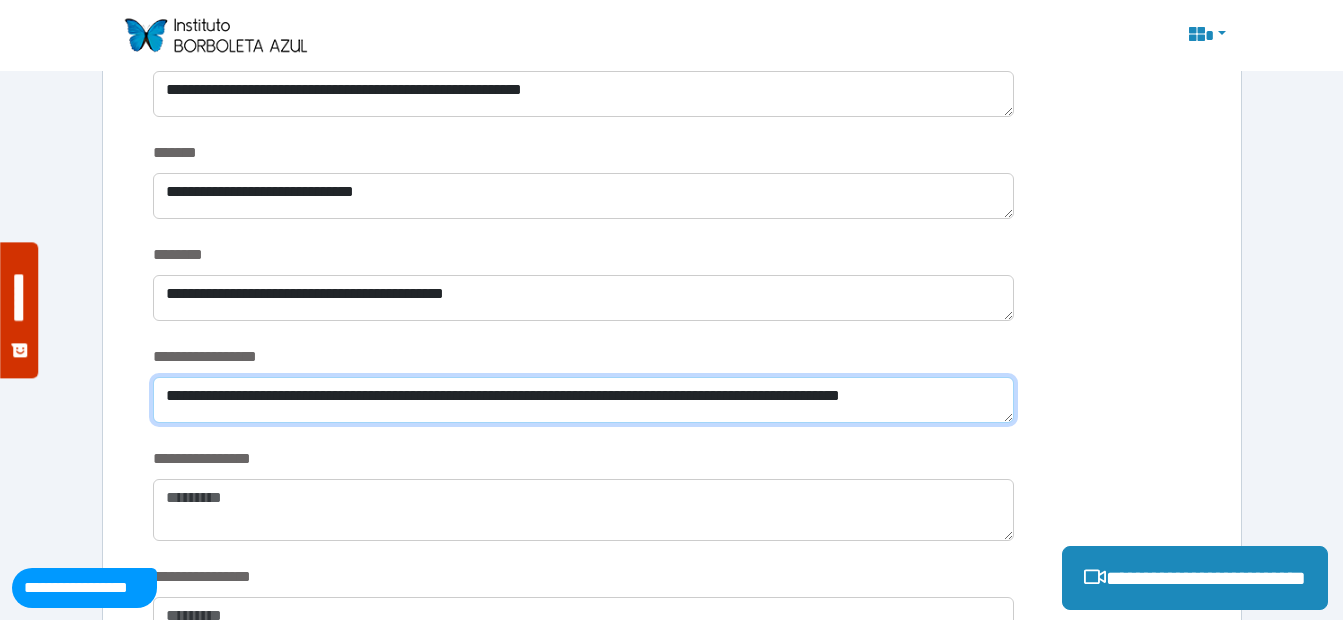 scroll, scrollTop: 0, scrollLeft: 0, axis: both 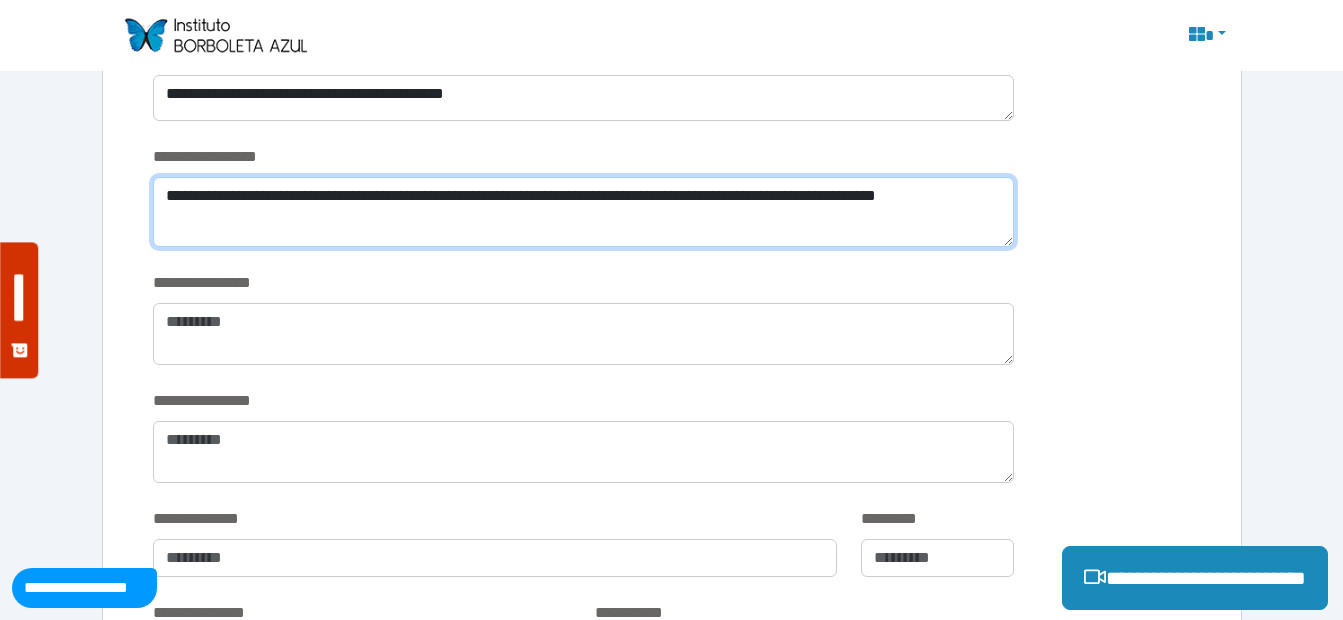 type on "**********" 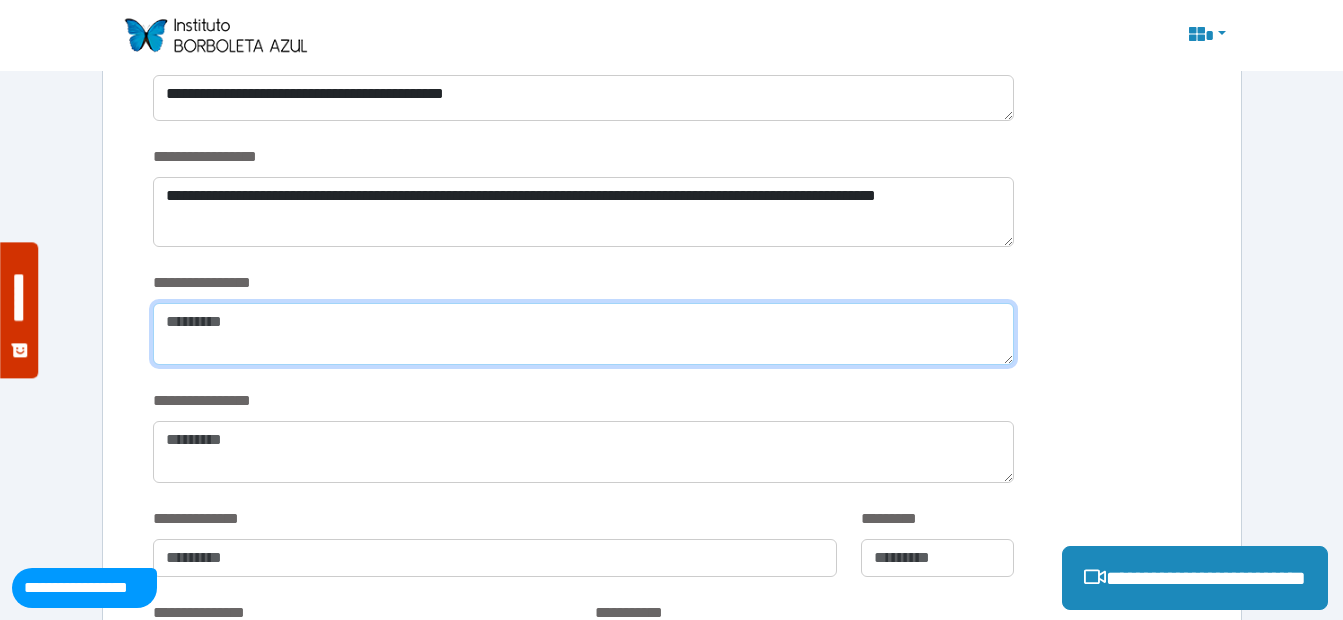 click at bounding box center (583, 334) 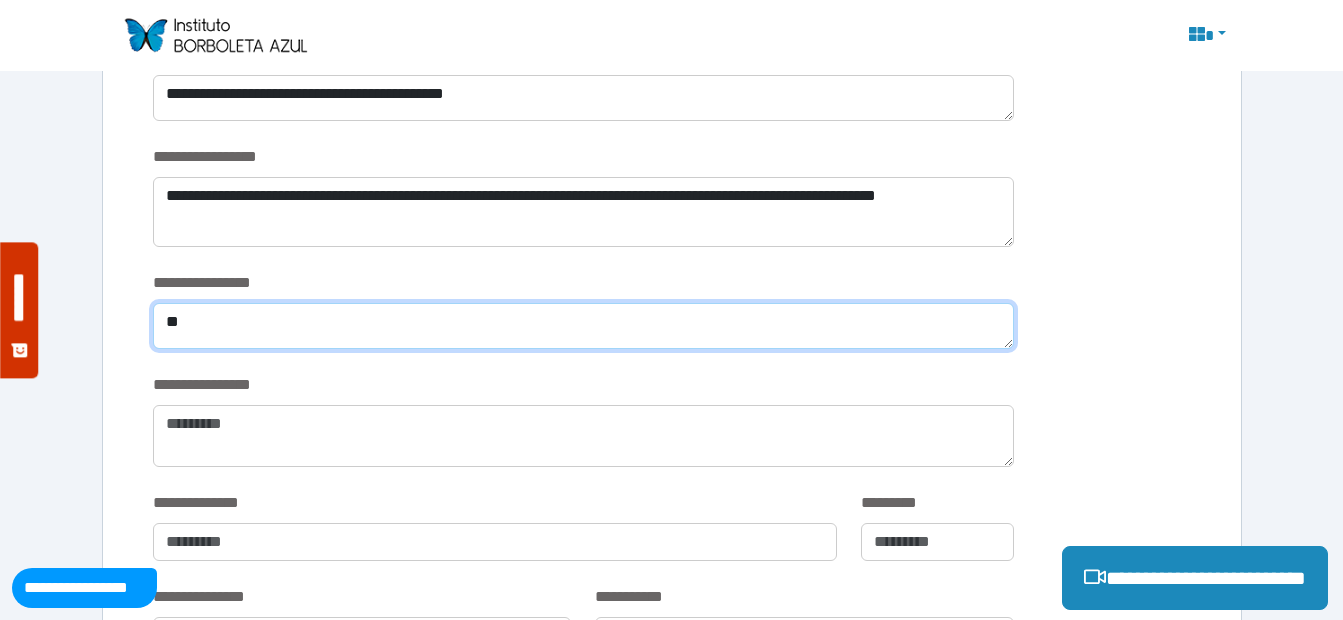 type on "*" 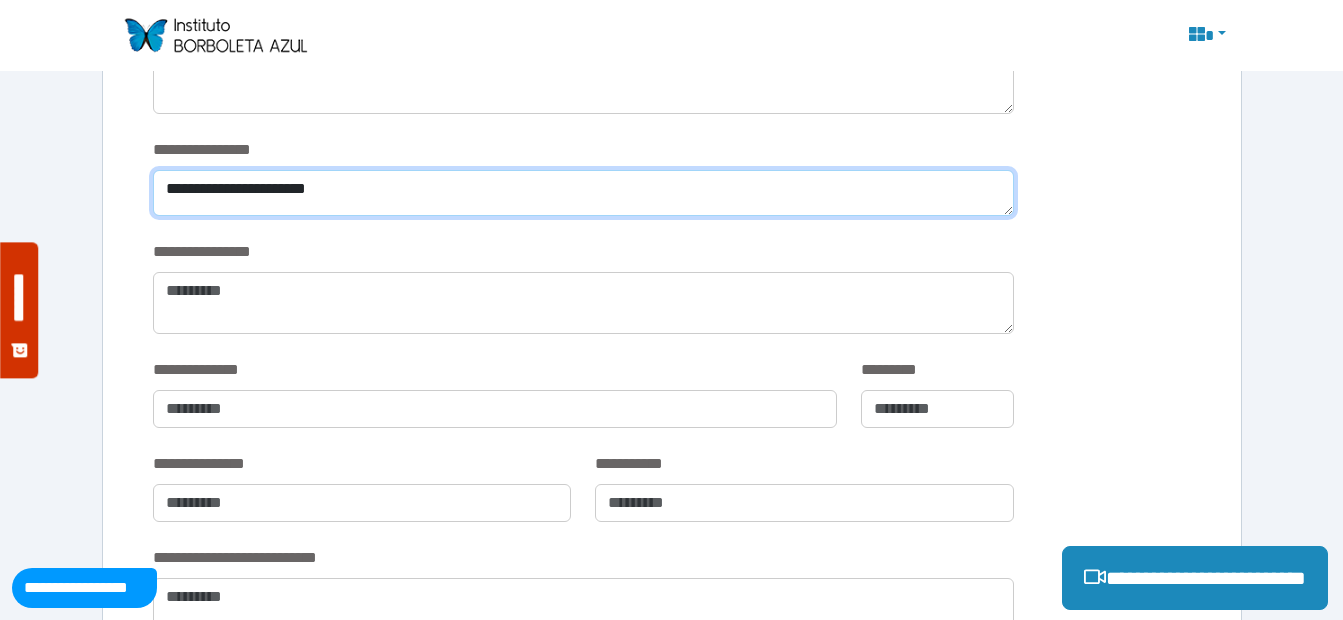 scroll, scrollTop: 3869, scrollLeft: 0, axis: vertical 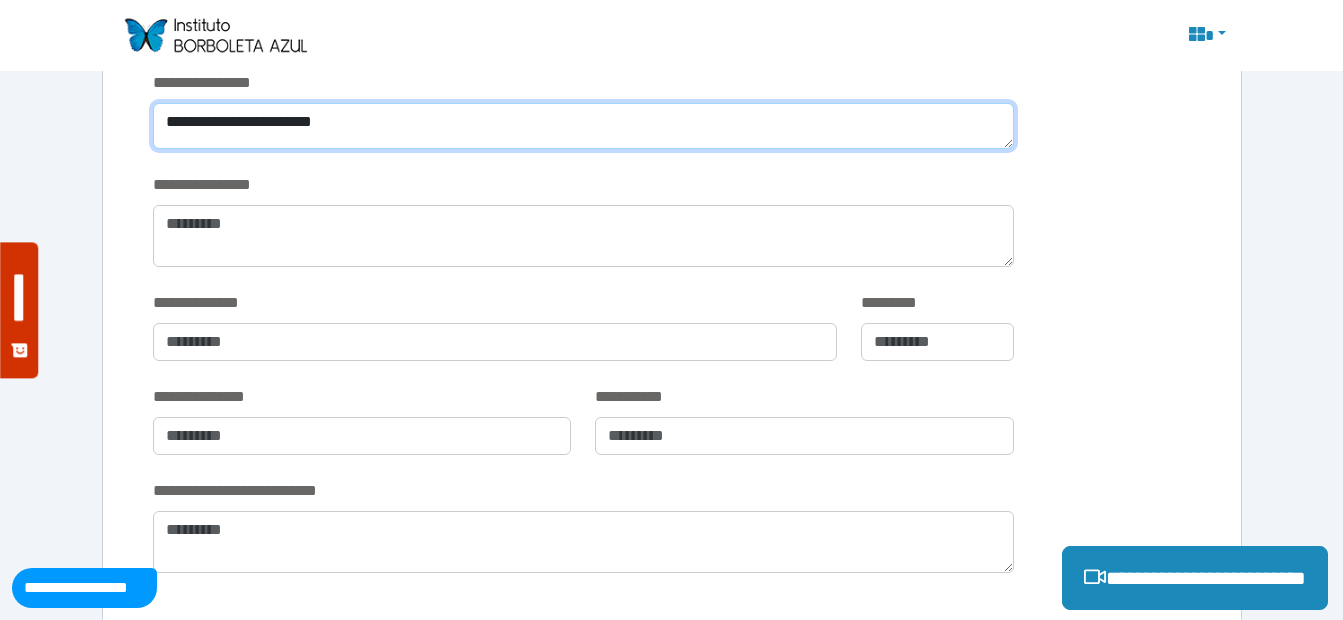 type on "**********" 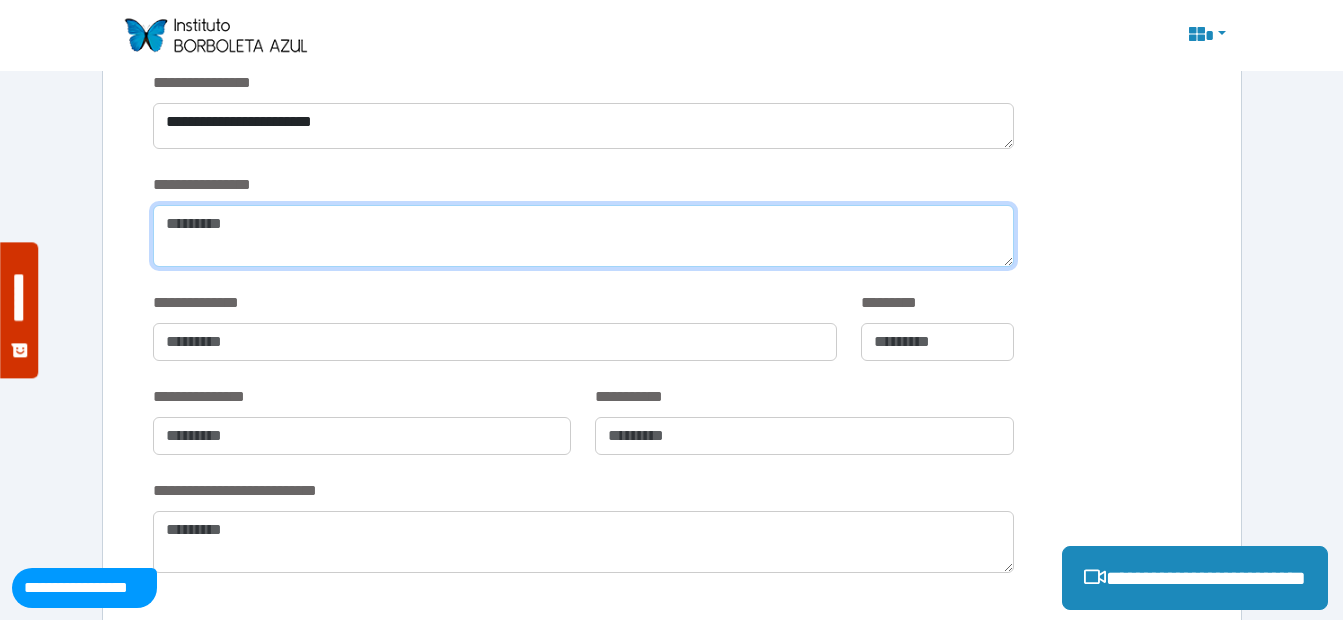 click at bounding box center (583, 236) 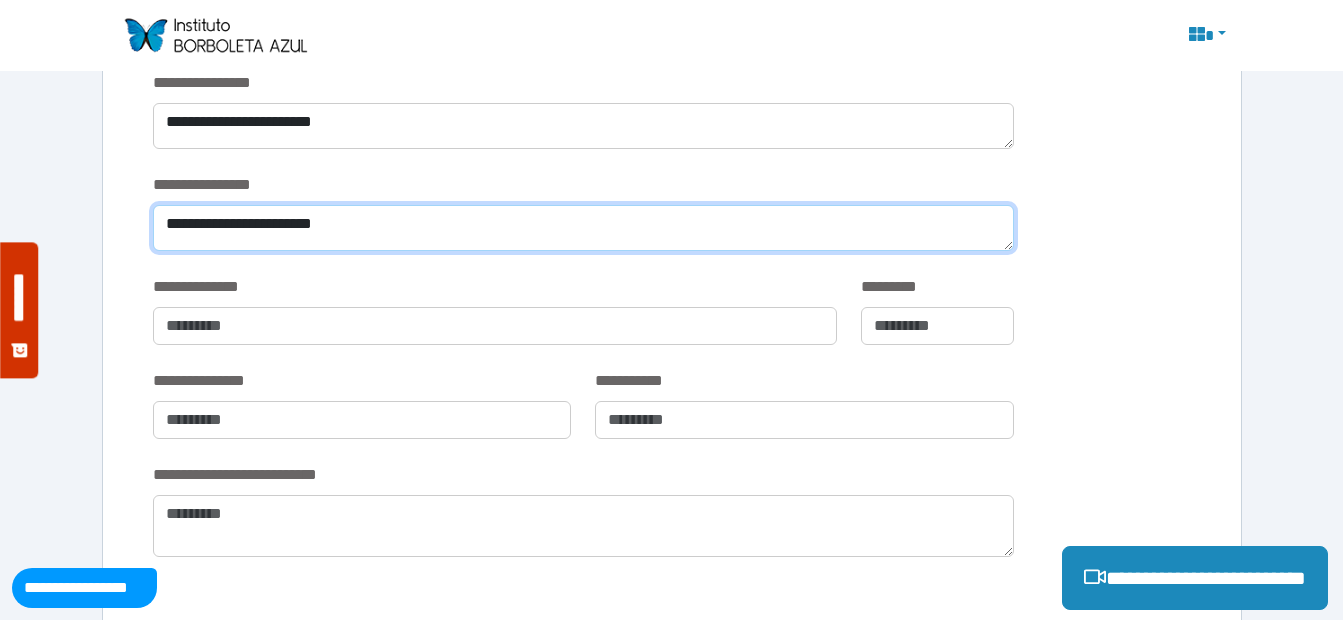 type on "**********" 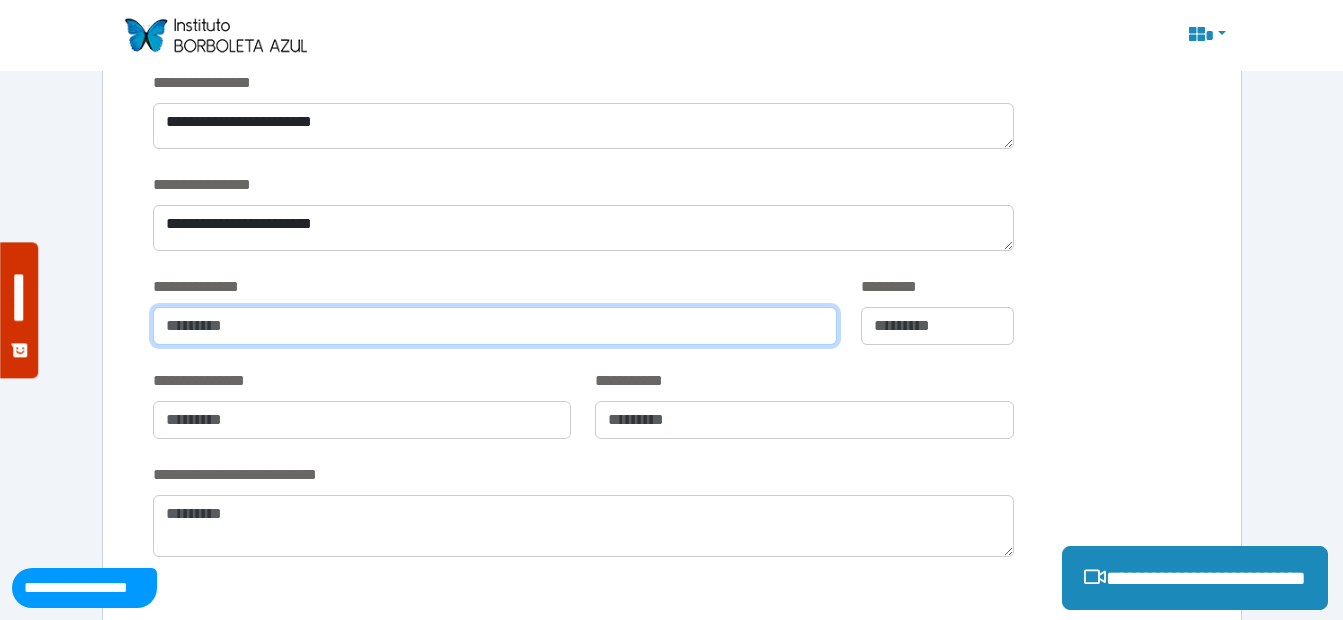 click at bounding box center (495, 326) 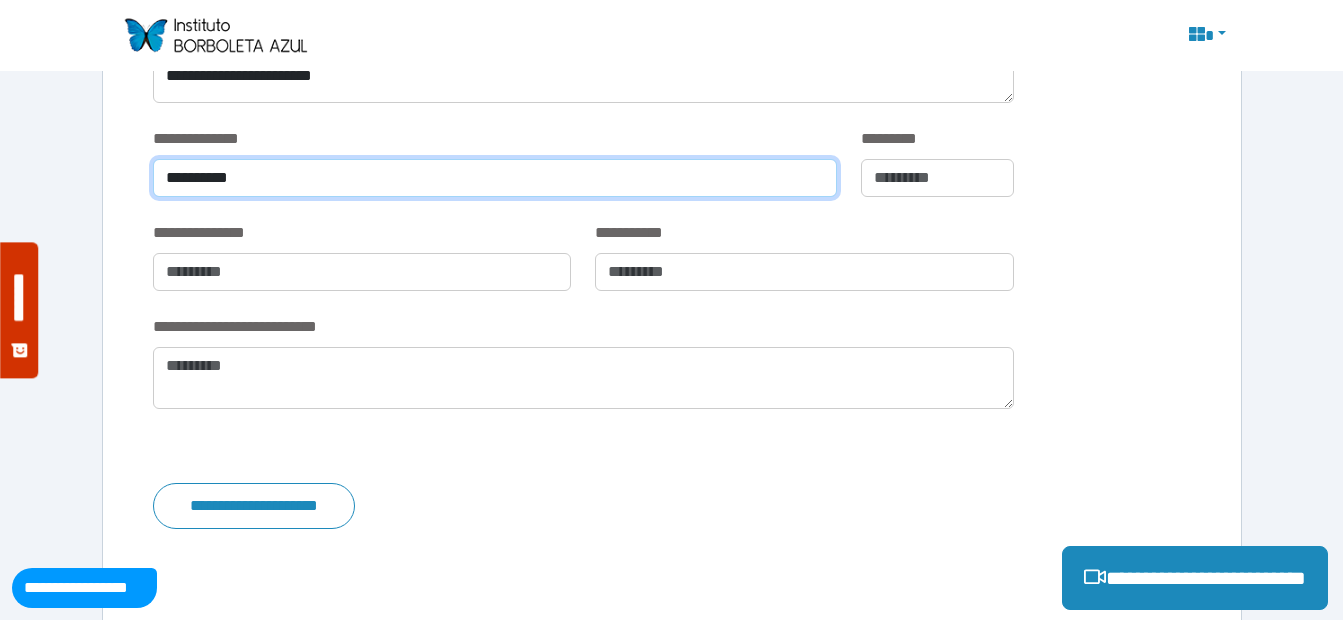 scroll, scrollTop: 4069, scrollLeft: 0, axis: vertical 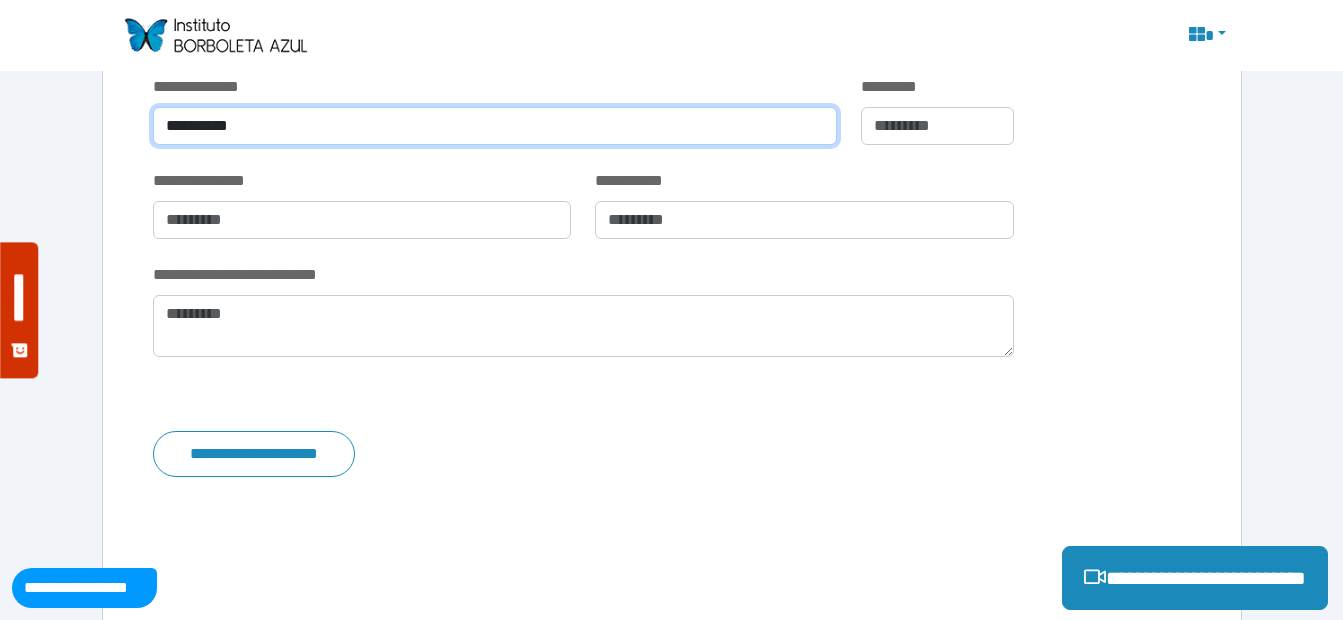 type on "**********" 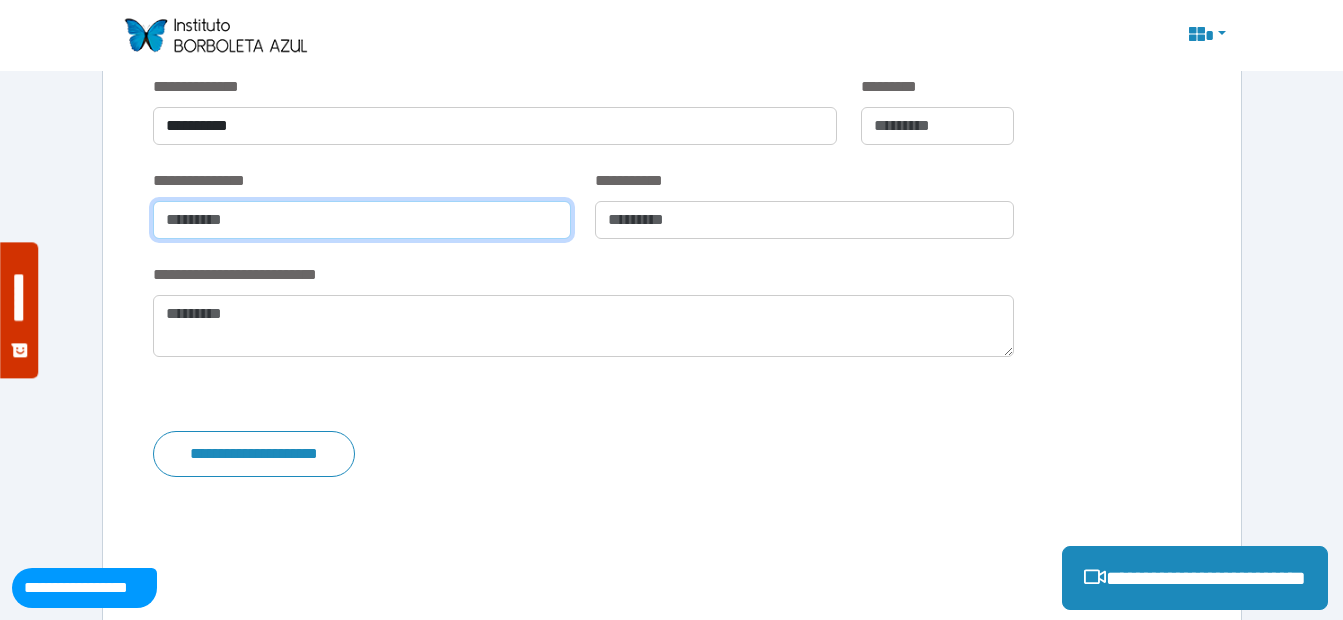 click at bounding box center [362, 220] 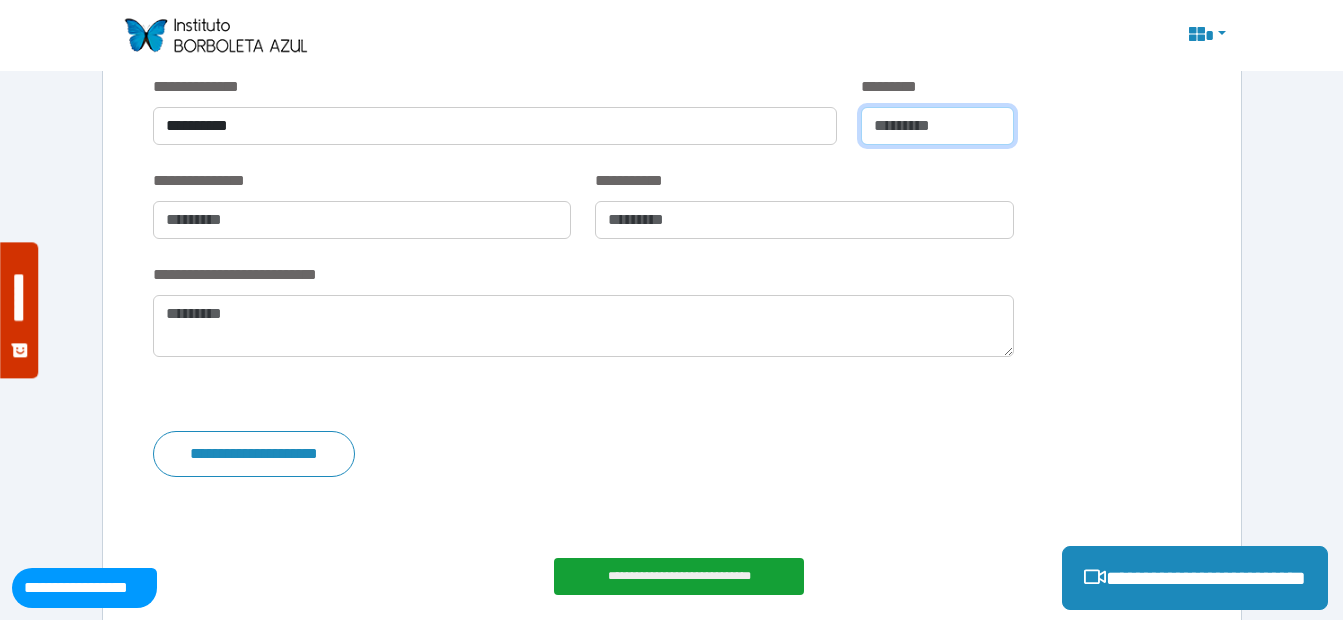click at bounding box center [937, 126] 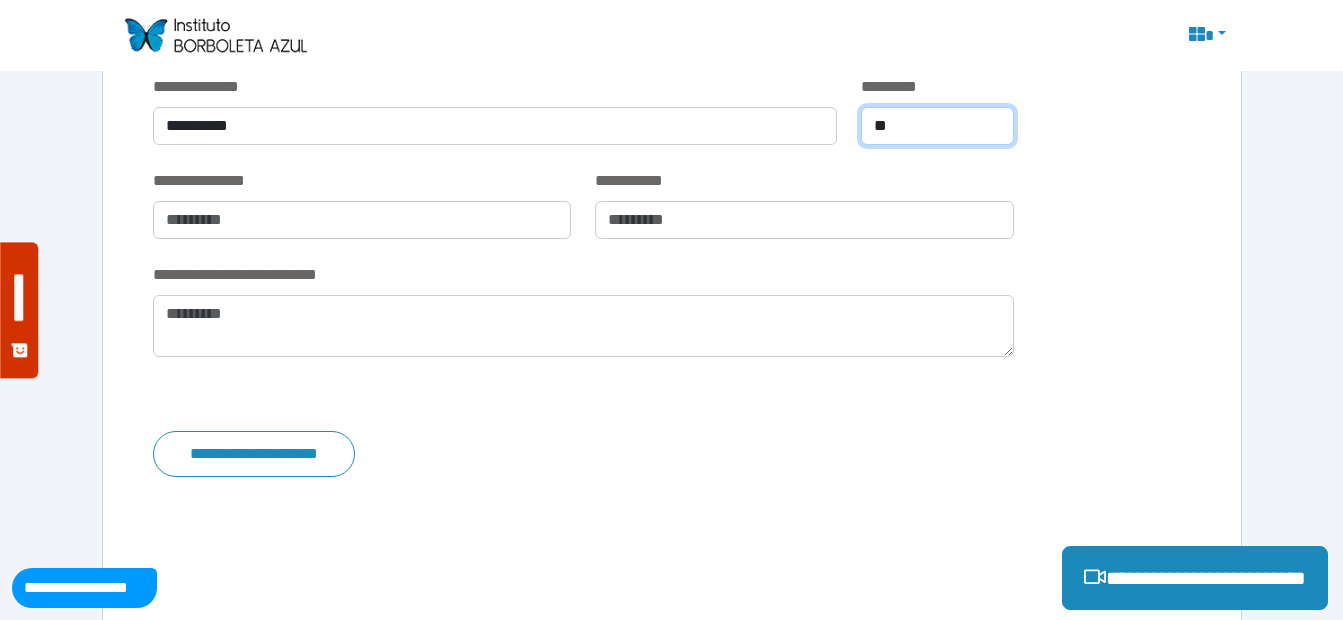type on "*" 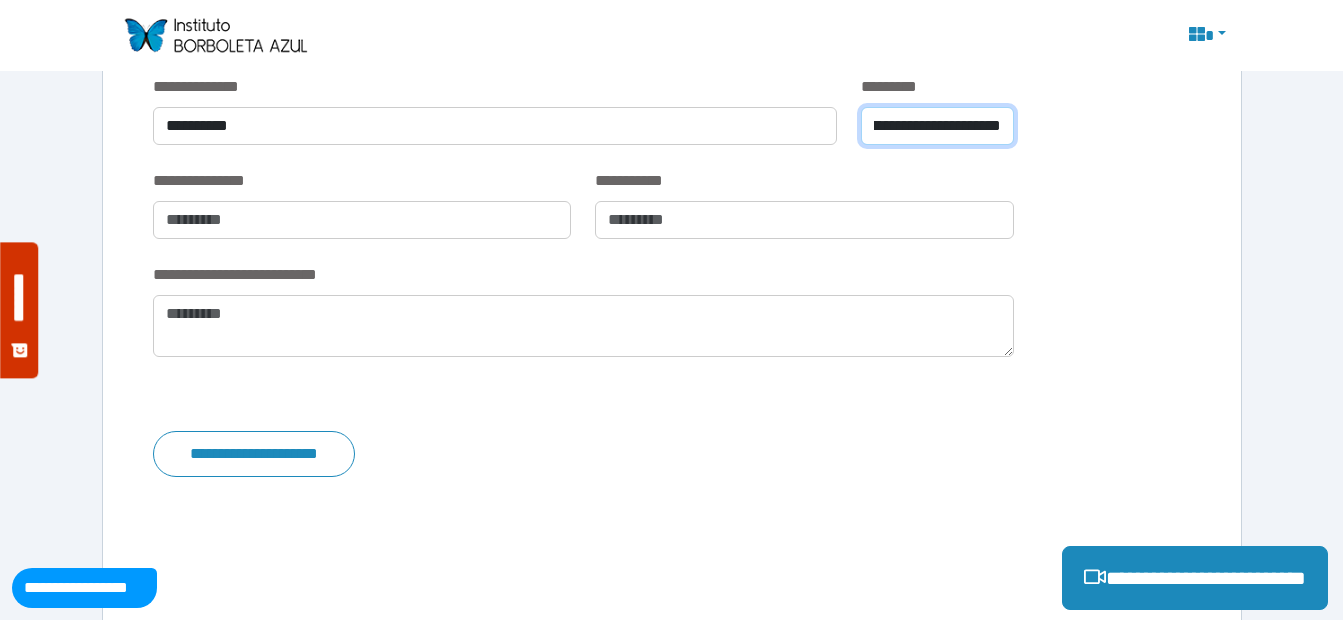 scroll, scrollTop: 0, scrollLeft: 58, axis: horizontal 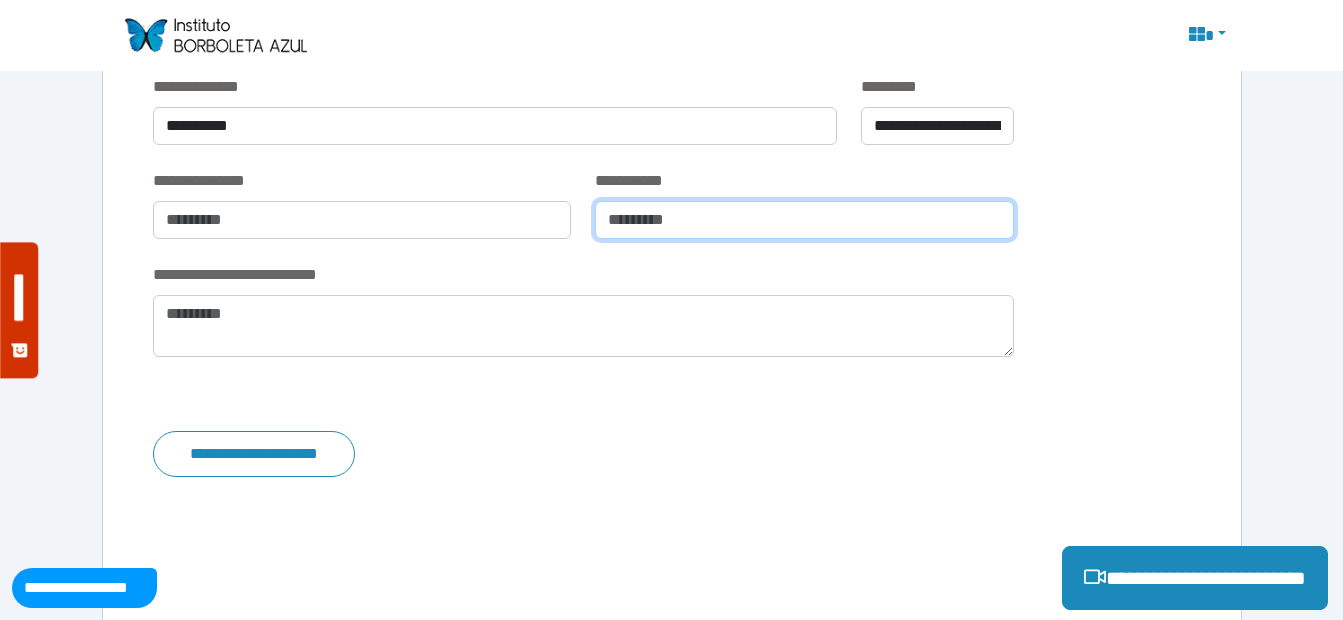 click at bounding box center (804, 220) 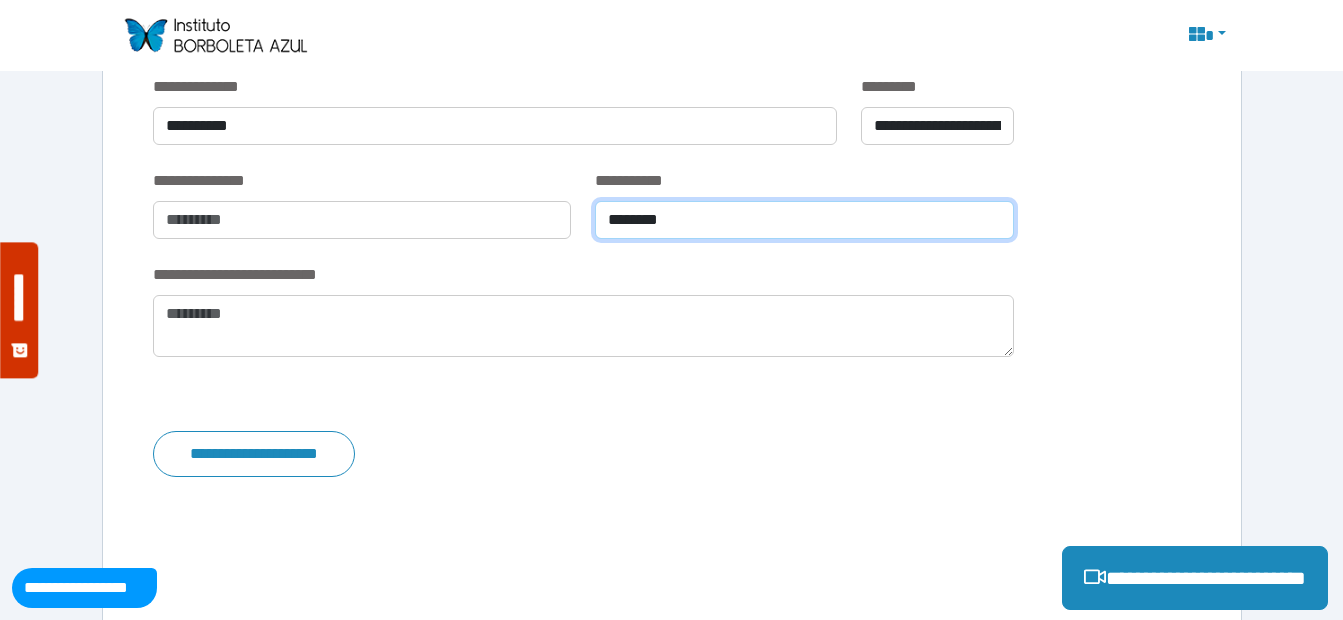 type on "********" 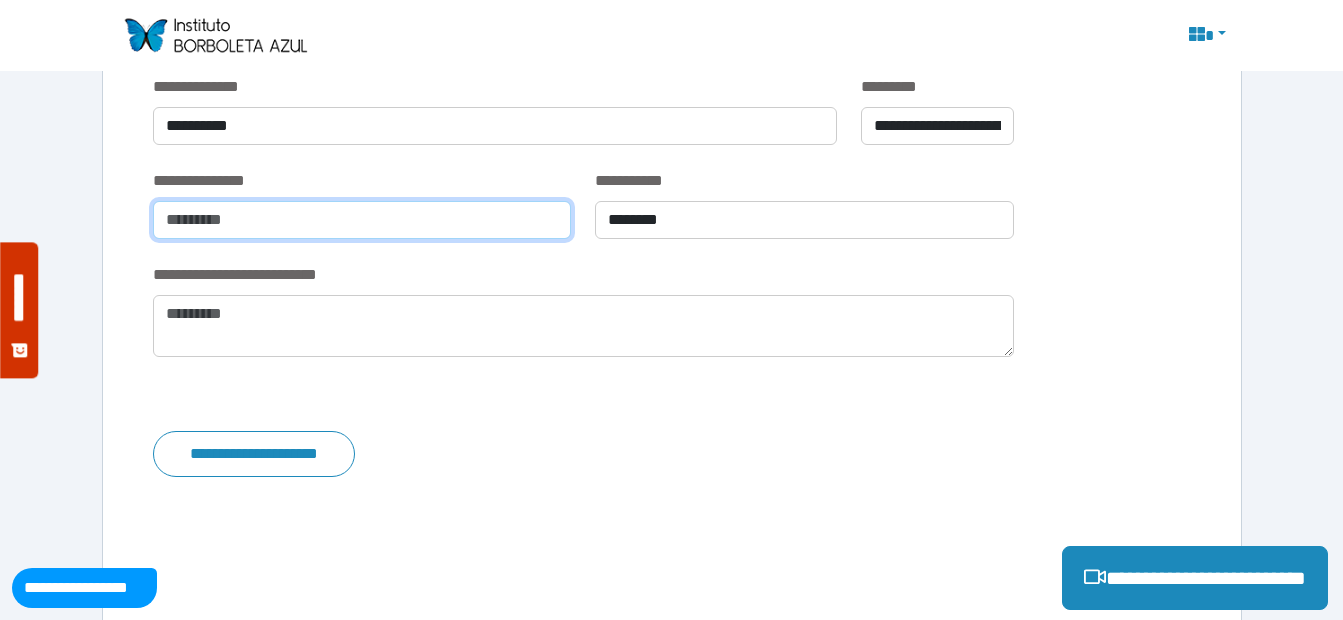 click at bounding box center [362, 220] 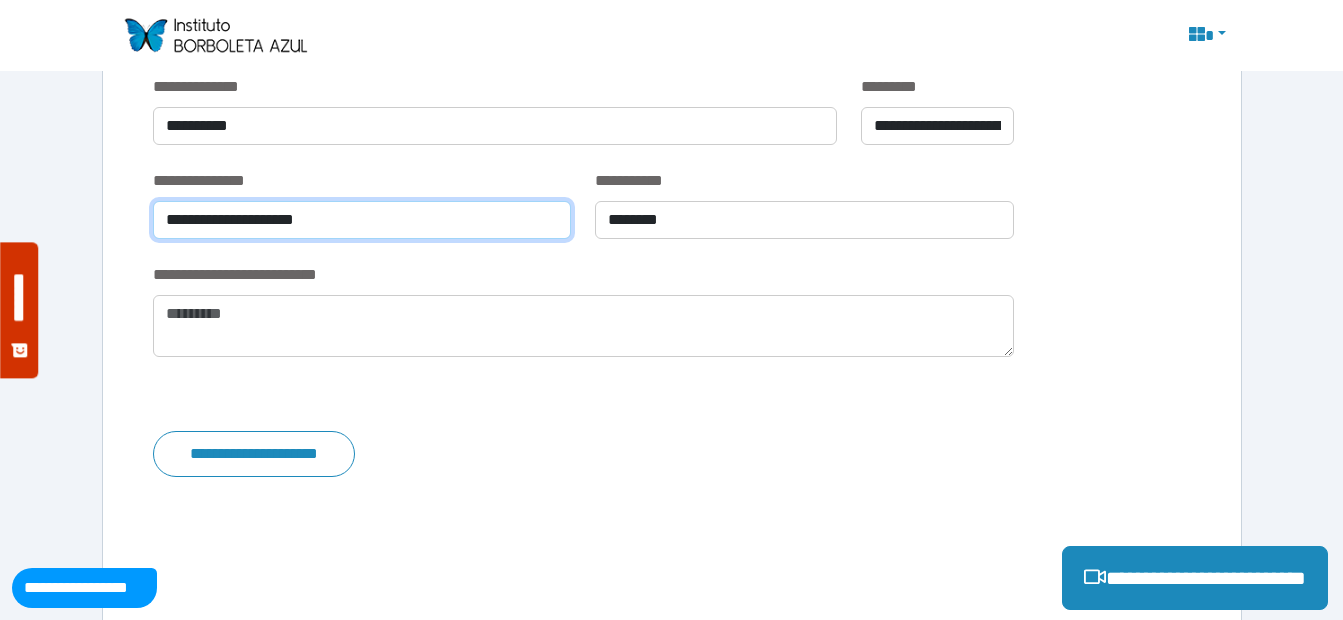 type on "**********" 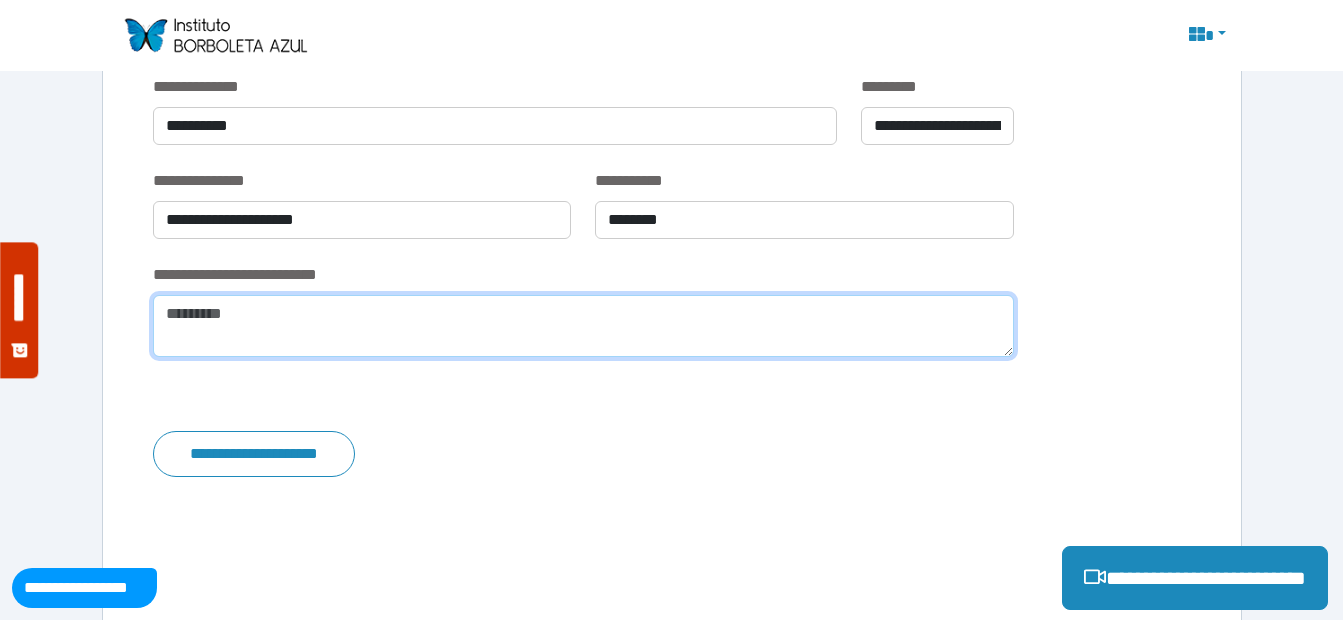 click at bounding box center [583, 326] 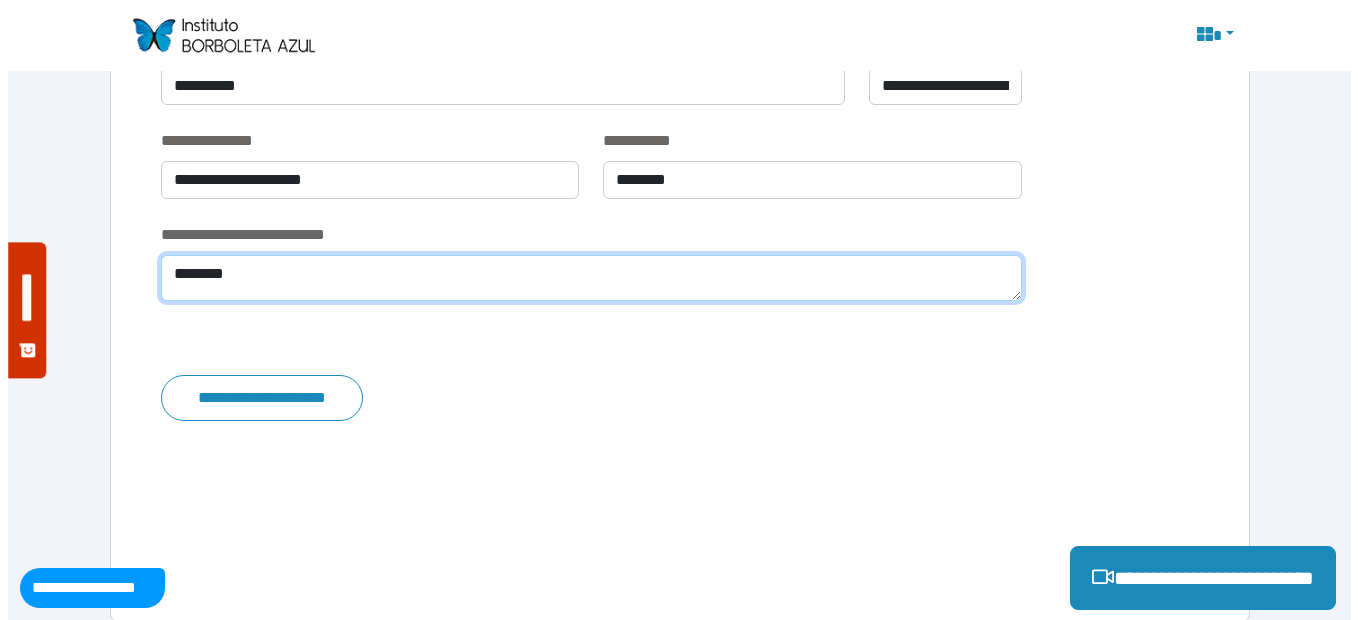scroll, scrollTop: 4131, scrollLeft: 0, axis: vertical 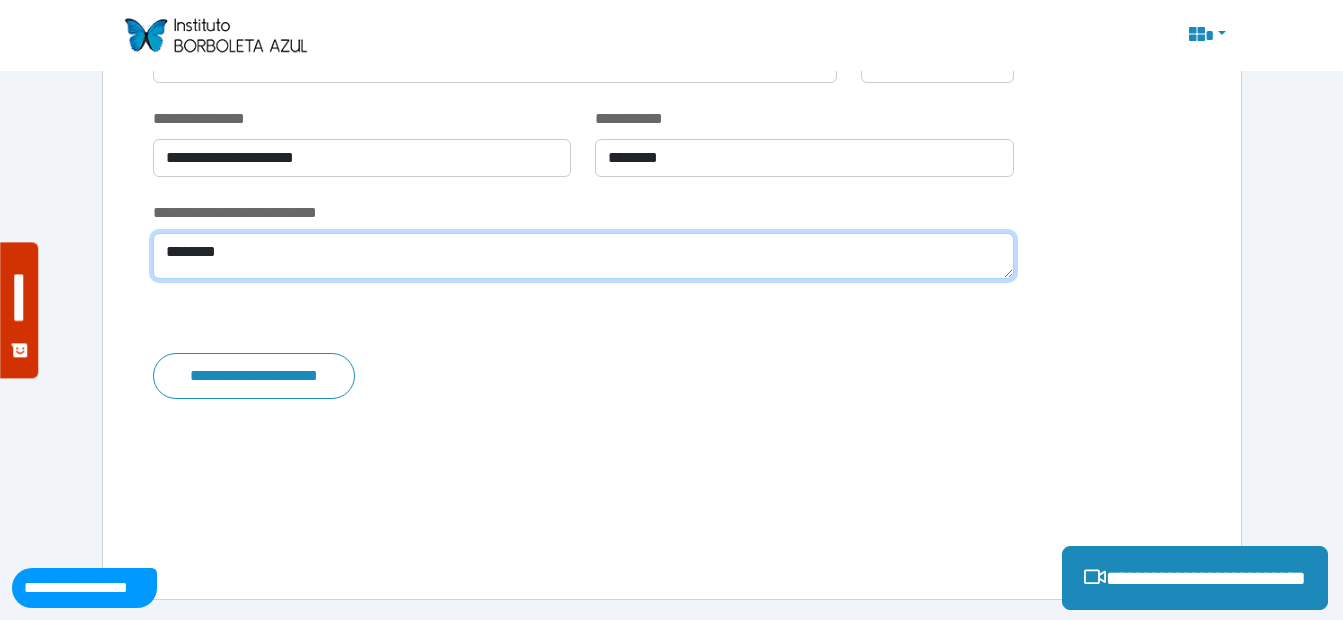 type on "********" 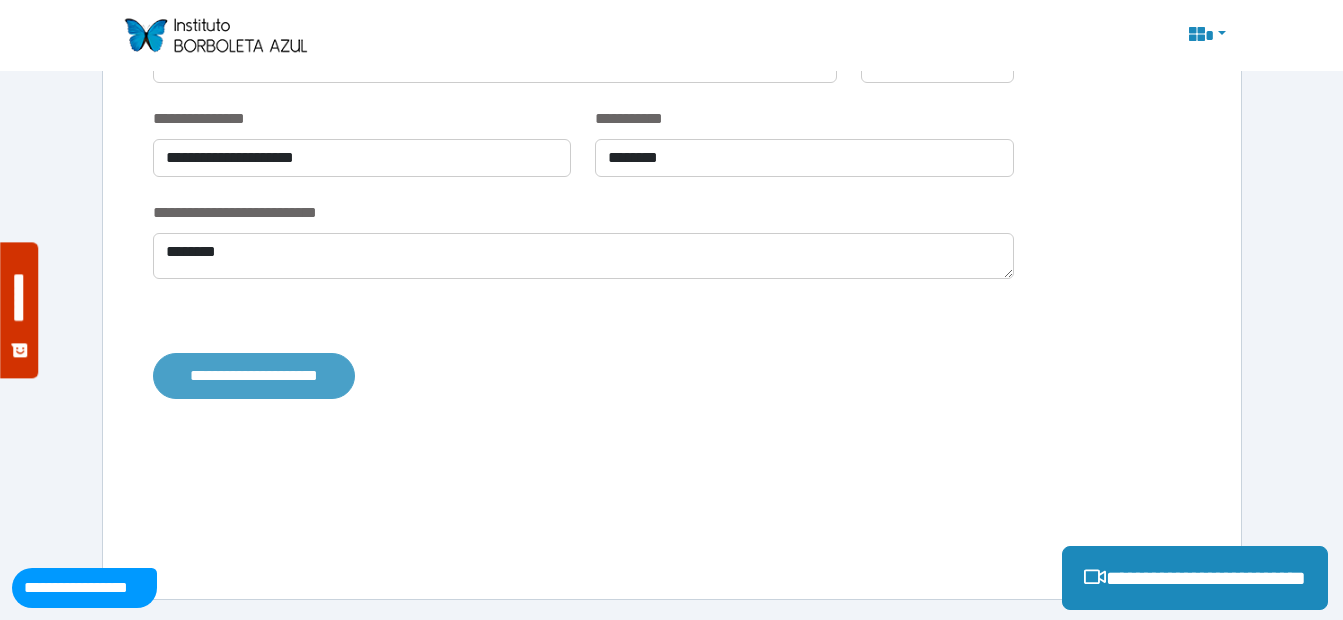 click on "**********" at bounding box center (254, 376) 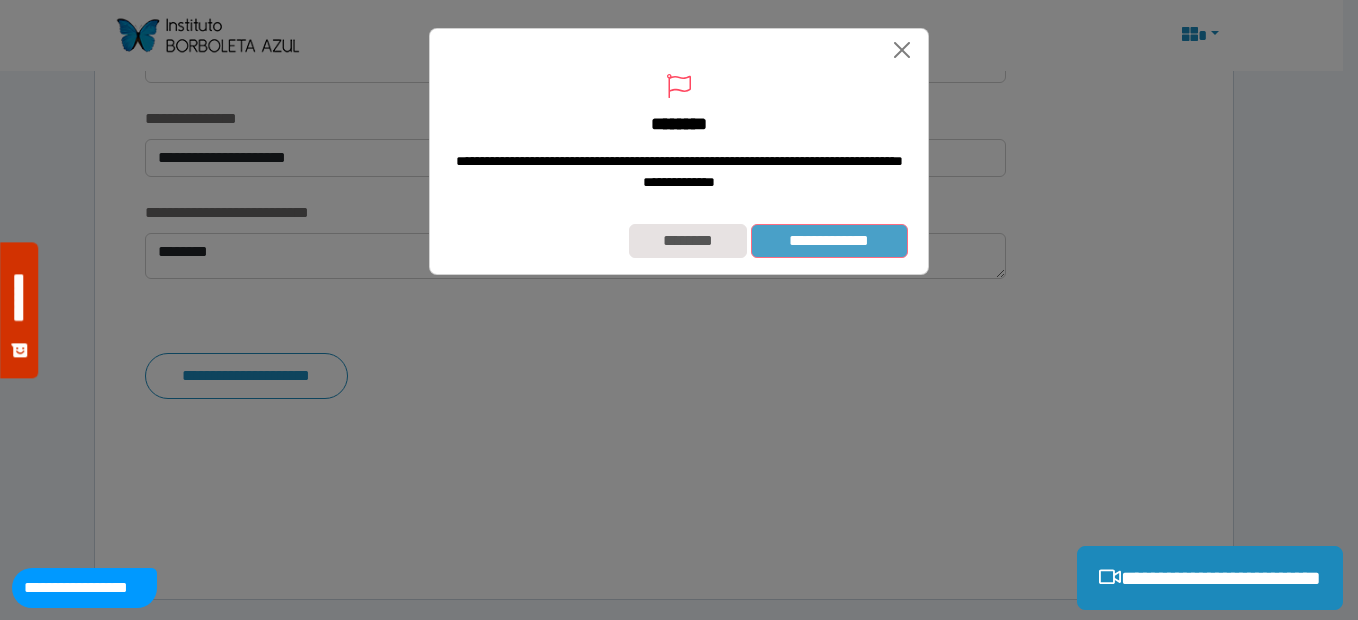 click on "**********" at bounding box center (829, 241) 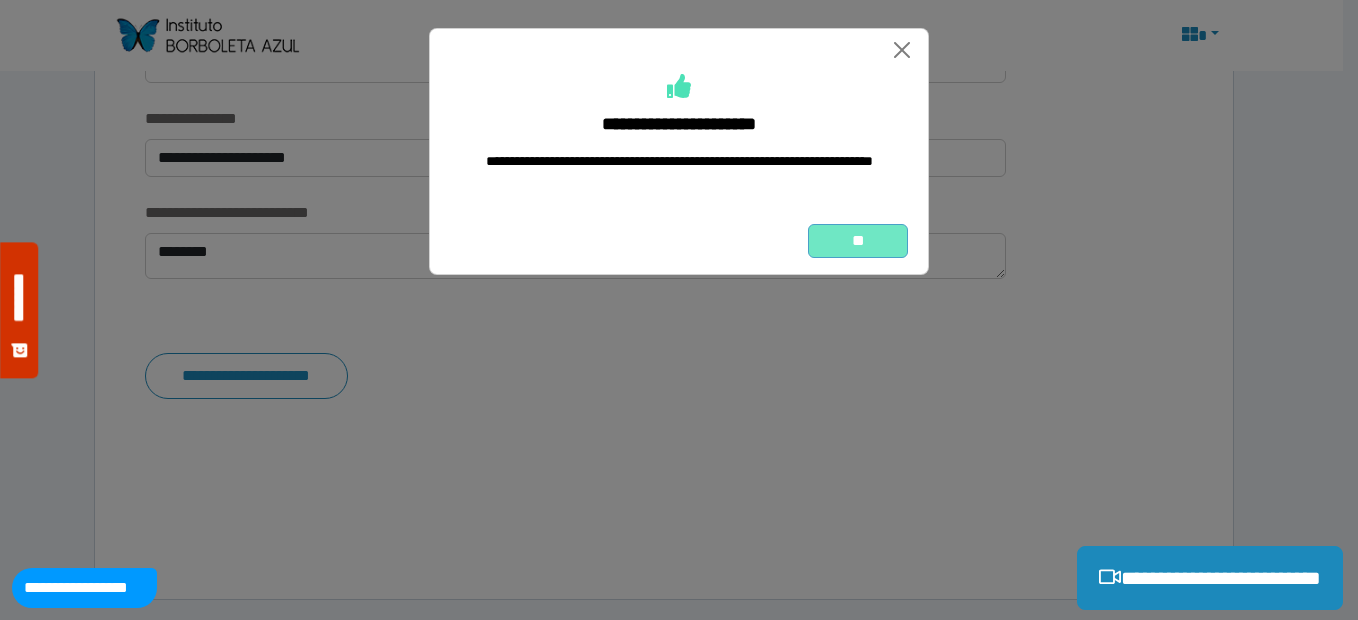 click on "**" at bounding box center (858, 241) 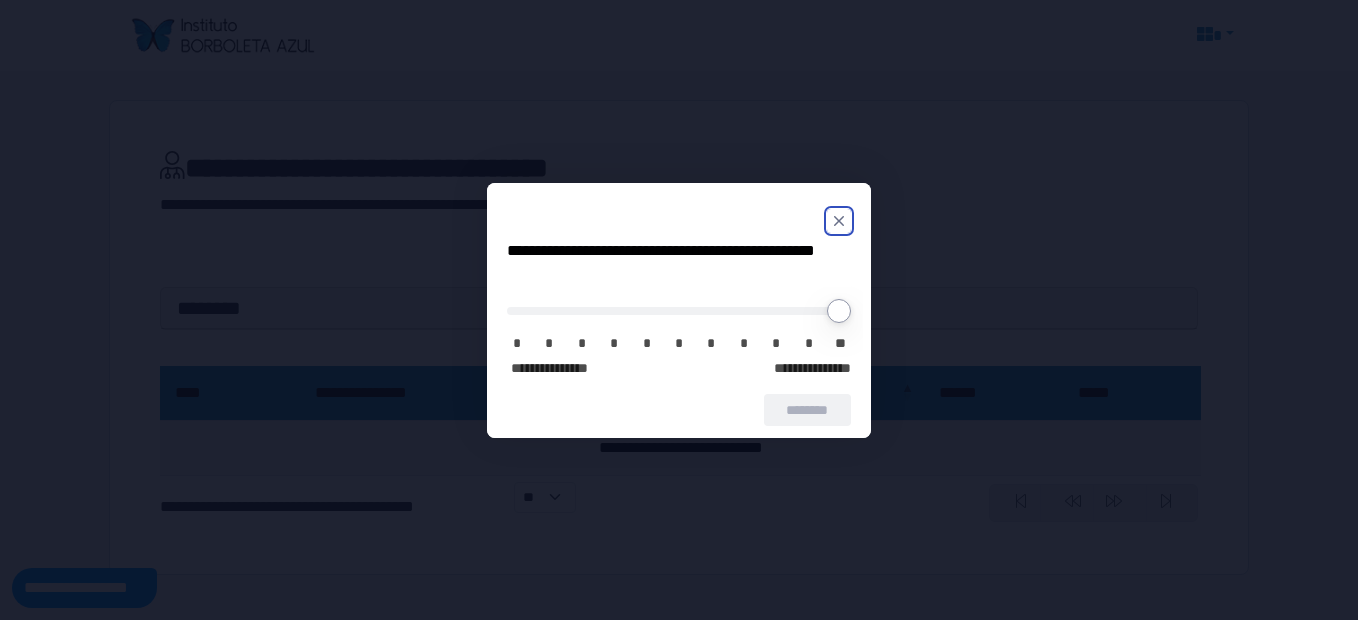 scroll, scrollTop: 0, scrollLeft: 0, axis: both 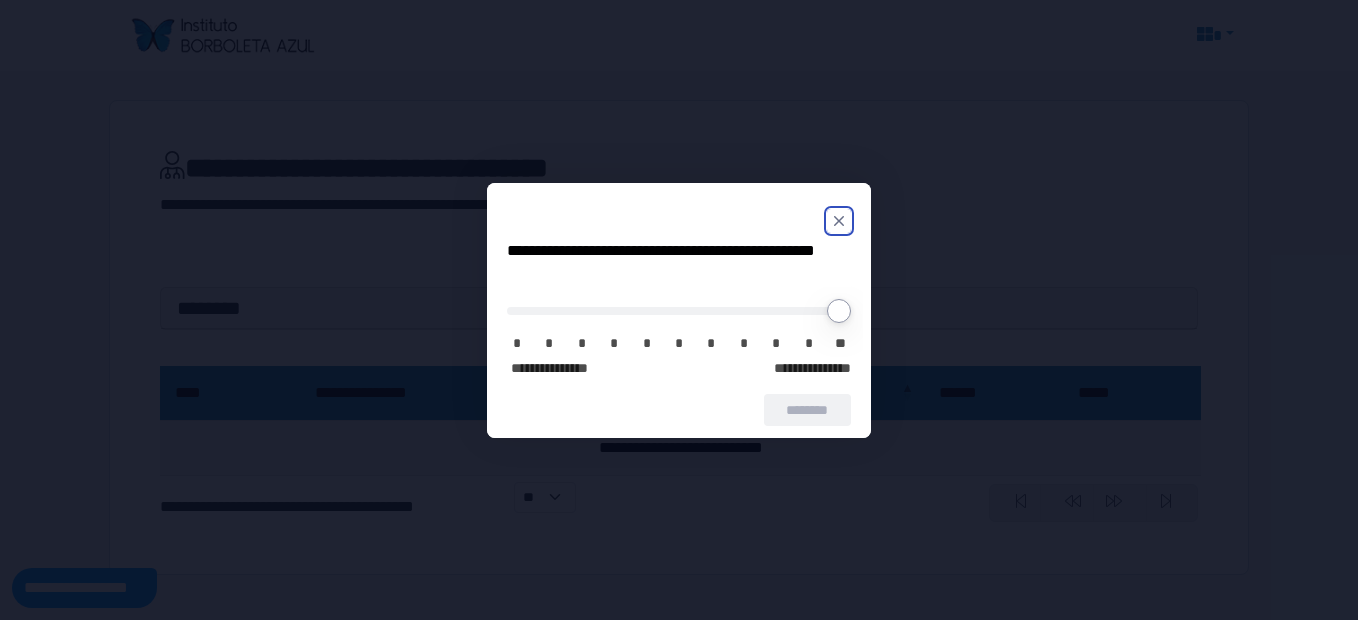 click on "*" at bounding box center [614, 344] 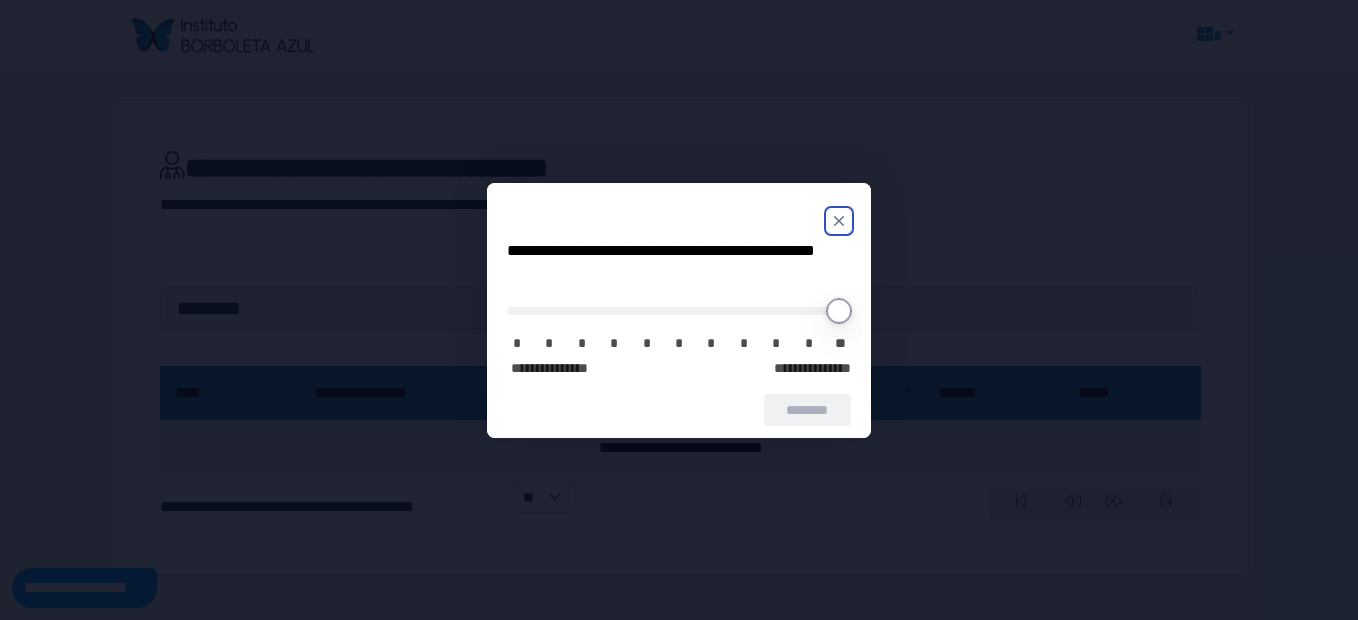 click at bounding box center (679, 311) 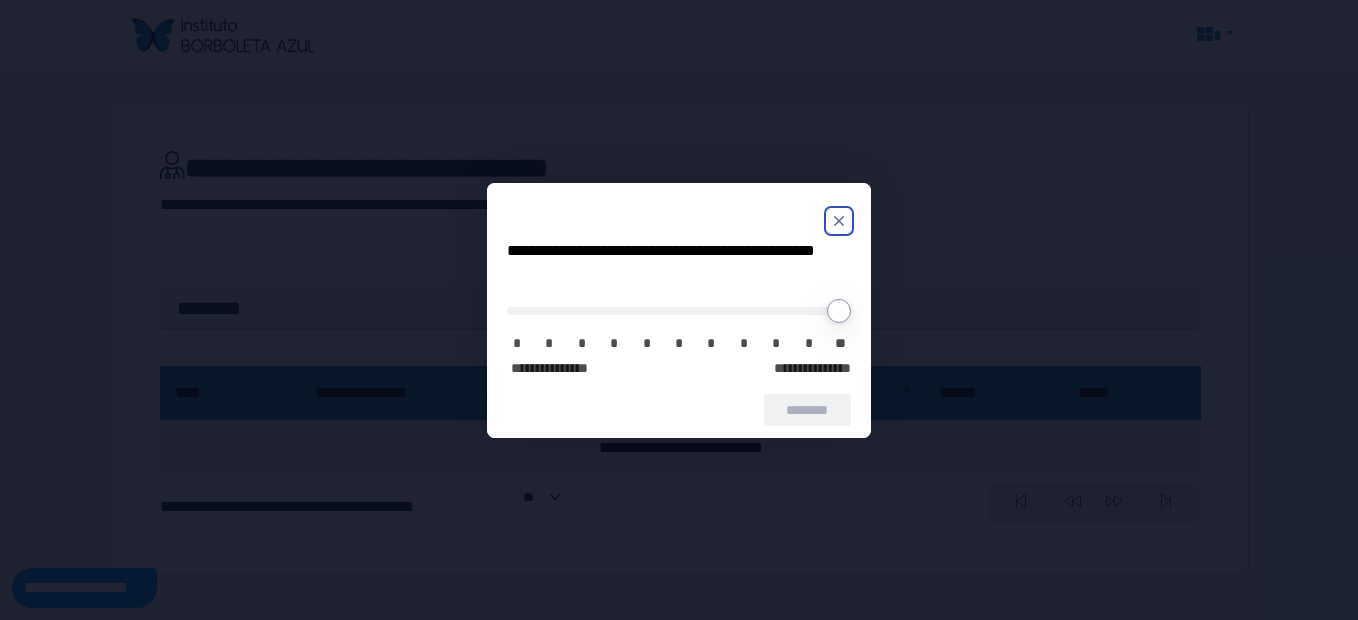 click 